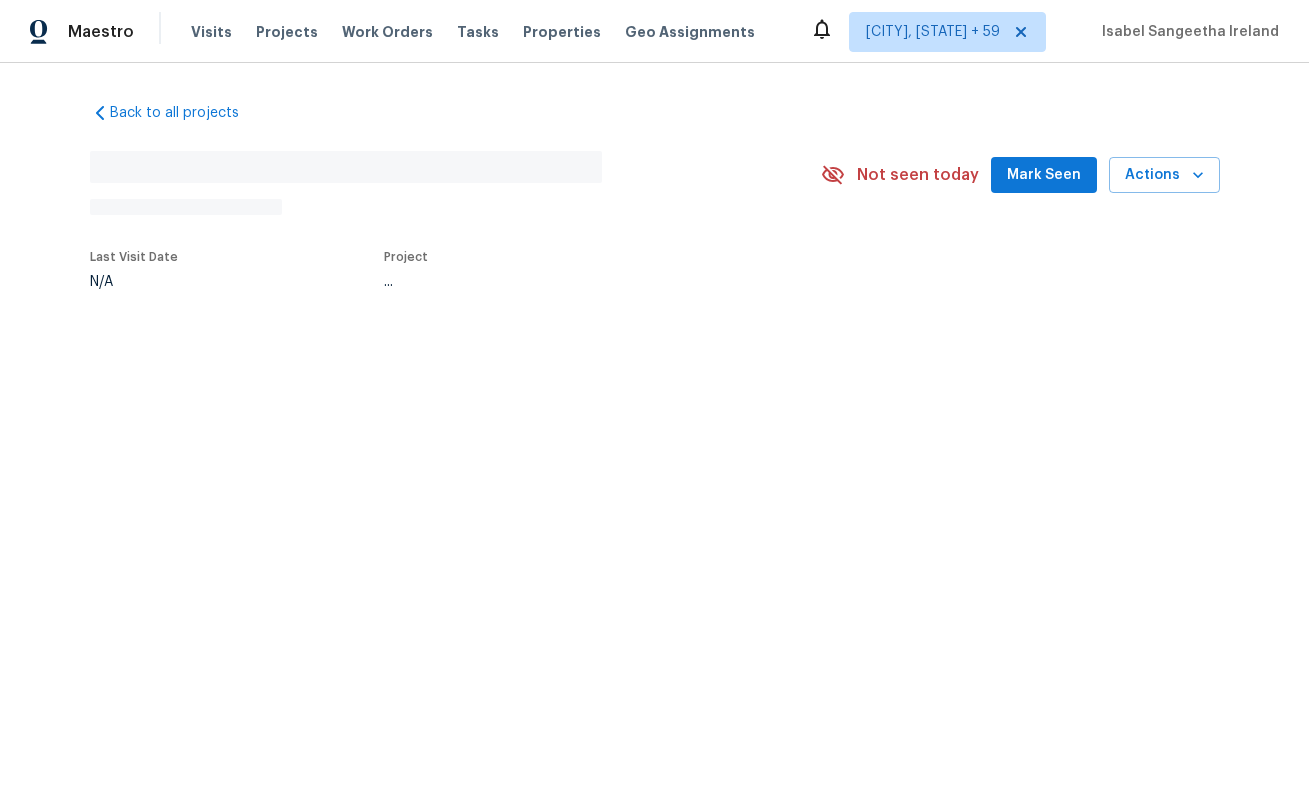 scroll, scrollTop: 0, scrollLeft: 0, axis: both 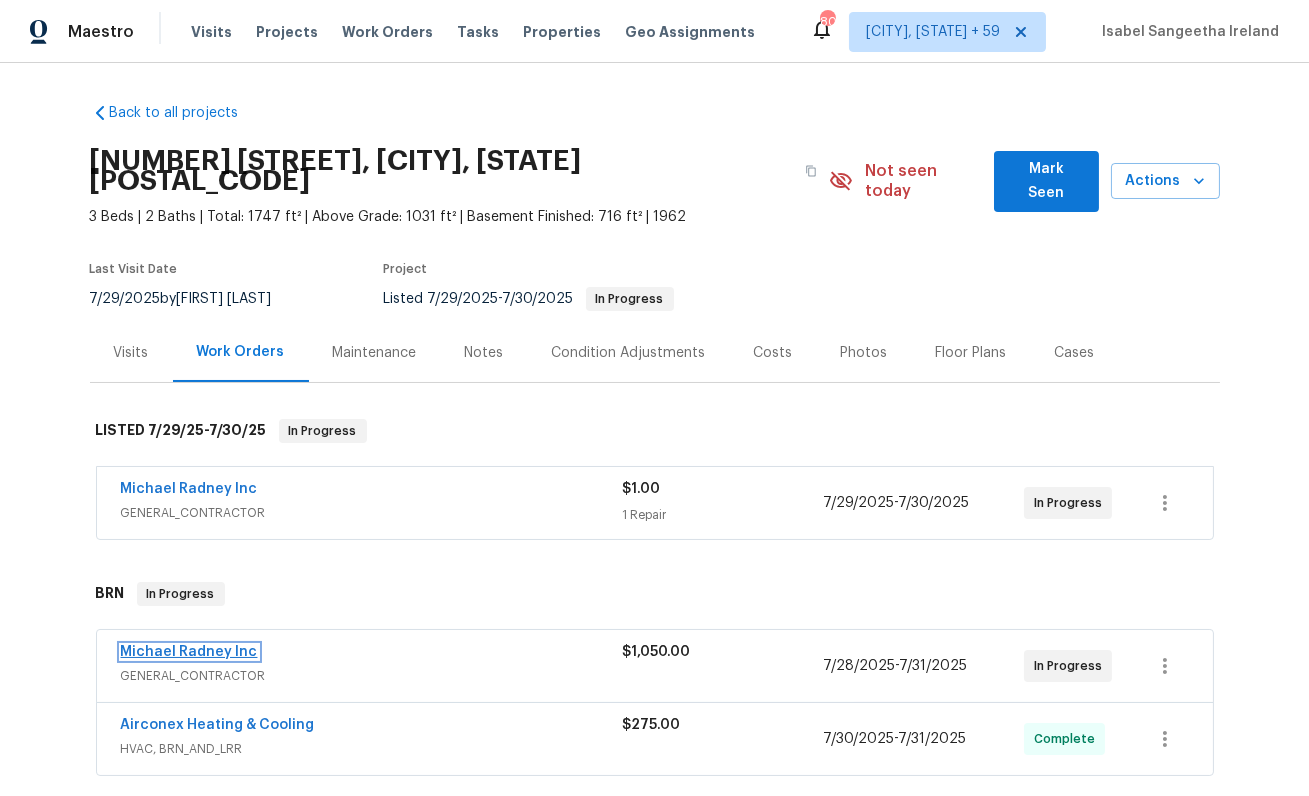 click on "Michael Radney Inc" at bounding box center [189, 652] 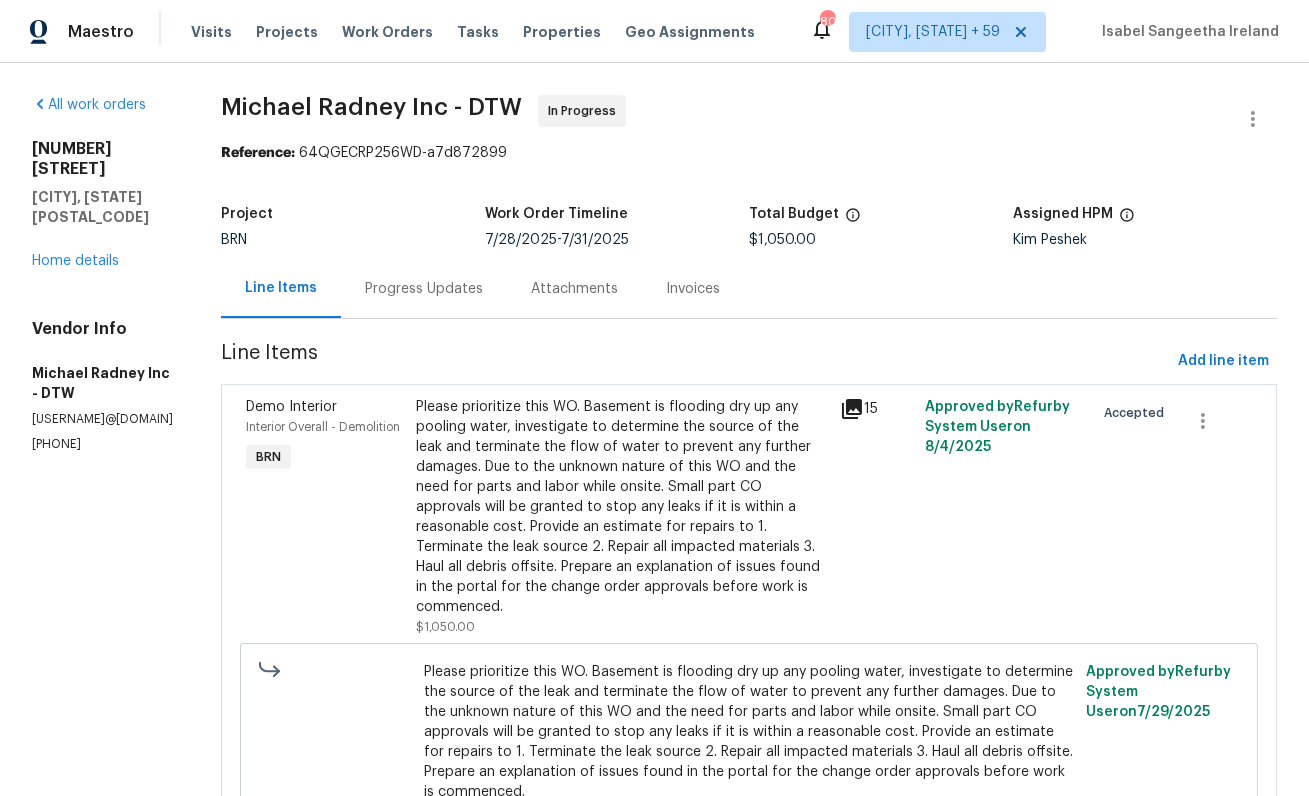 click on "Progress Updates" at bounding box center (424, 289) 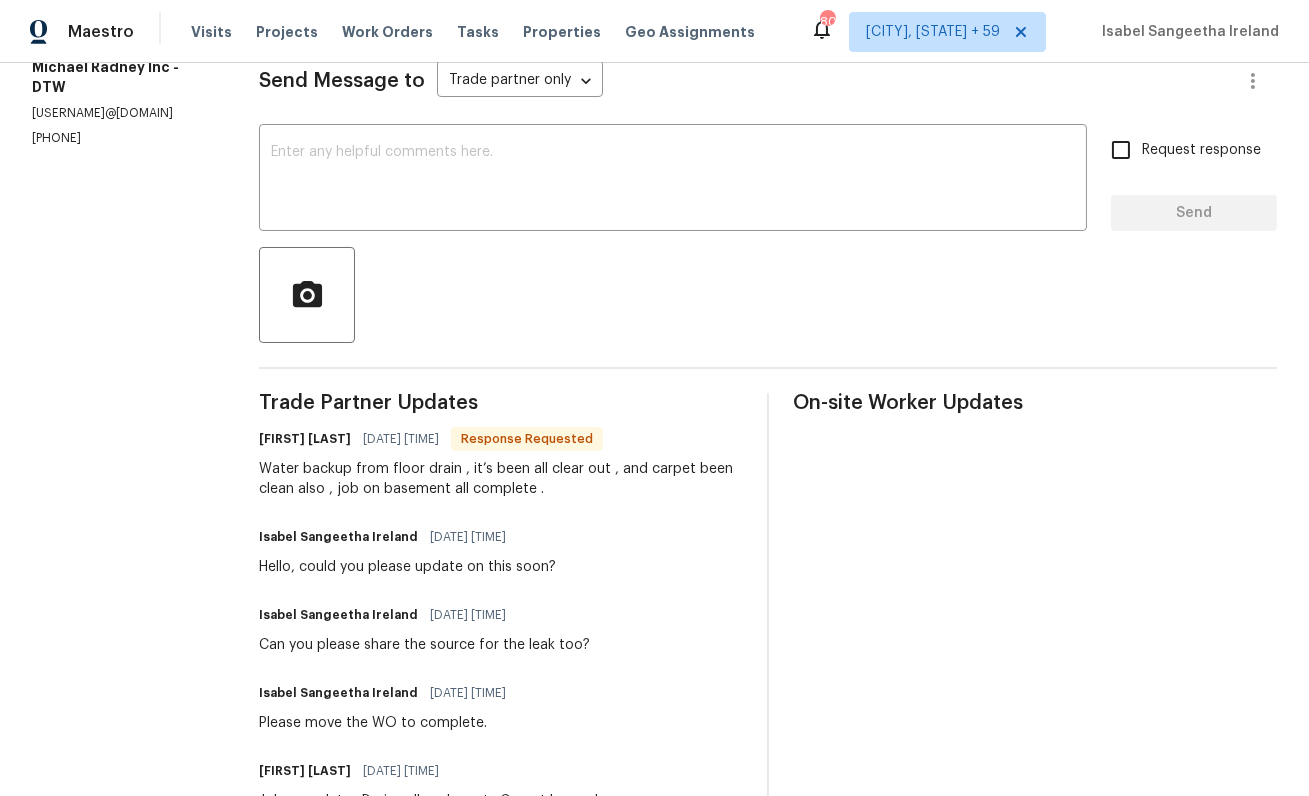 scroll, scrollTop: 0, scrollLeft: 0, axis: both 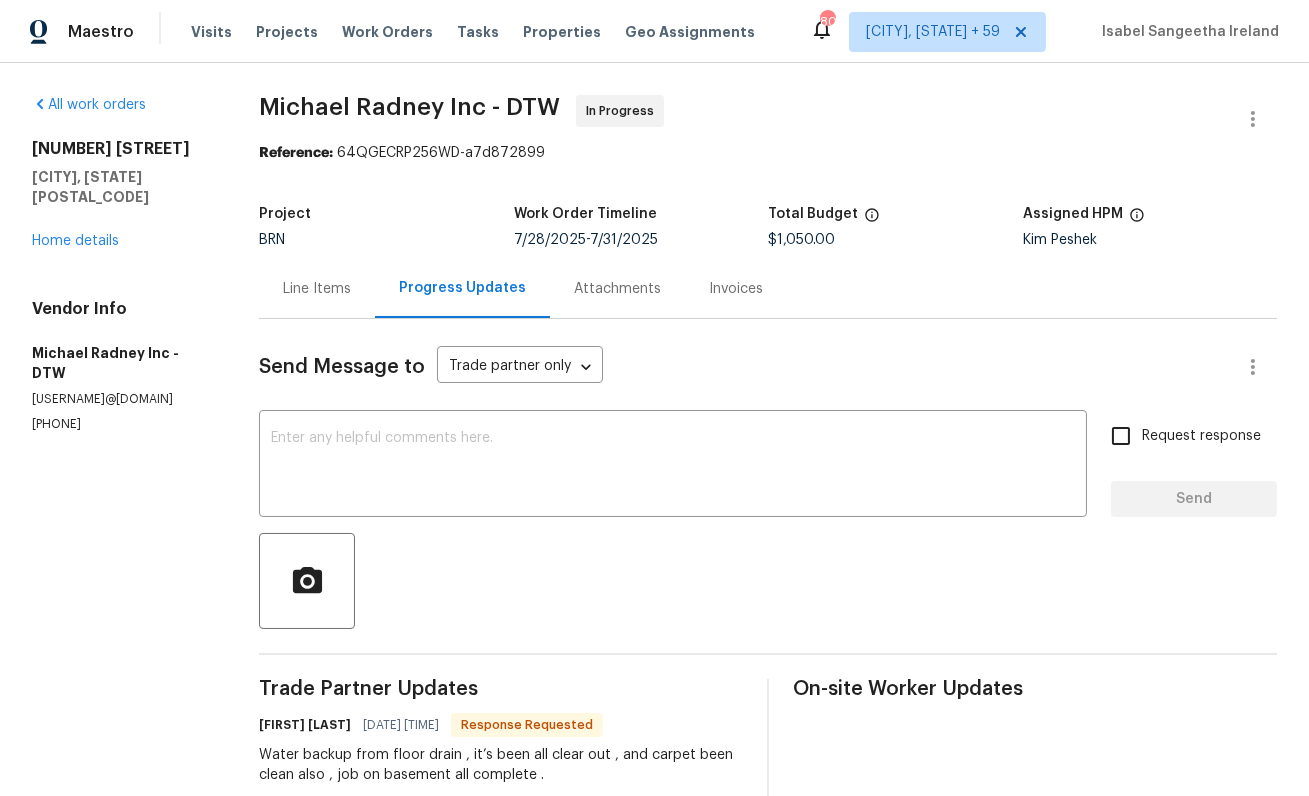 click on "(313) 308-7400" at bounding box center [121, 424] 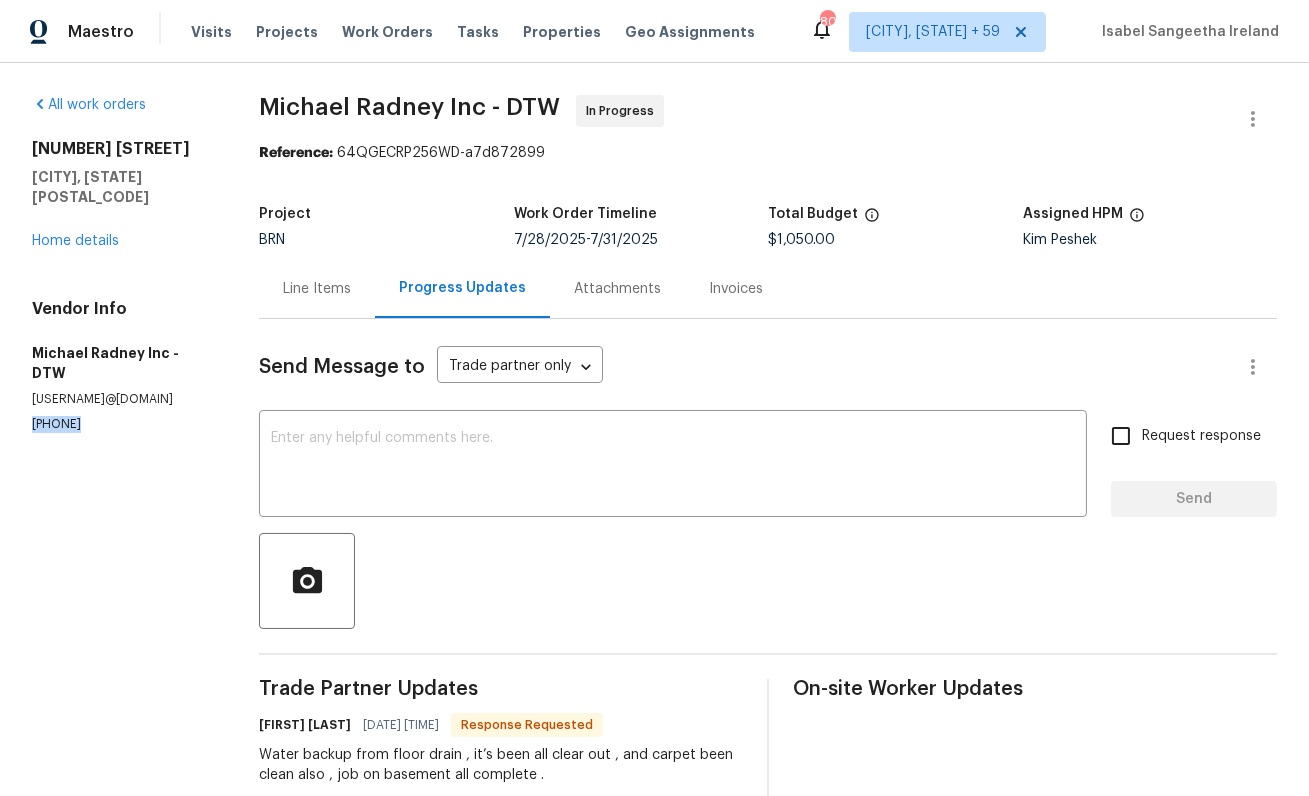 click on "(313) 308-7400" at bounding box center [121, 424] 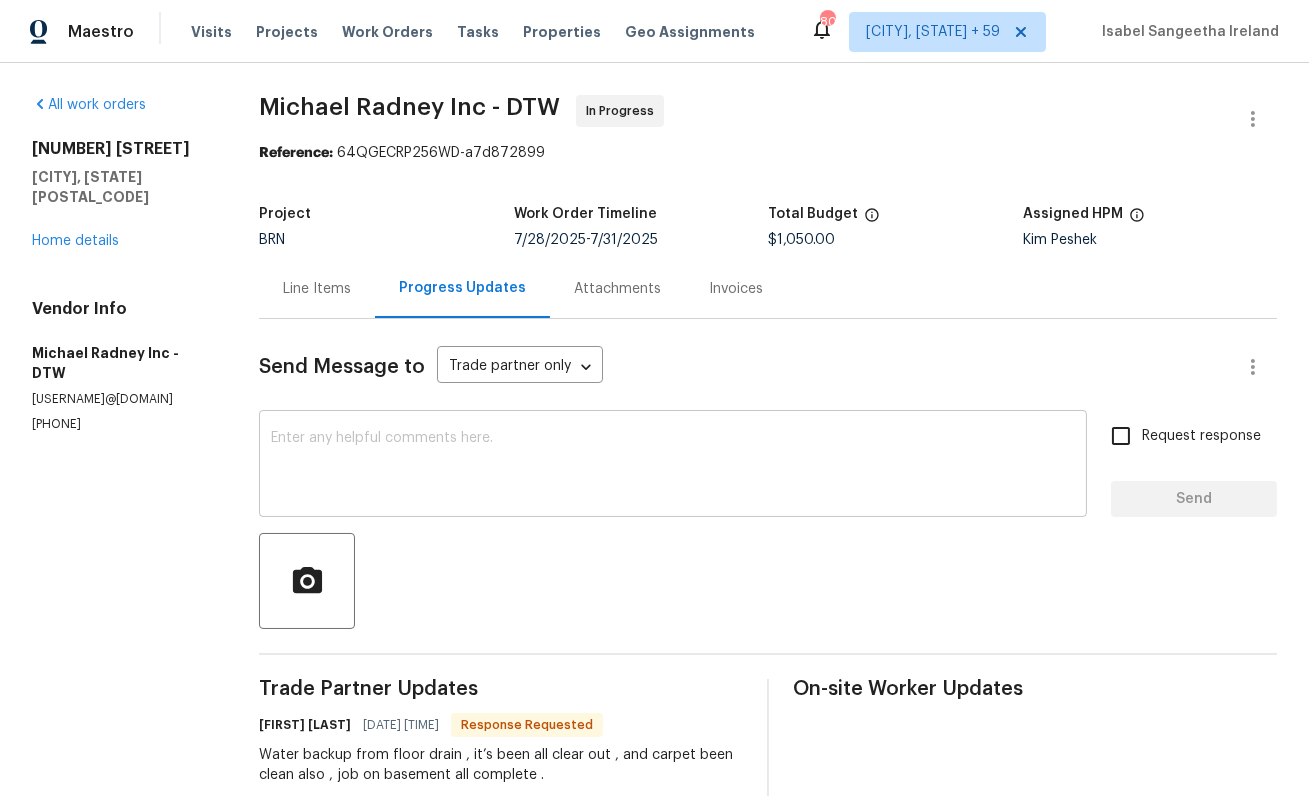 click at bounding box center [673, 466] 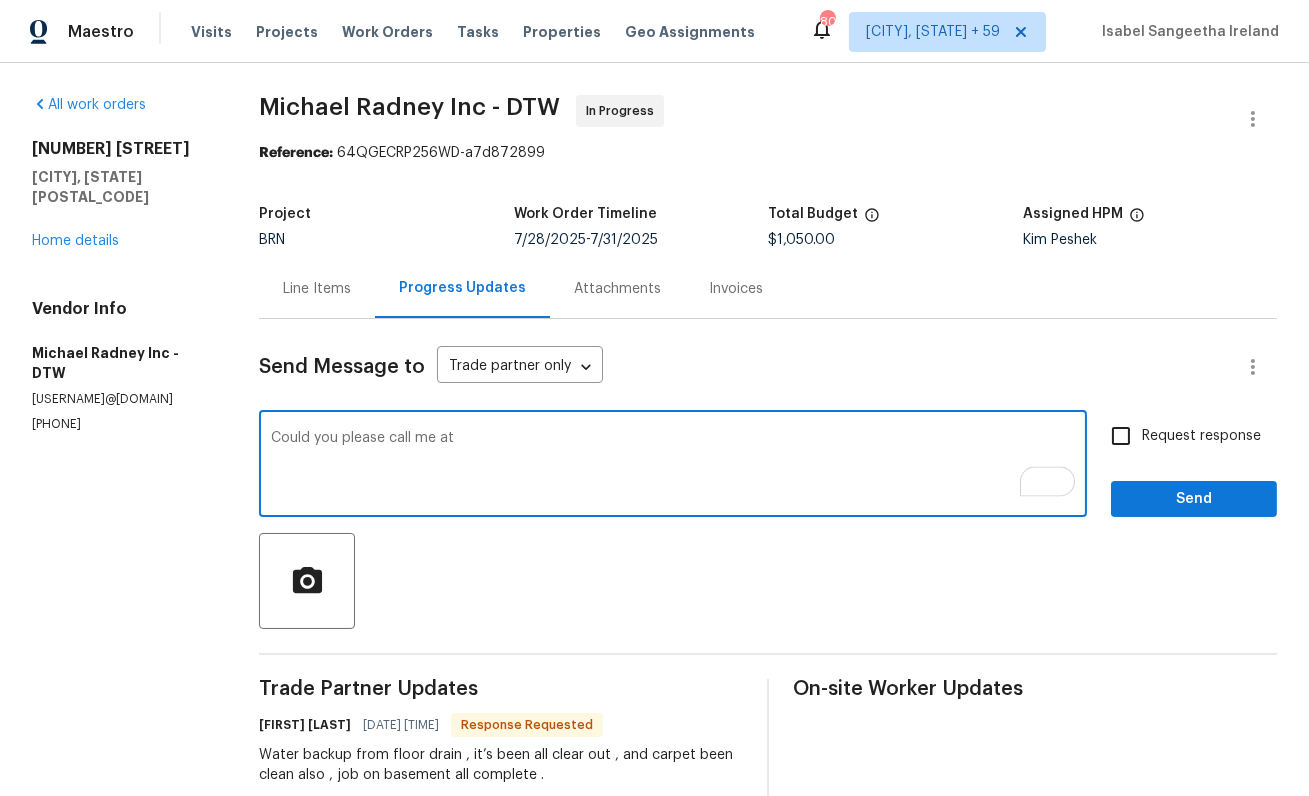 scroll, scrollTop: 586, scrollLeft: 0, axis: vertical 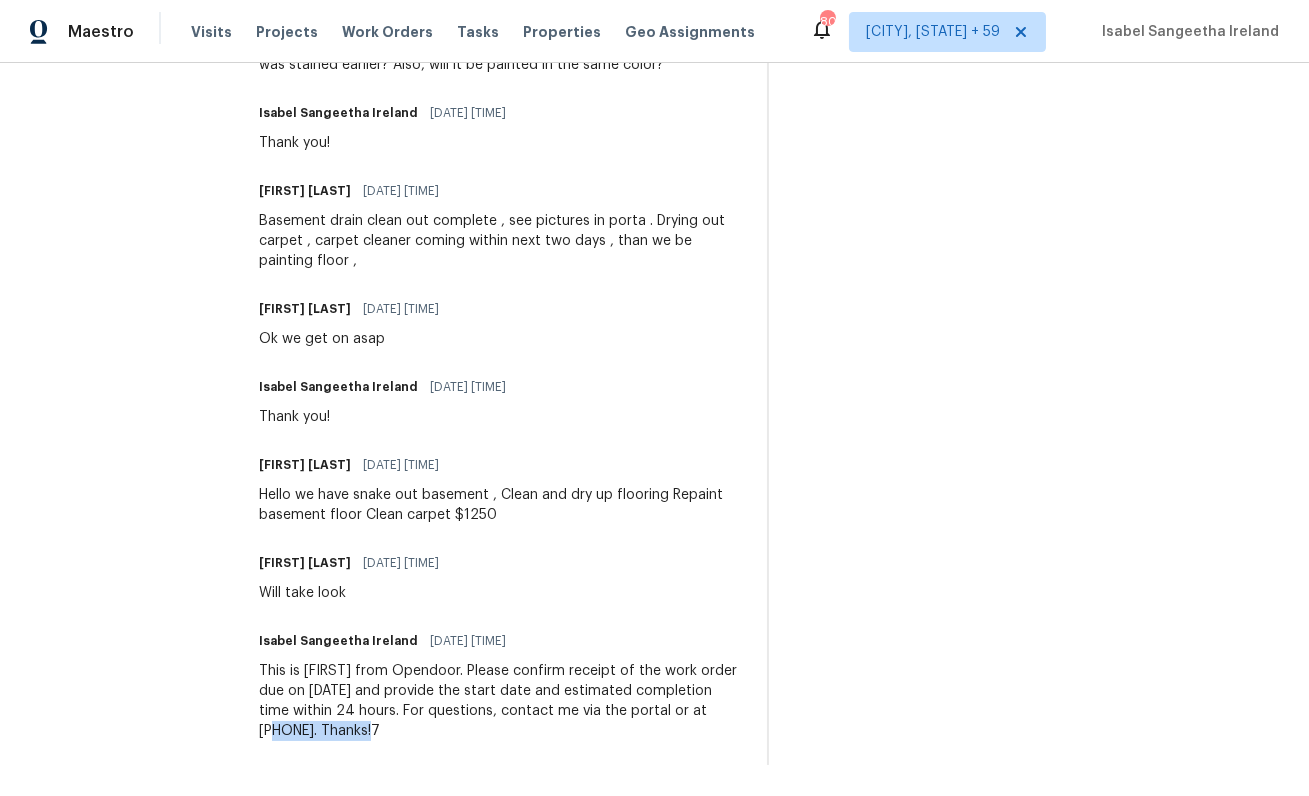 drag, startPoint x: 694, startPoint y: 713, endPoint x: 326, endPoint y: 728, distance: 368.30557 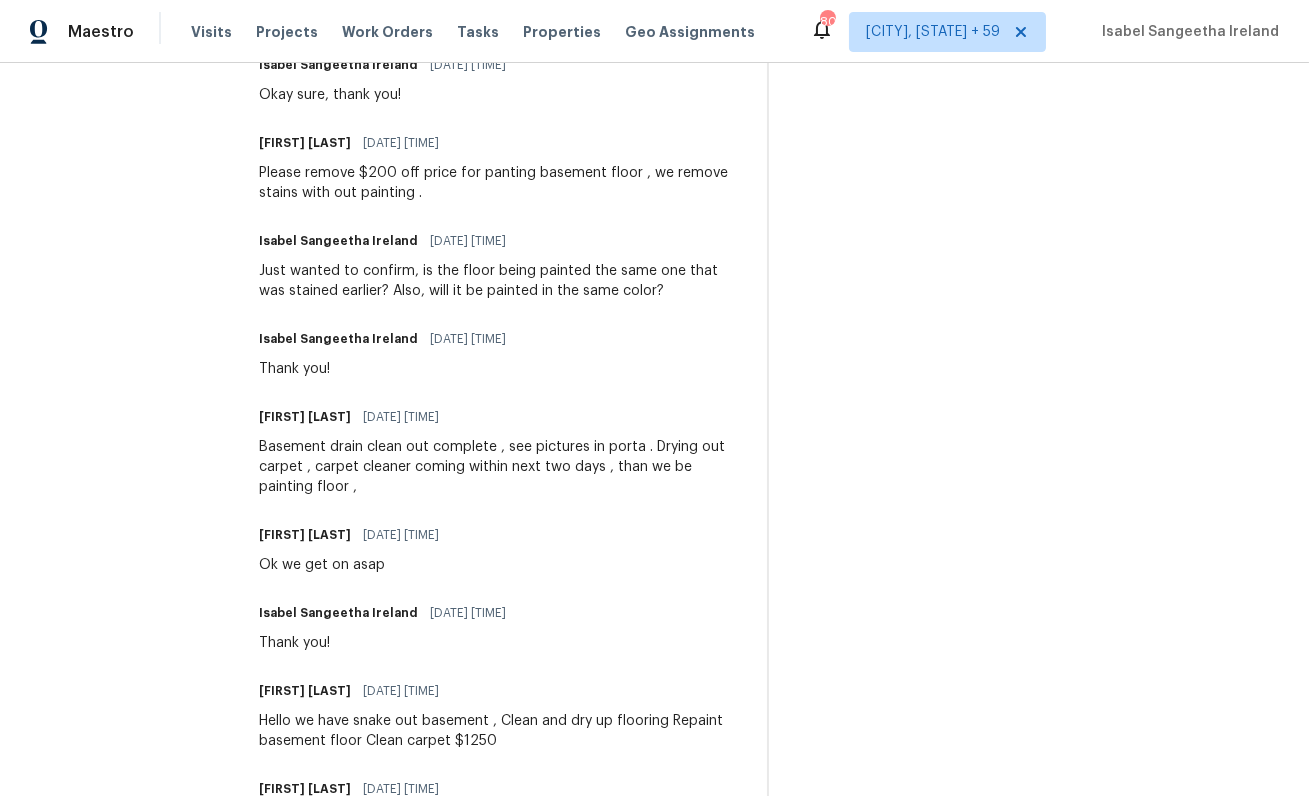 scroll, scrollTop: 759, scrollLeft: 0, axis: vertical 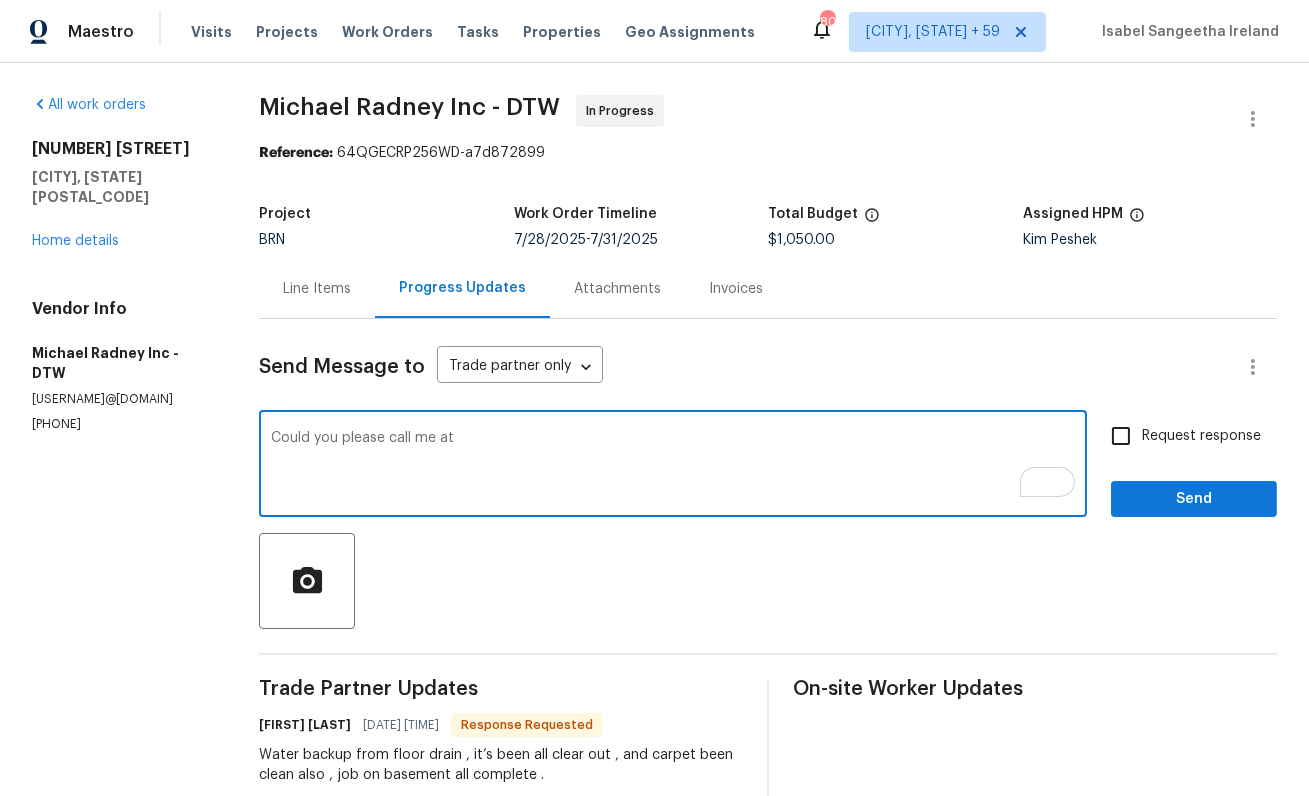 click on "Could you please call me at" at bounding box center [673, 466] 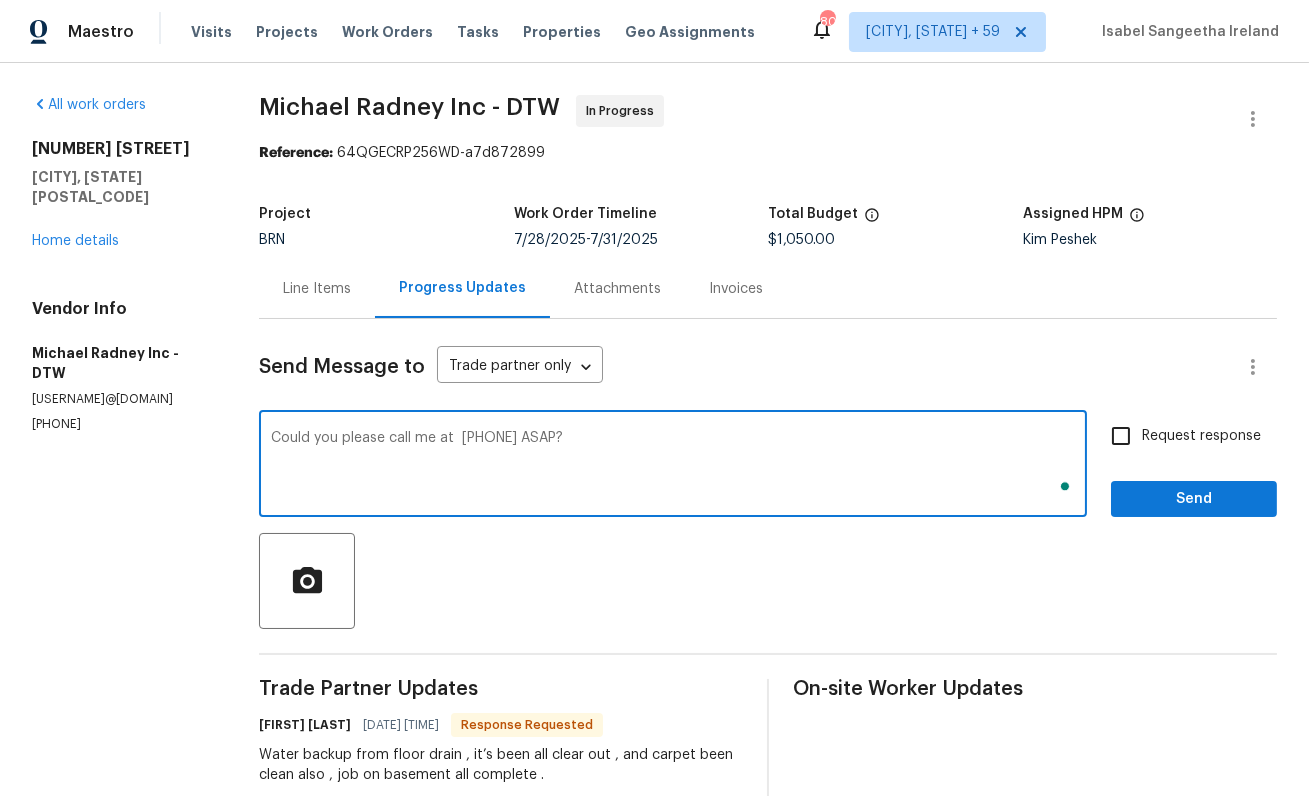 type on "Could you please call me at  650-800-9524 ASAP?" 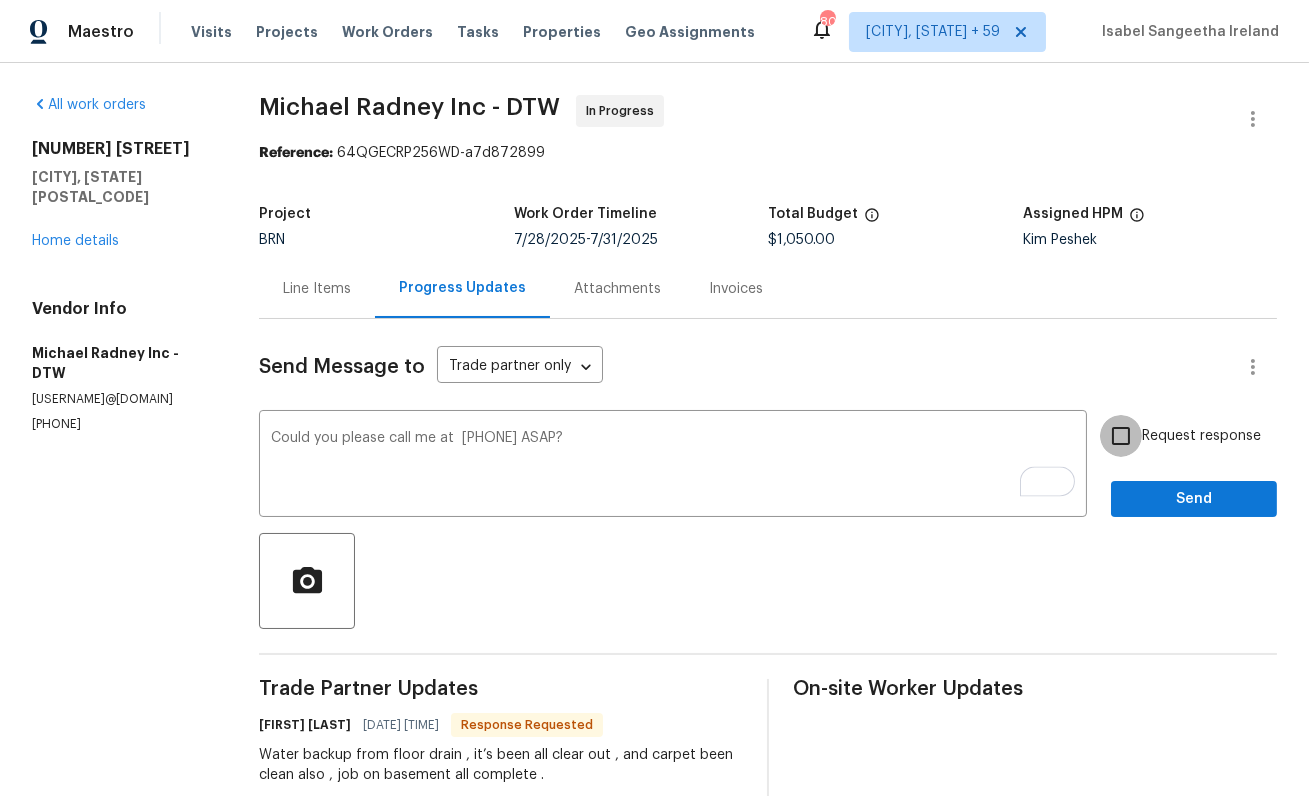 click on "Request response" at bounding box center (1121, 436) 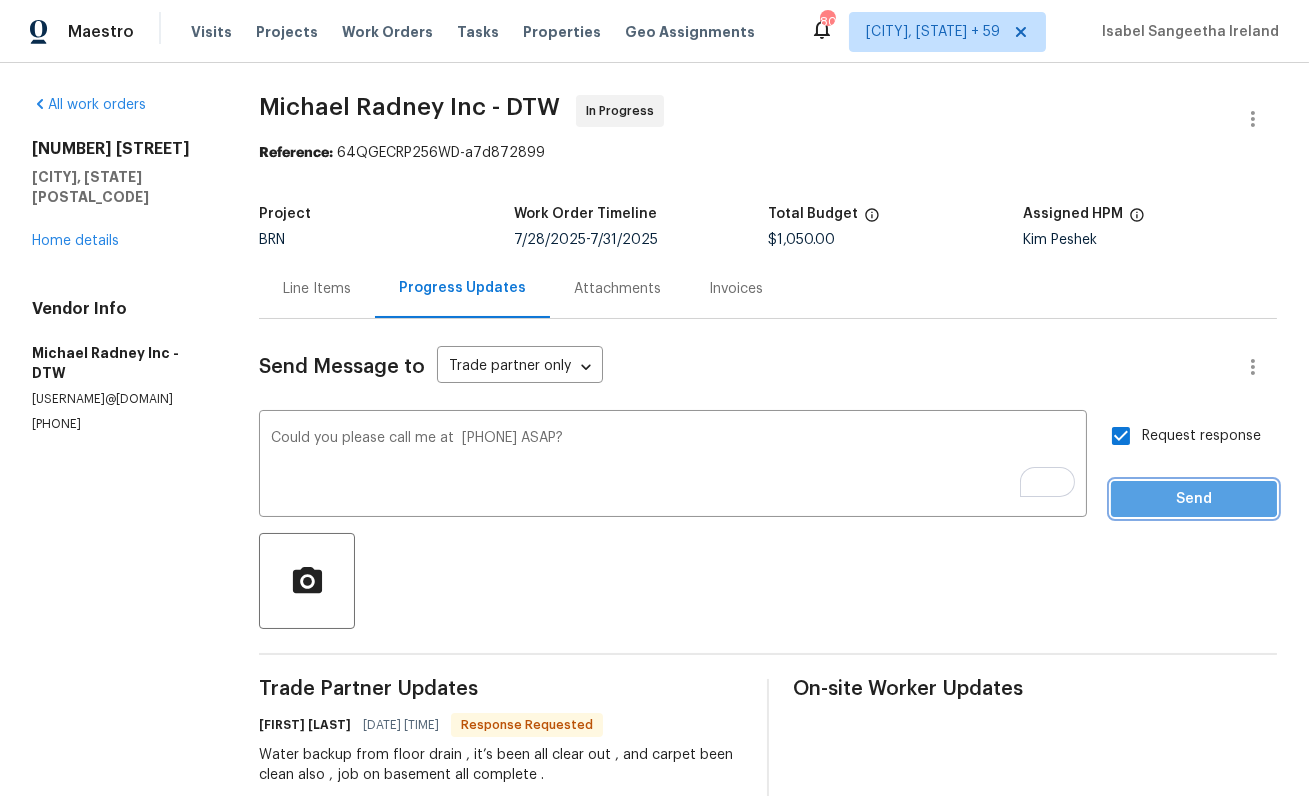 click on "Send" at bounding box center [1194, 499] 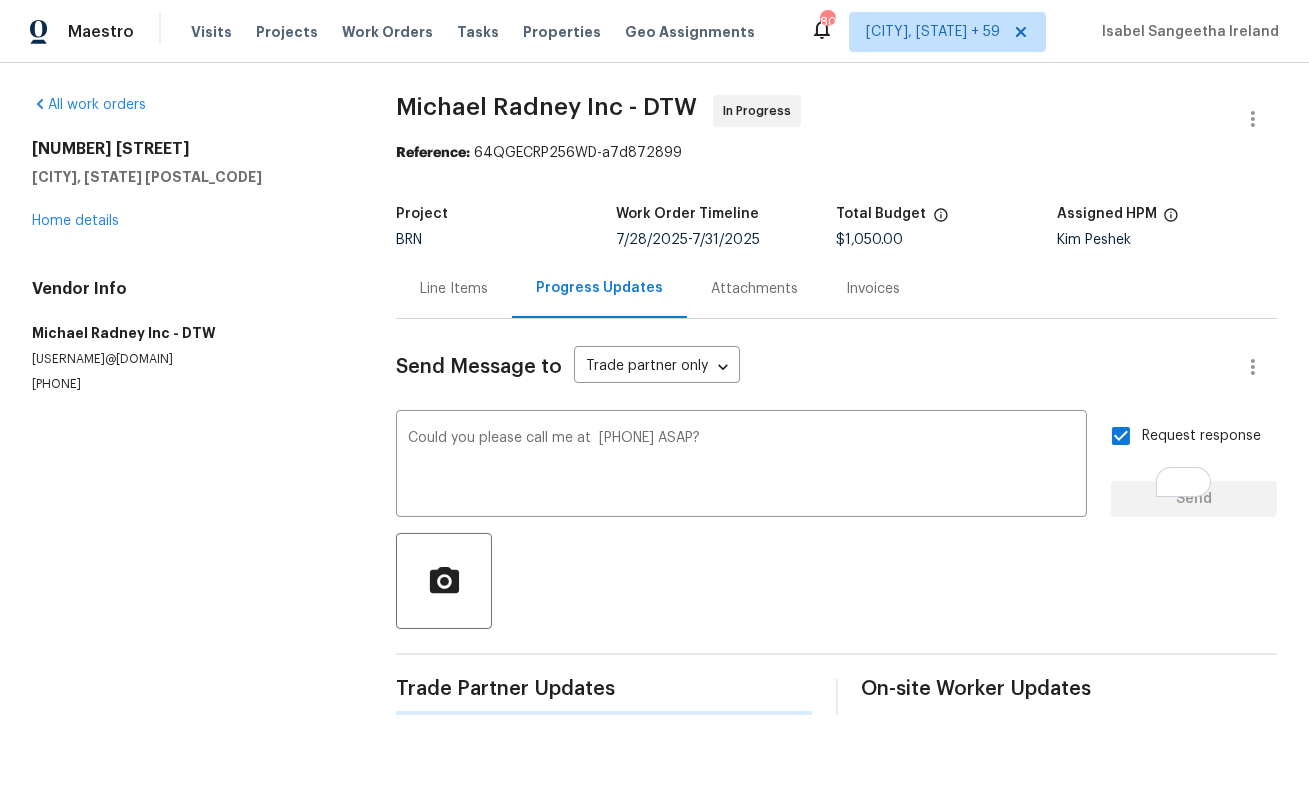 type 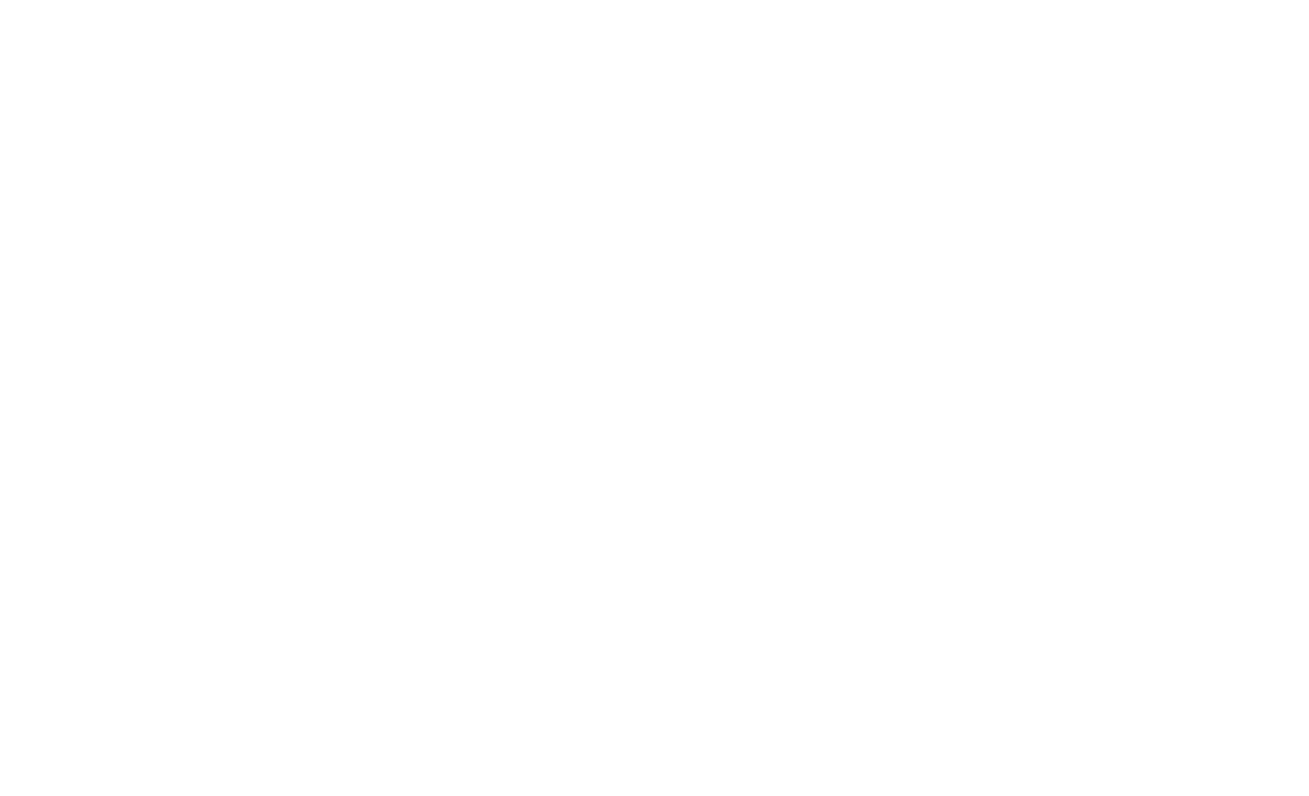 scroll, scrollTop: 0, scrollLeft: 0, axis: both 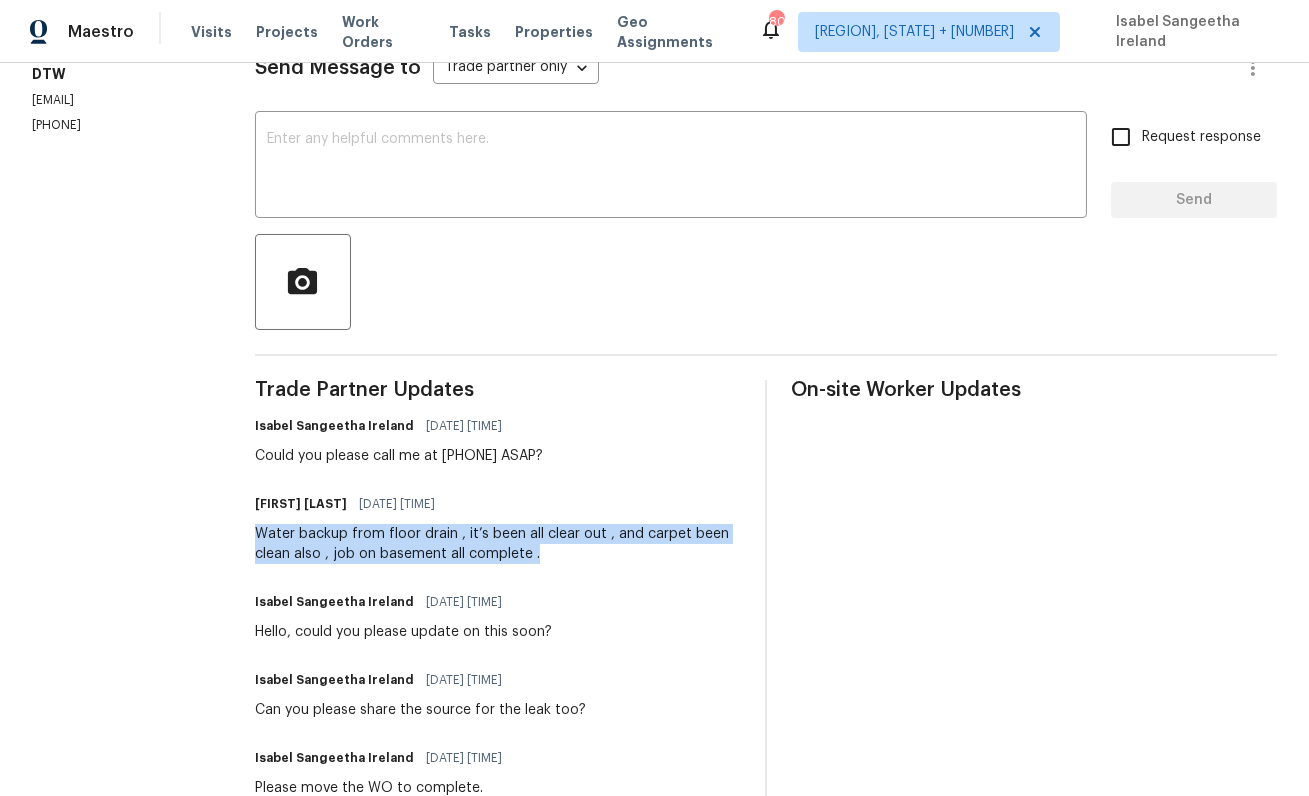 drag, startPoint x: 257, startPoint y: 533, endPoint x: 556, endPoint y: 568, distance: 301.04153 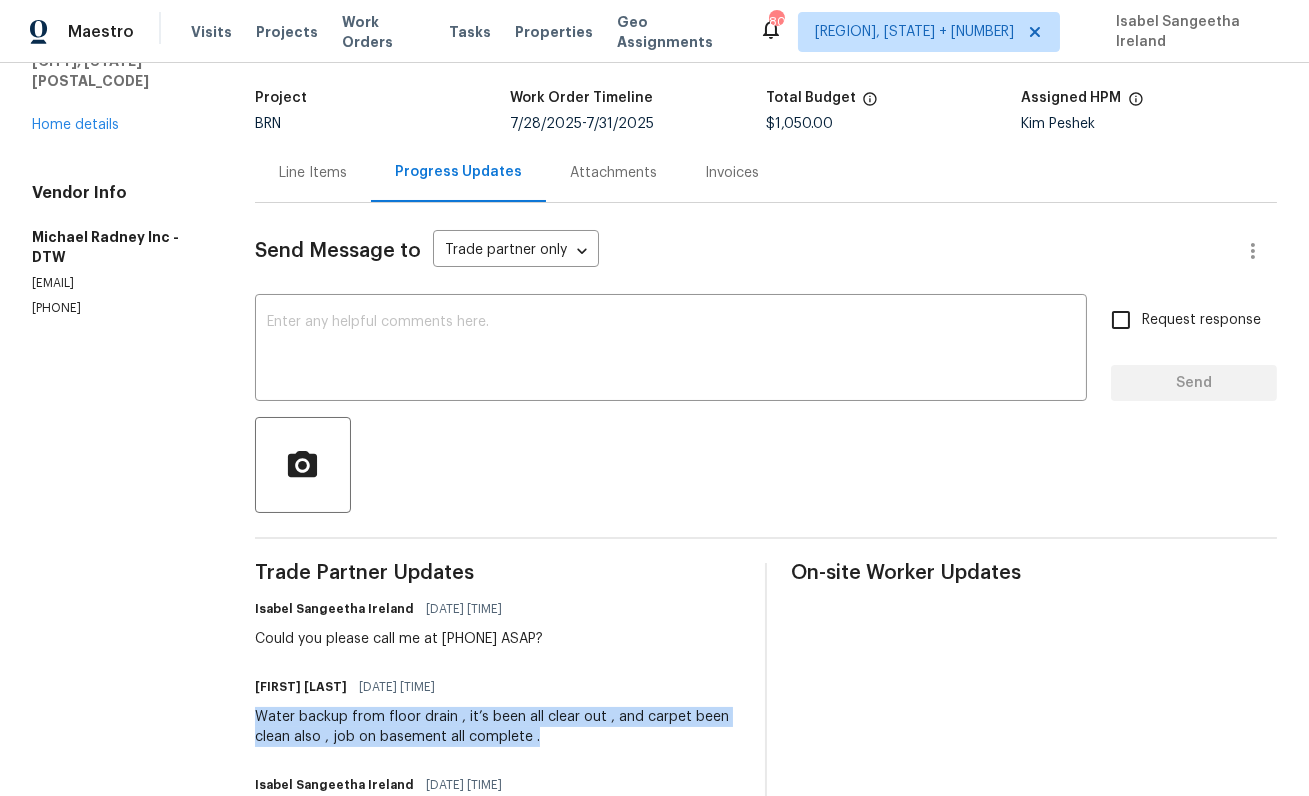 scroll, scrollTop: 0, scrollLeft: 0, axis: both 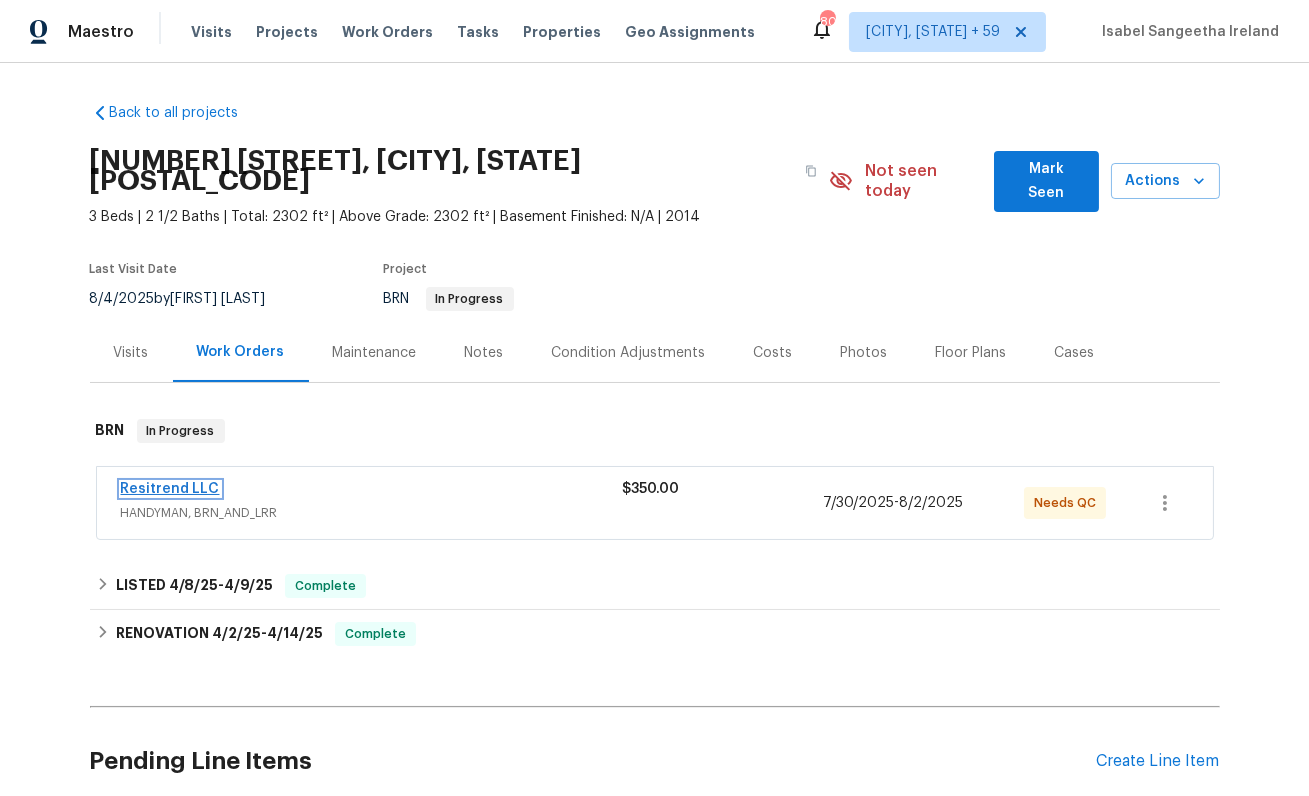 click on "Resitrend LLC" at bounding box center (170, 489) 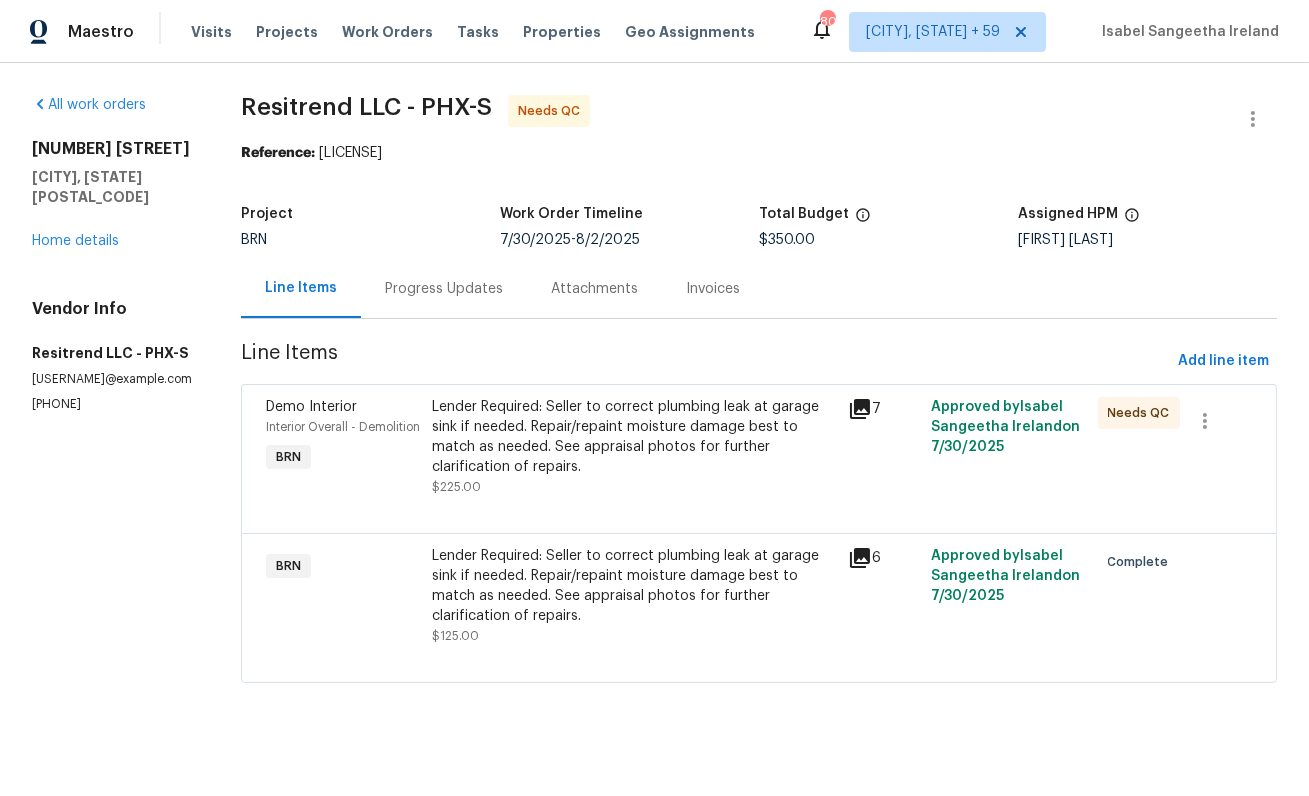 click on "(623) 285-5693" at bounding box center [112, 404] 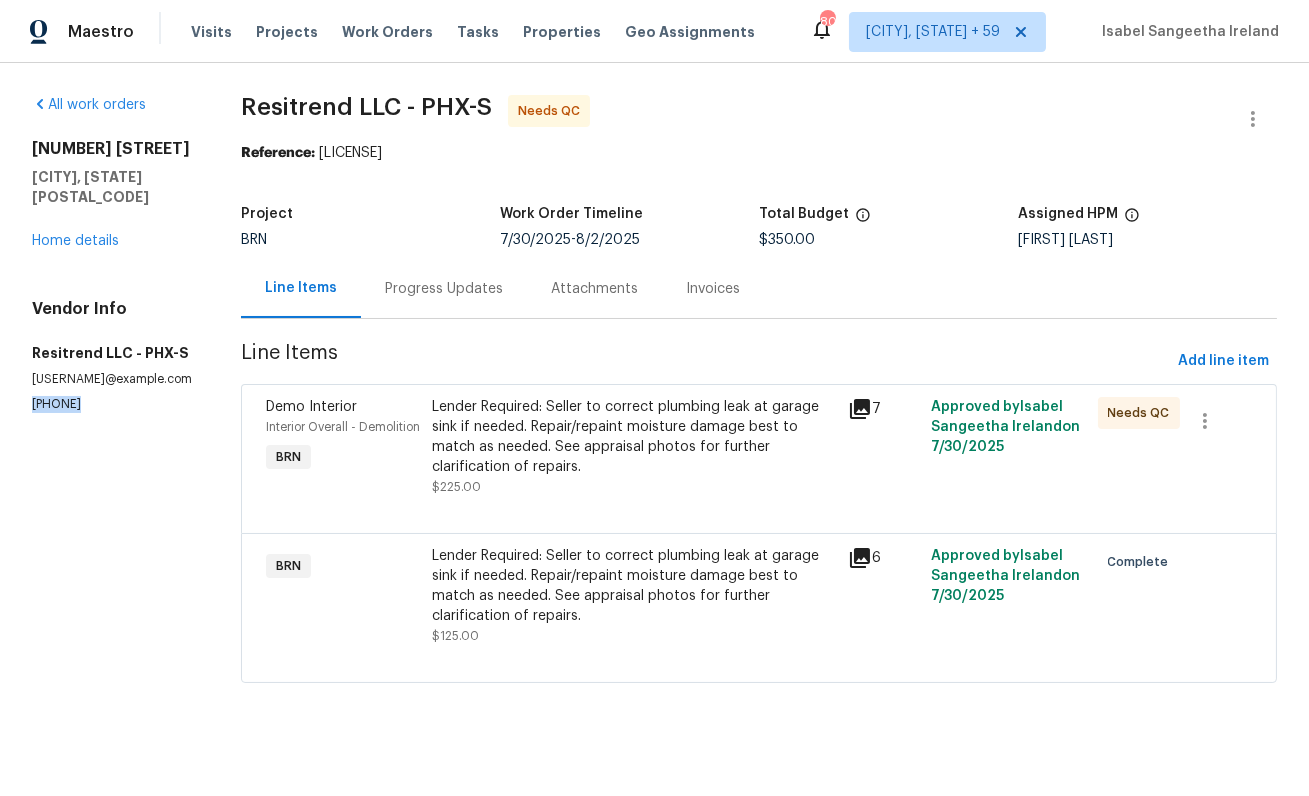 click on "(623) 285-5693" at bounding box center (112, 404) 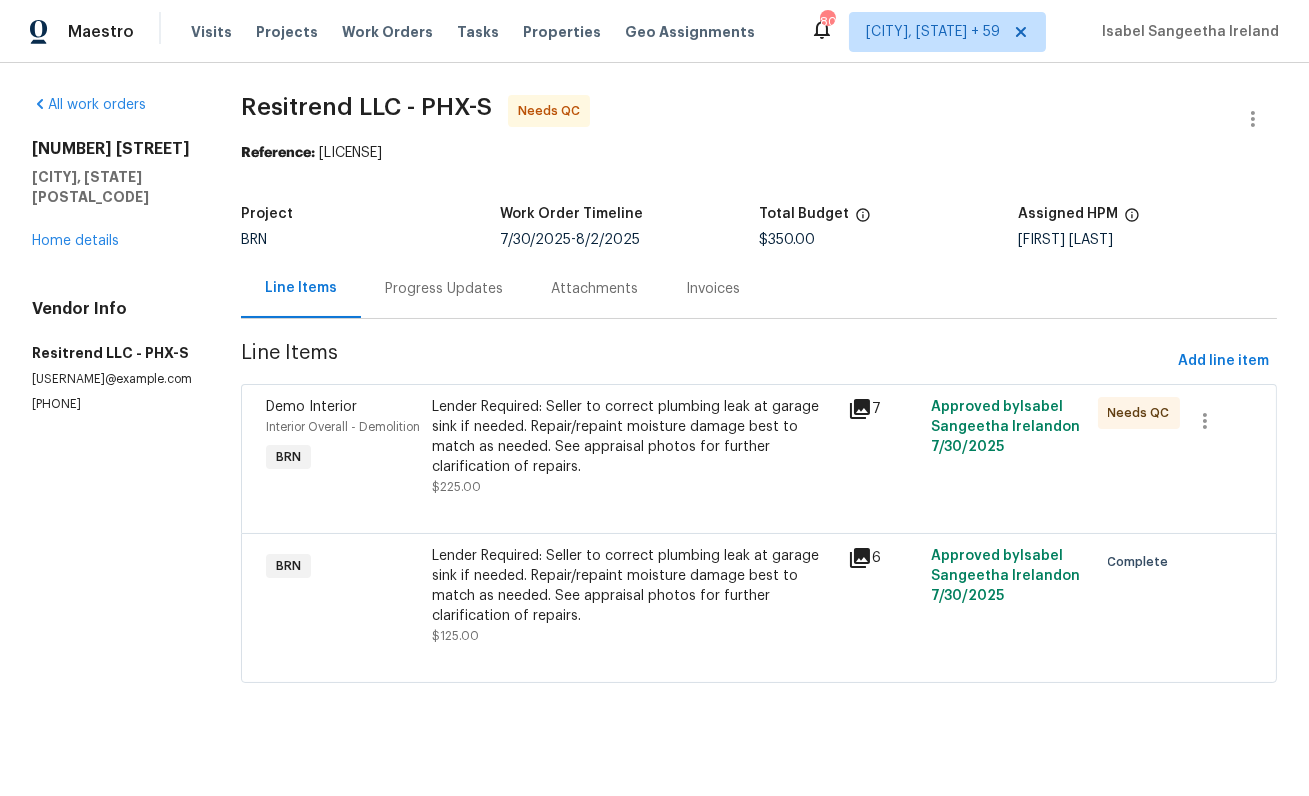 click on "Progress Updates" at bounding box center (444, 289) 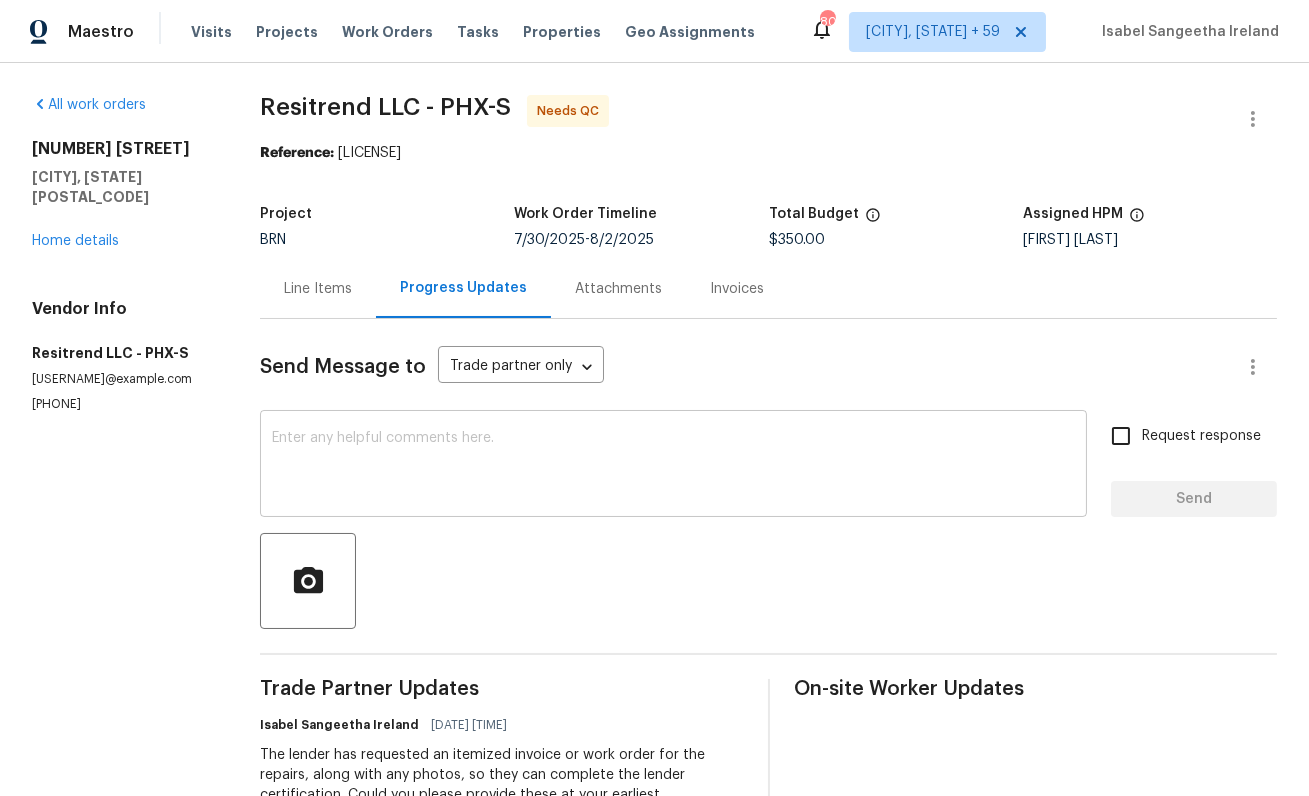click at bounding box center [673, 466] 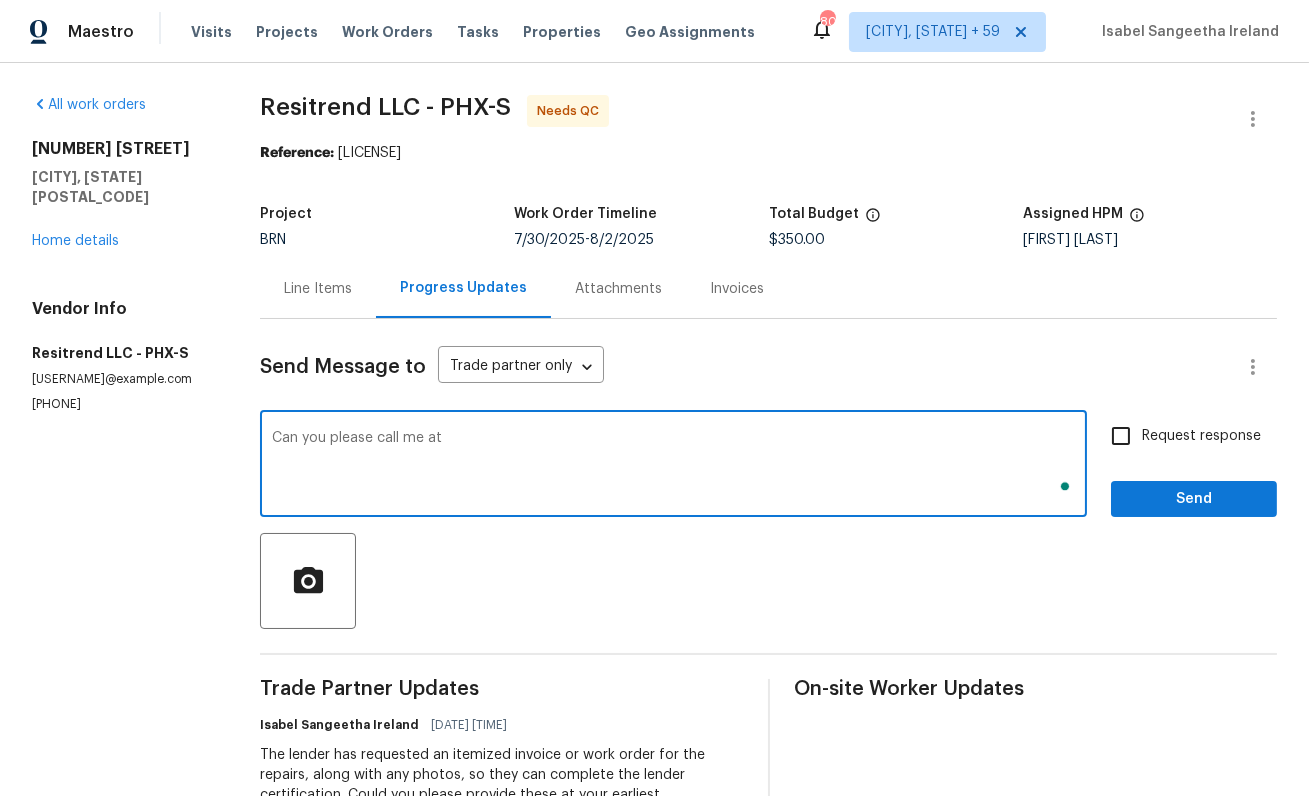 scroll, scrollTop: 653, scrollLeft: 0, axis: vertical 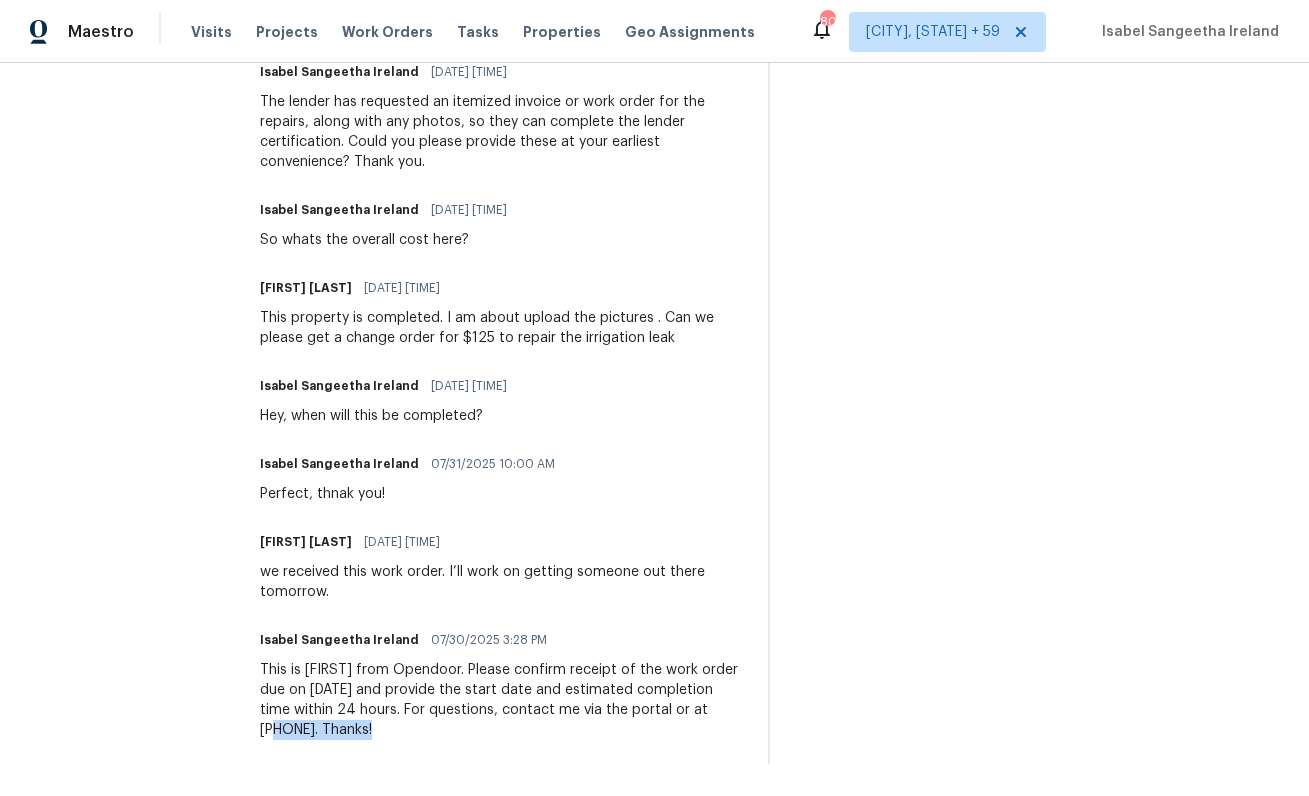 drag, startPoint x: 698, startPoint y: 712, endPoint x: 328, endPoint y: 729, distance: 370.39032 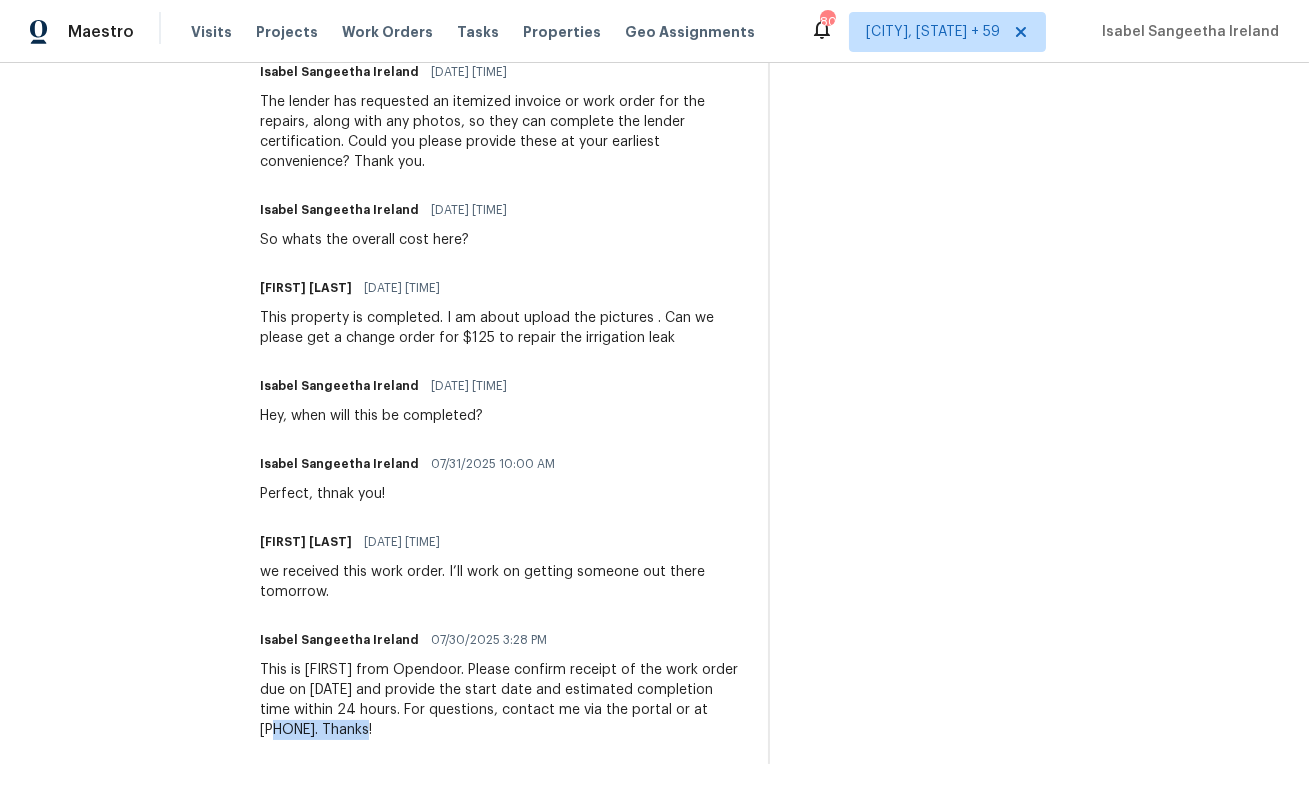 copy on "650-800-9524." 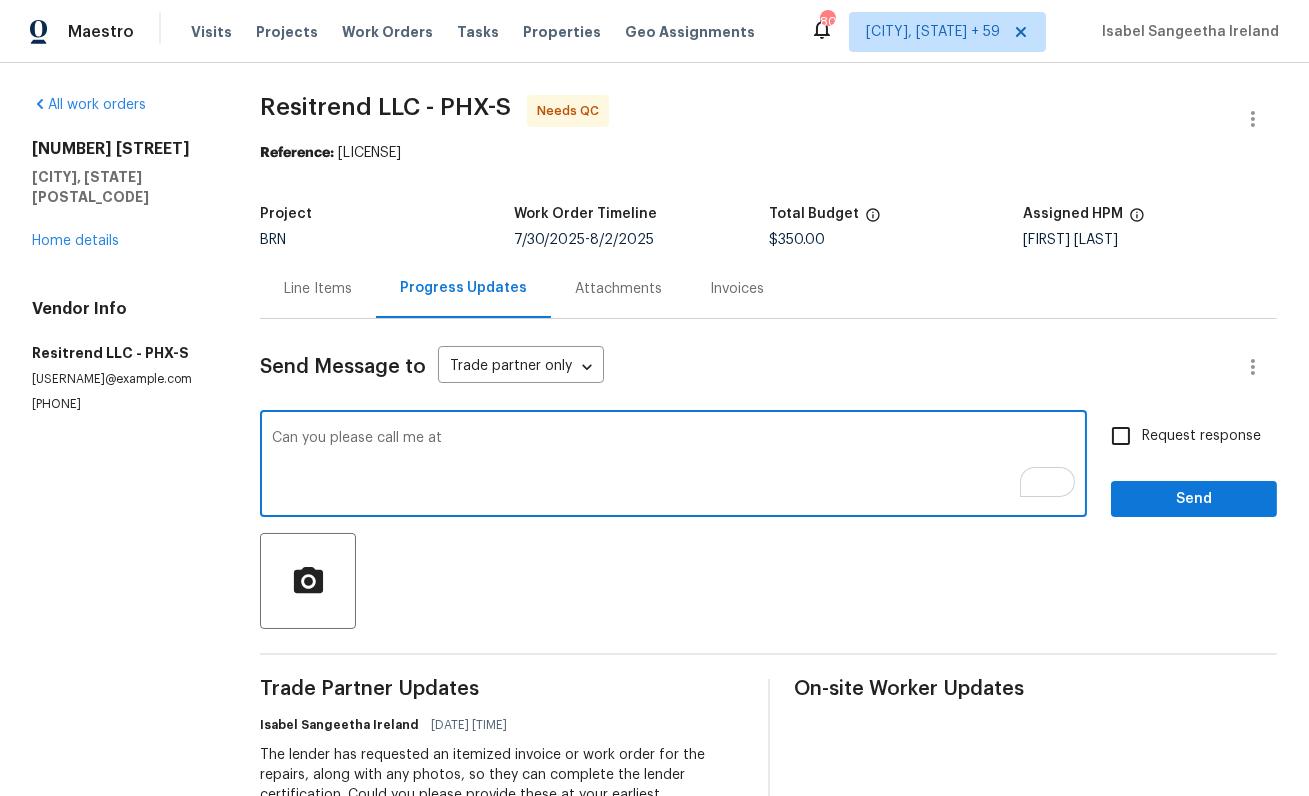 click on "Can you please call me at" at bounding box center (673, 466) 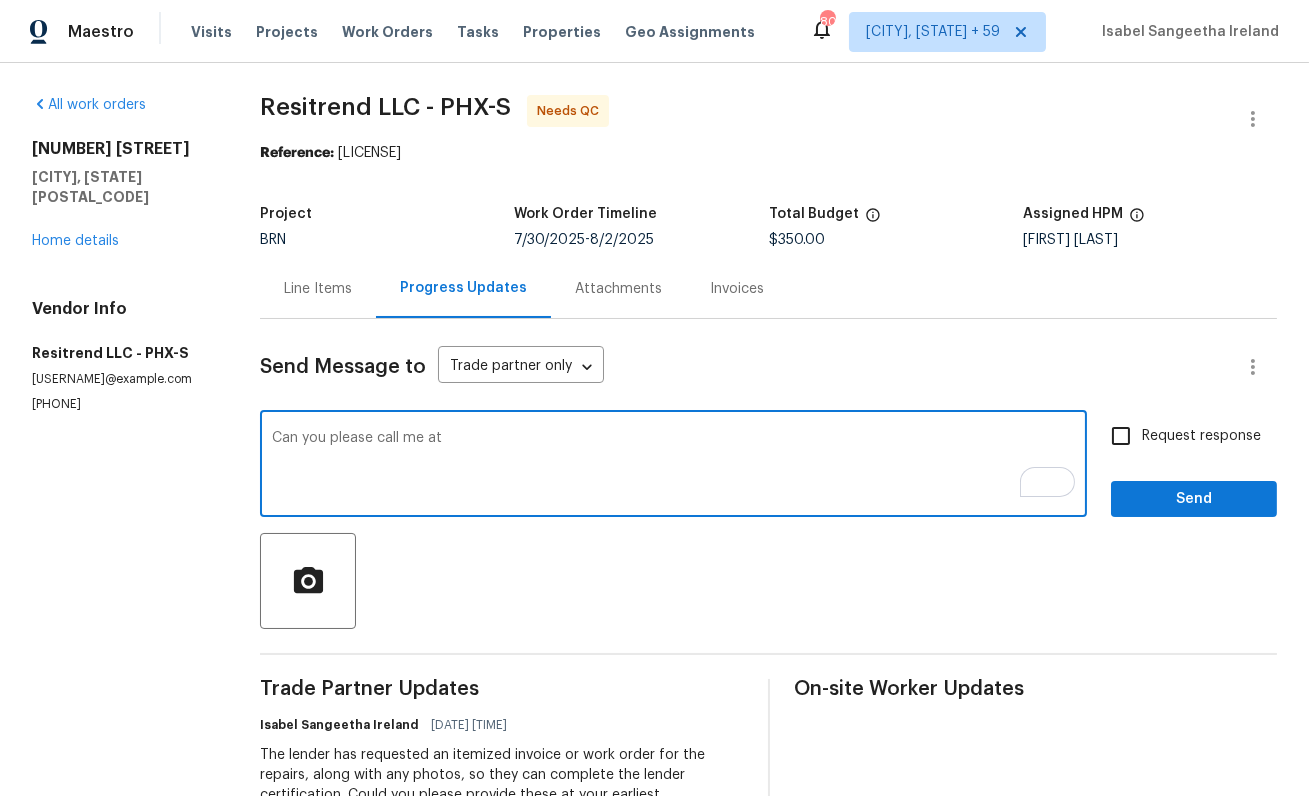 click on "Can you please call me at" at bounding box center (673, 466) 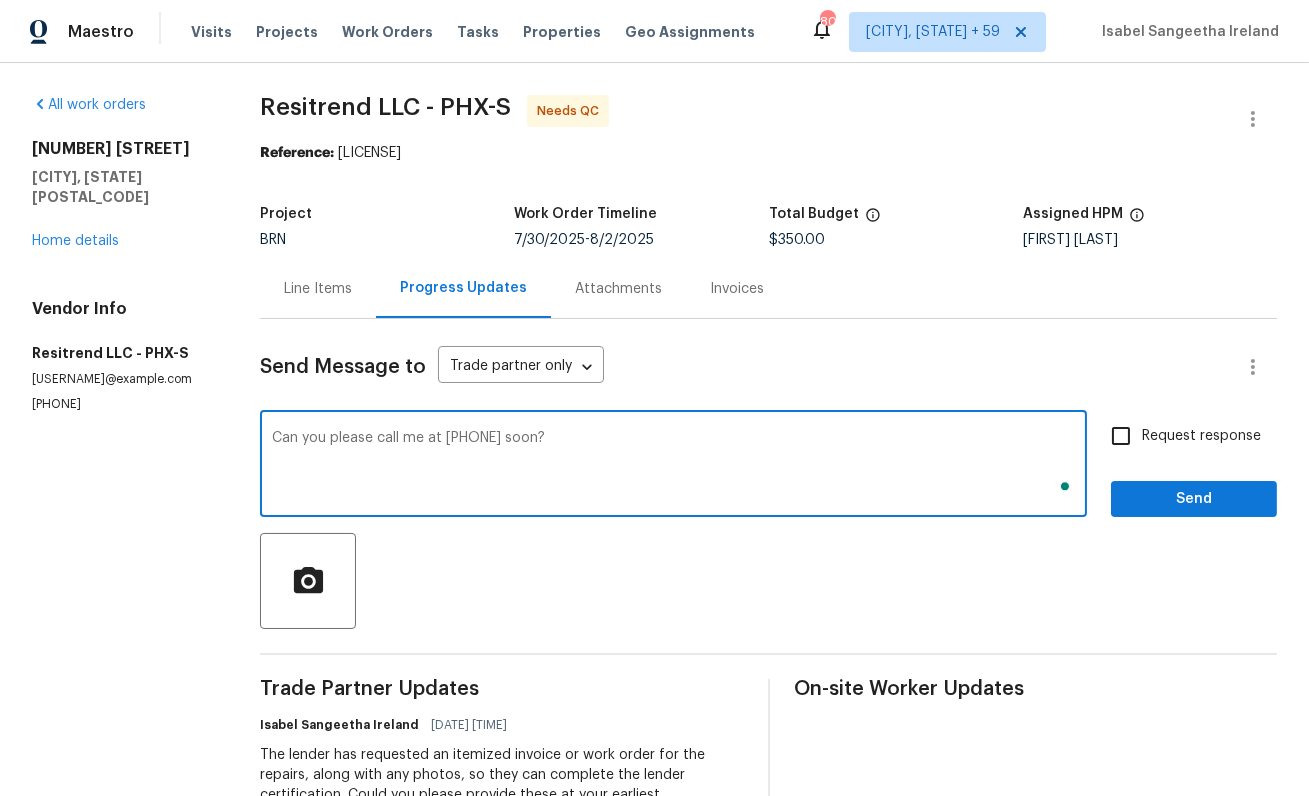 type on "Can you please call me at 650-800-9524 soon?" 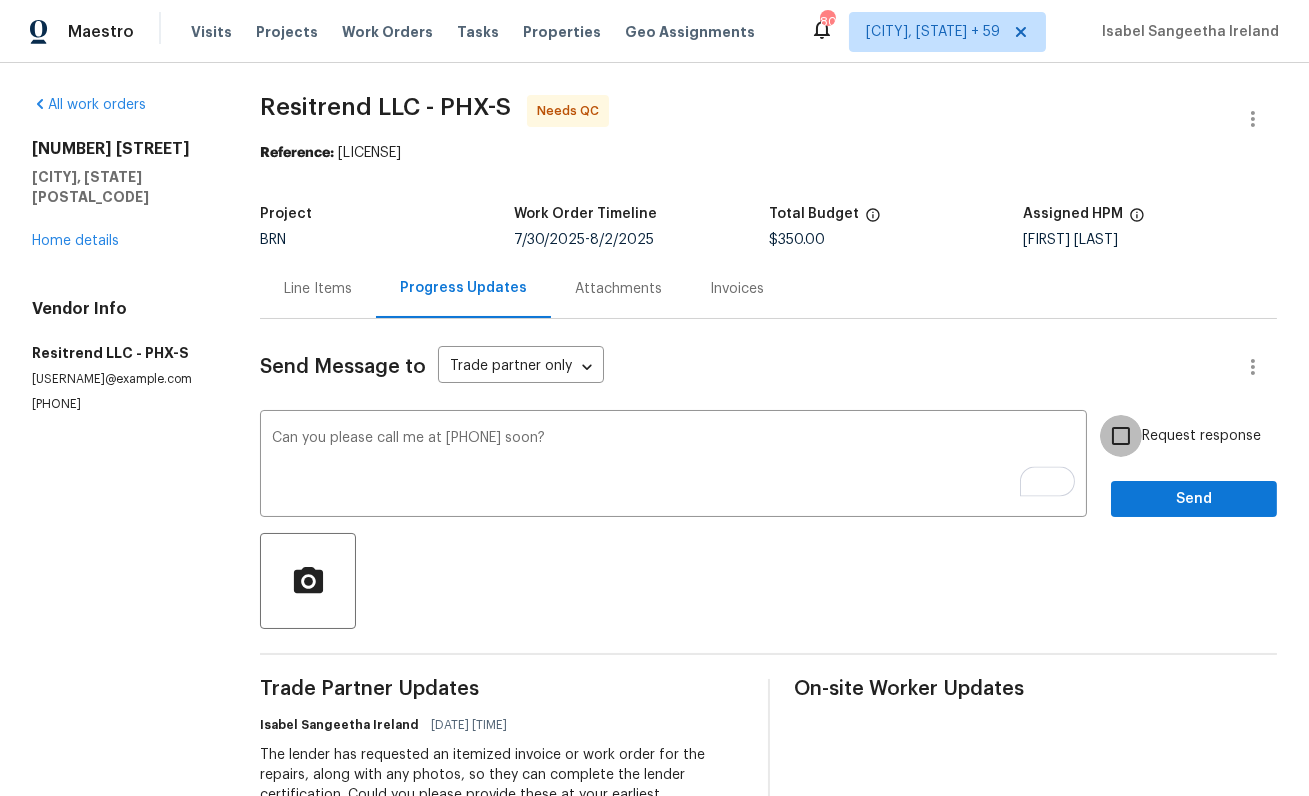 click on "Request response" at bounding box center (1121, 436) 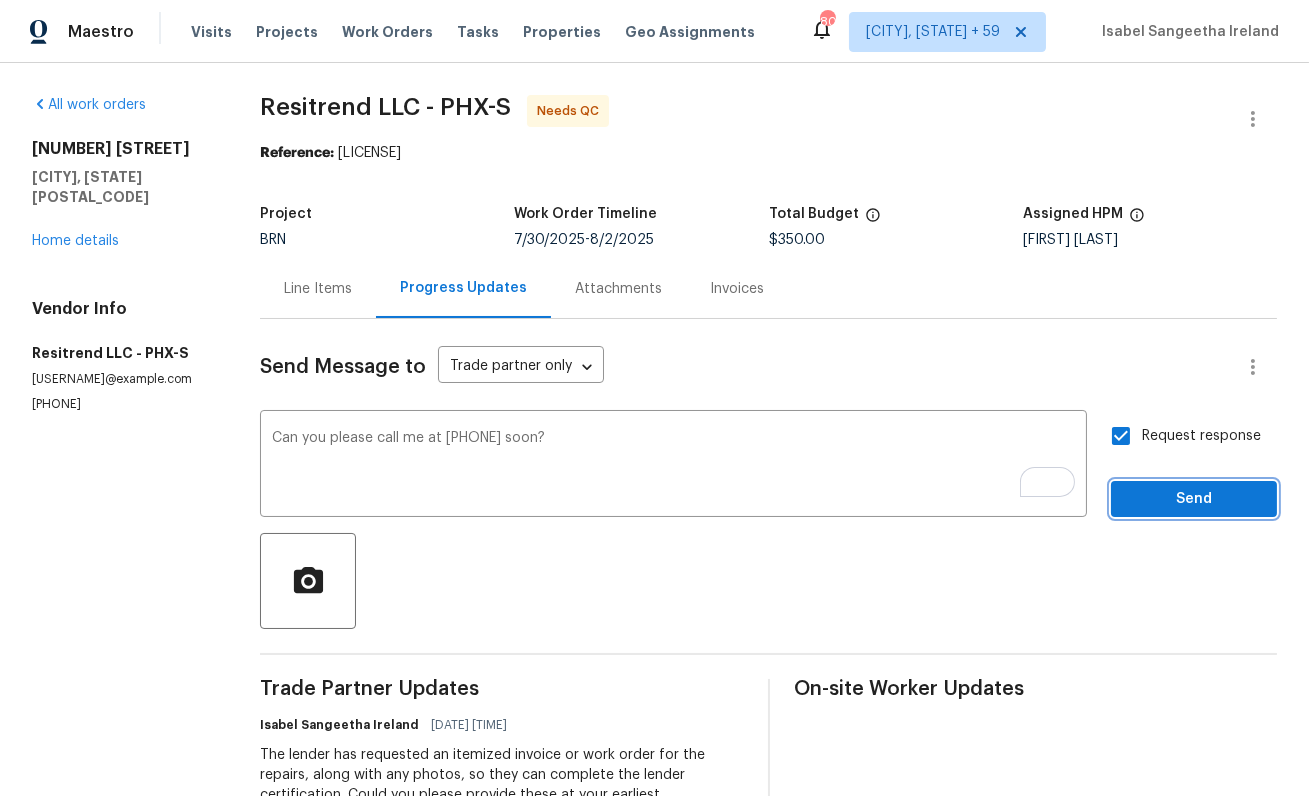click on "Send" at bounding box center (1194, 499) 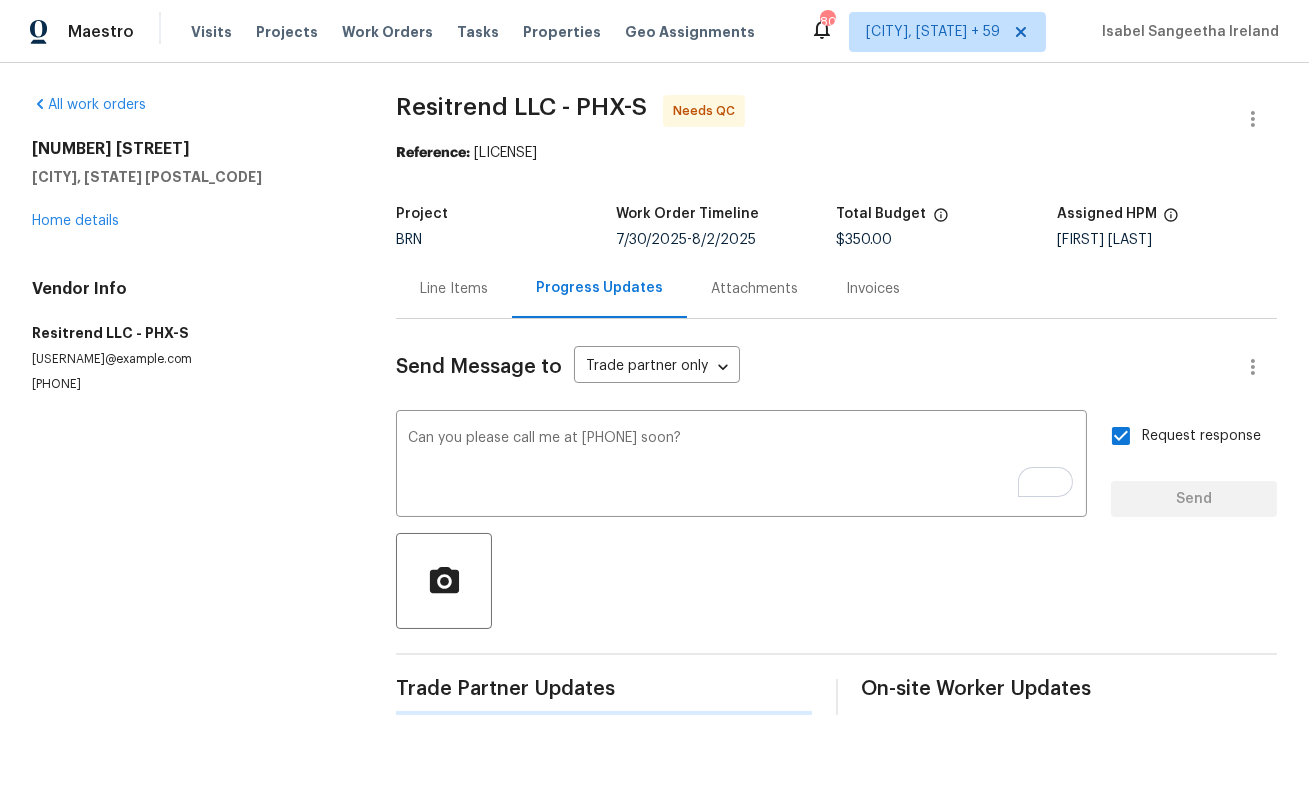 type 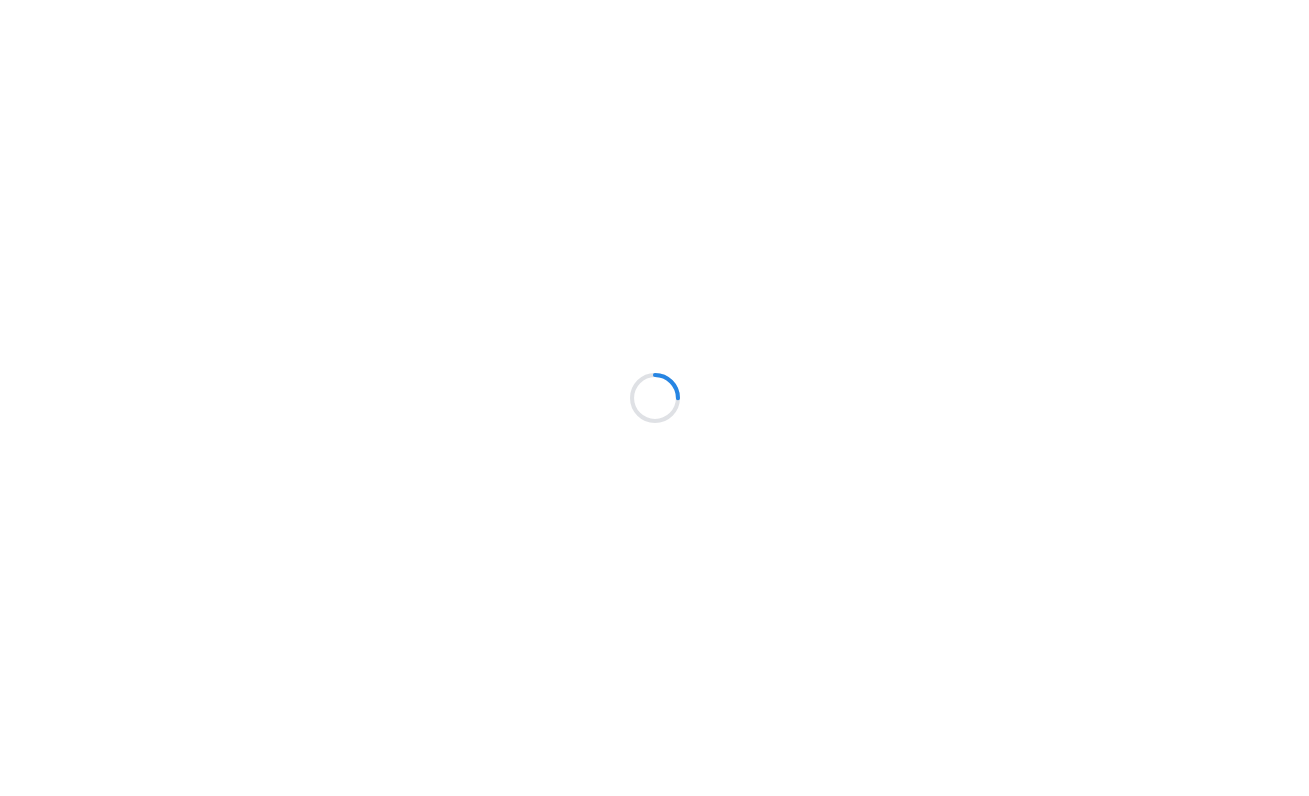 scroll, scrollTop: 0, scrollLeft: 0, axis: both 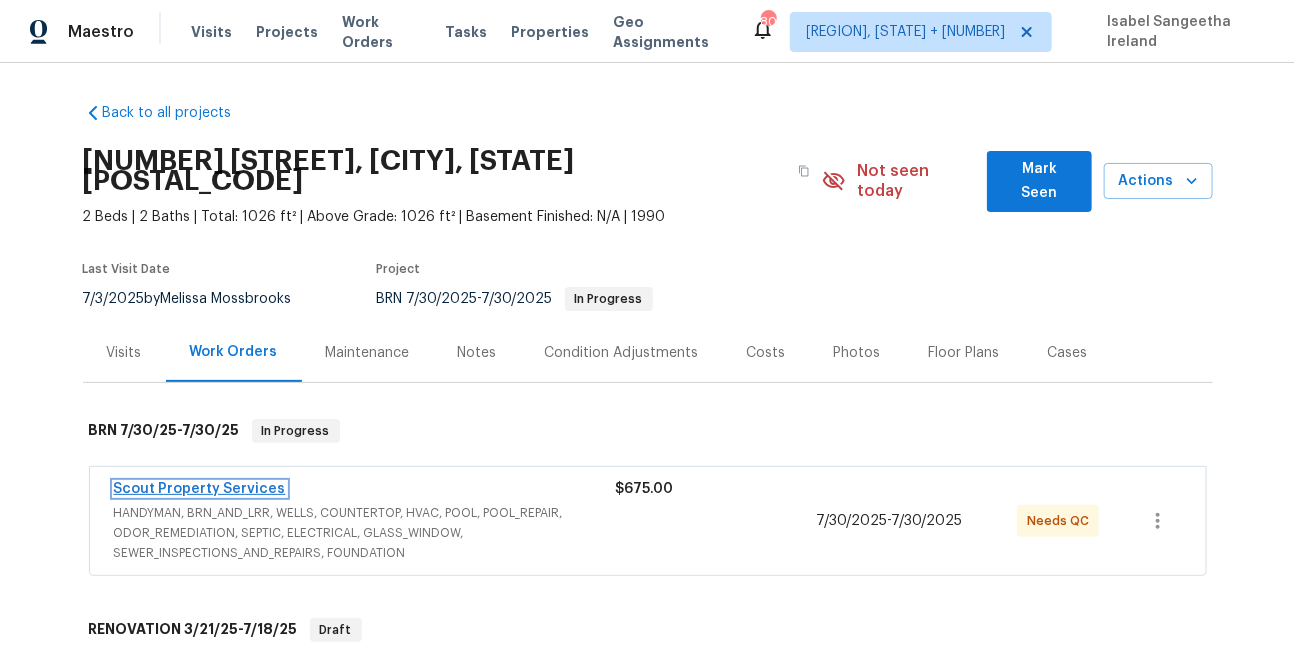 click on "Scout Property Services" at bounding box center [200, 489] 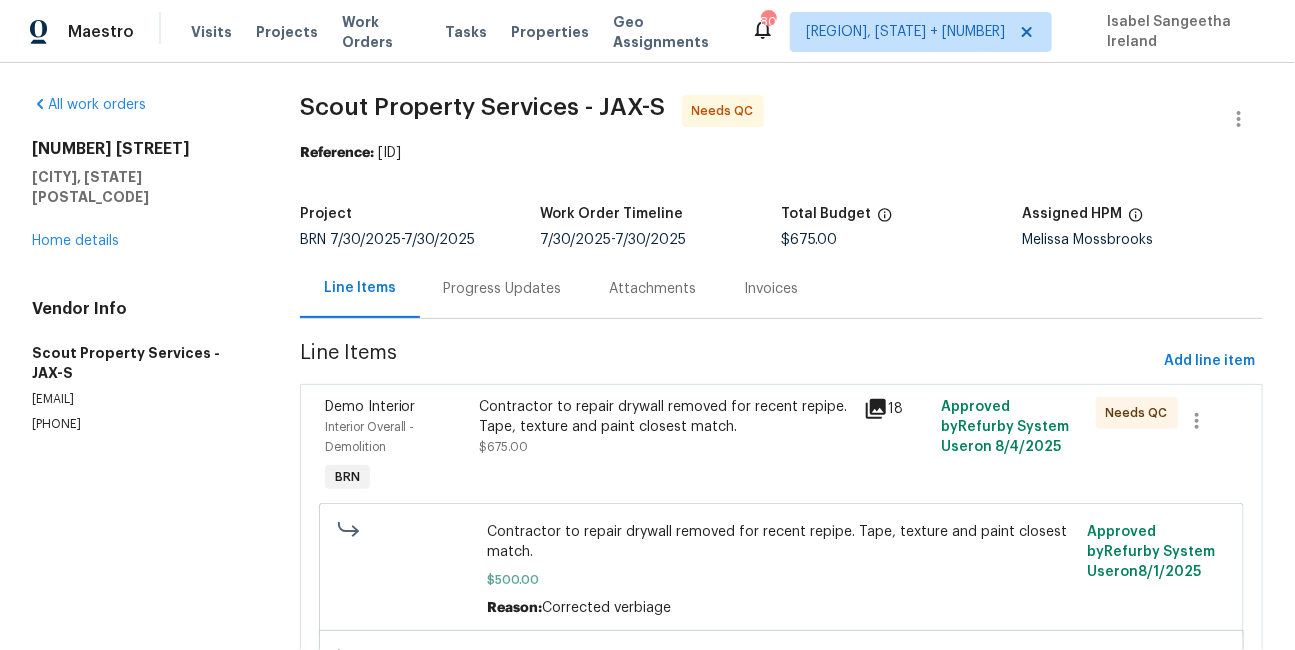 click on "Contractor to repair drywall removed for recent repipe. Tape, texture and paint closest match." at bounding box center (666, 417) 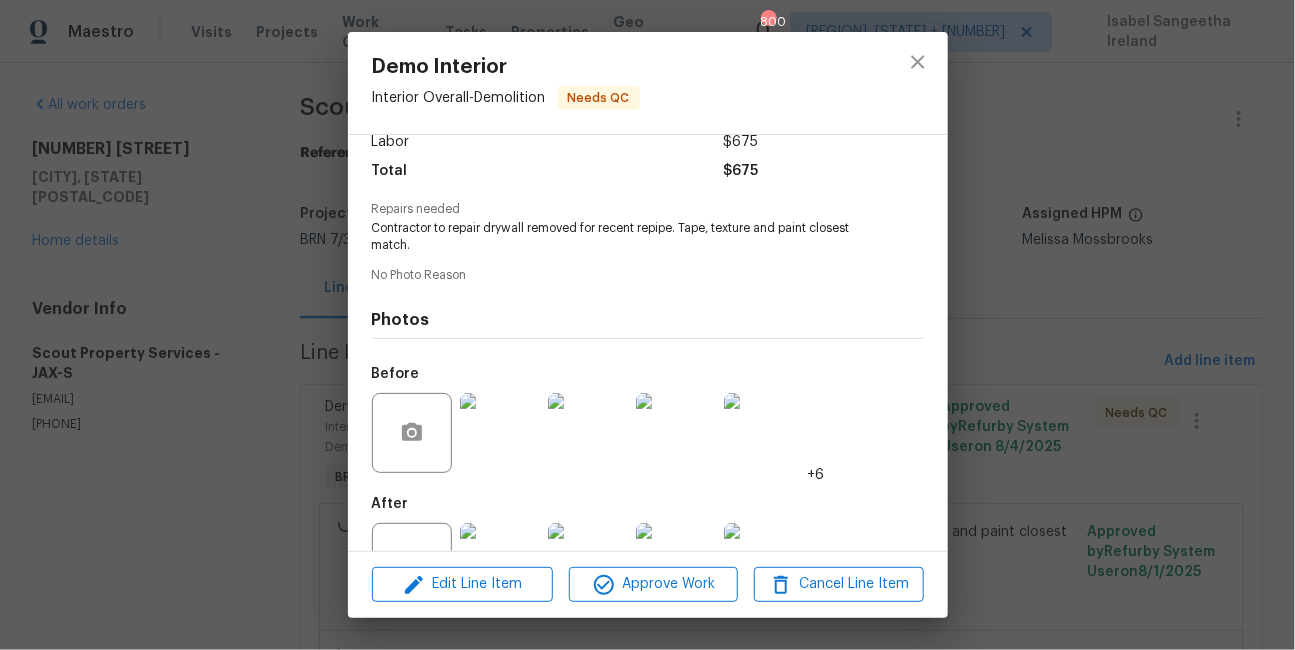 scroll, scrollTop: 222, scrollLeft: 0, axis: vertical 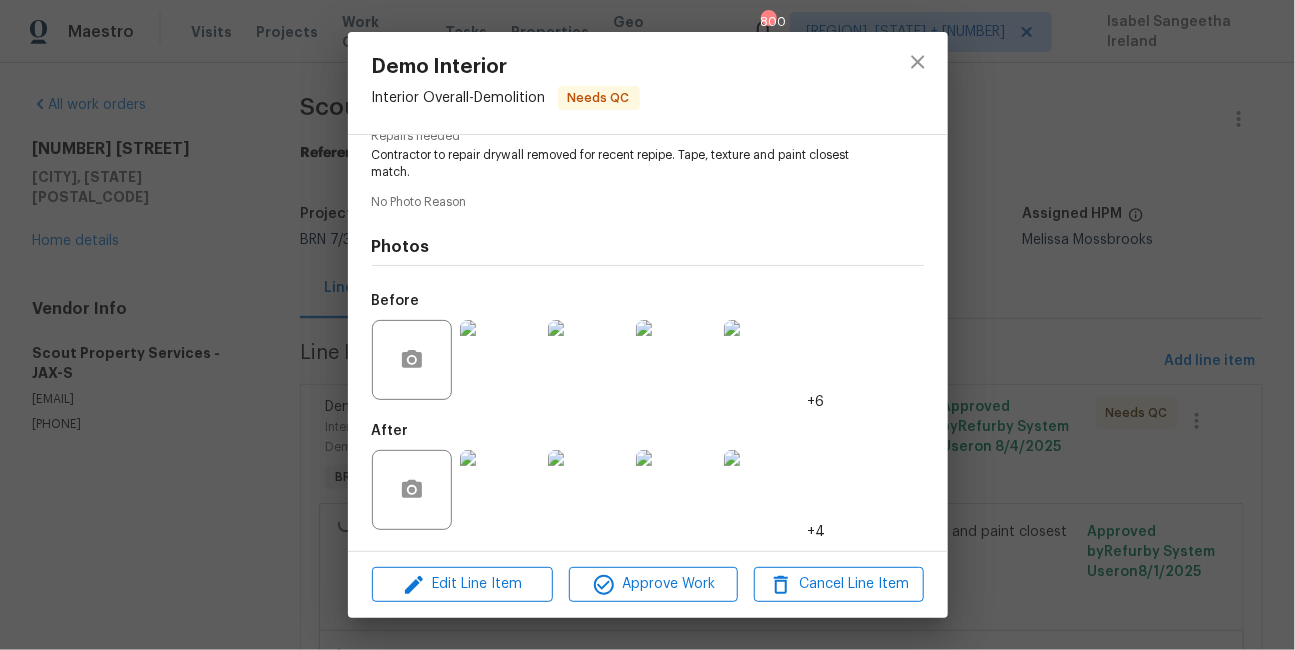 click at bounding box center (500, 490) 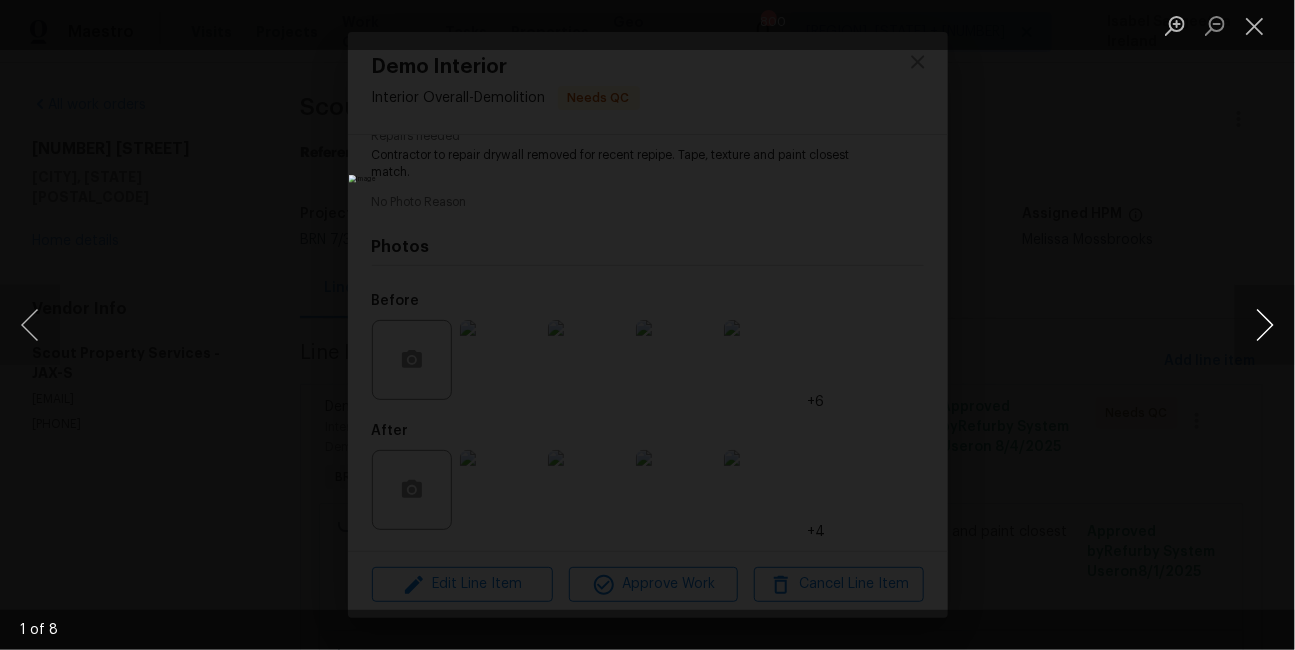 click at bounding box center [1265, 325] 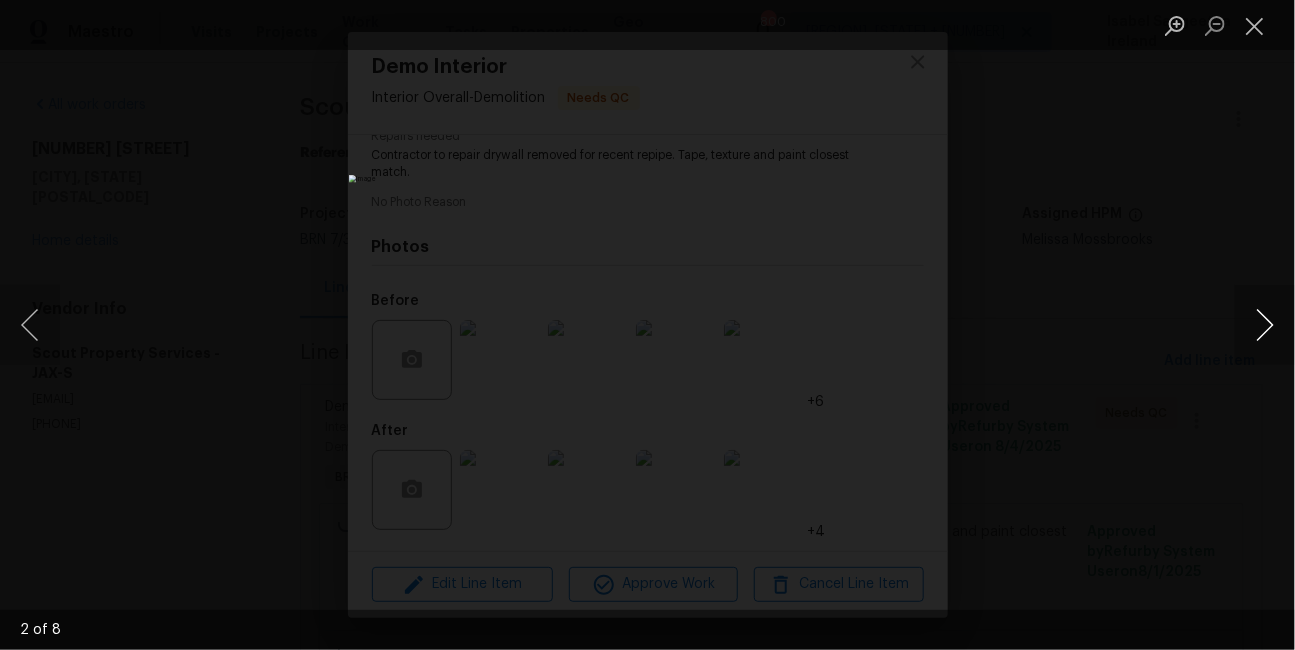 click at bounding box center (1265, 325) 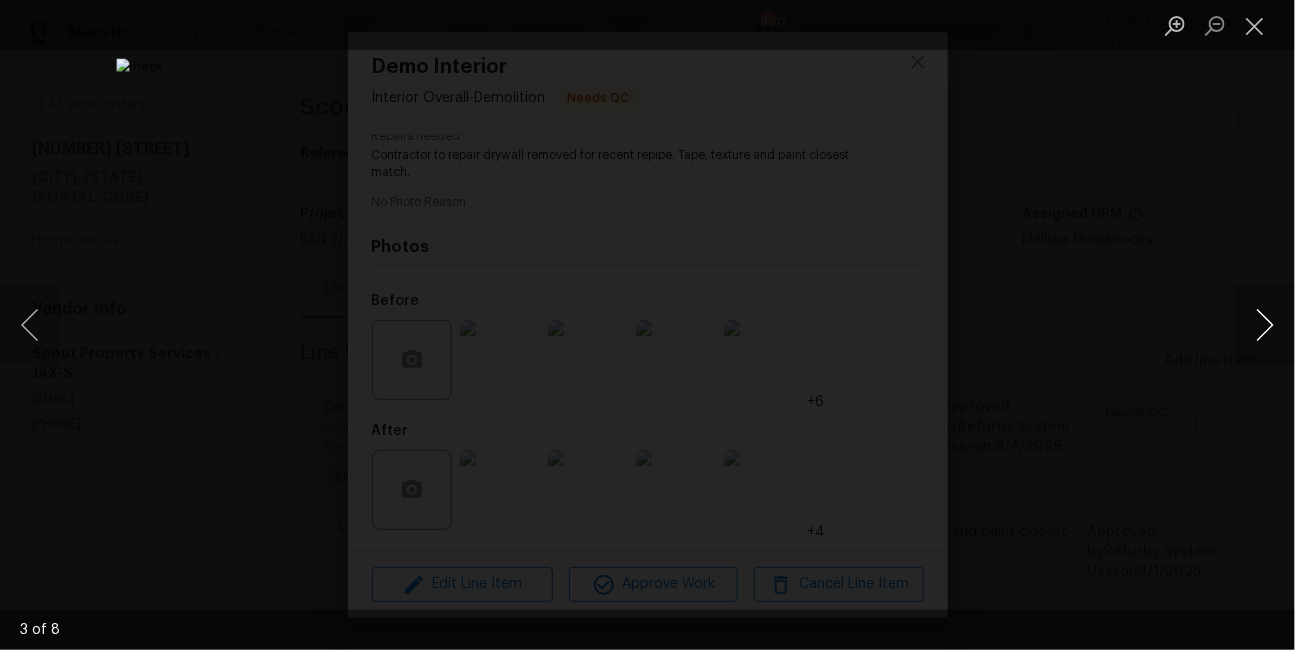 click at bounding box center [1265, 325] 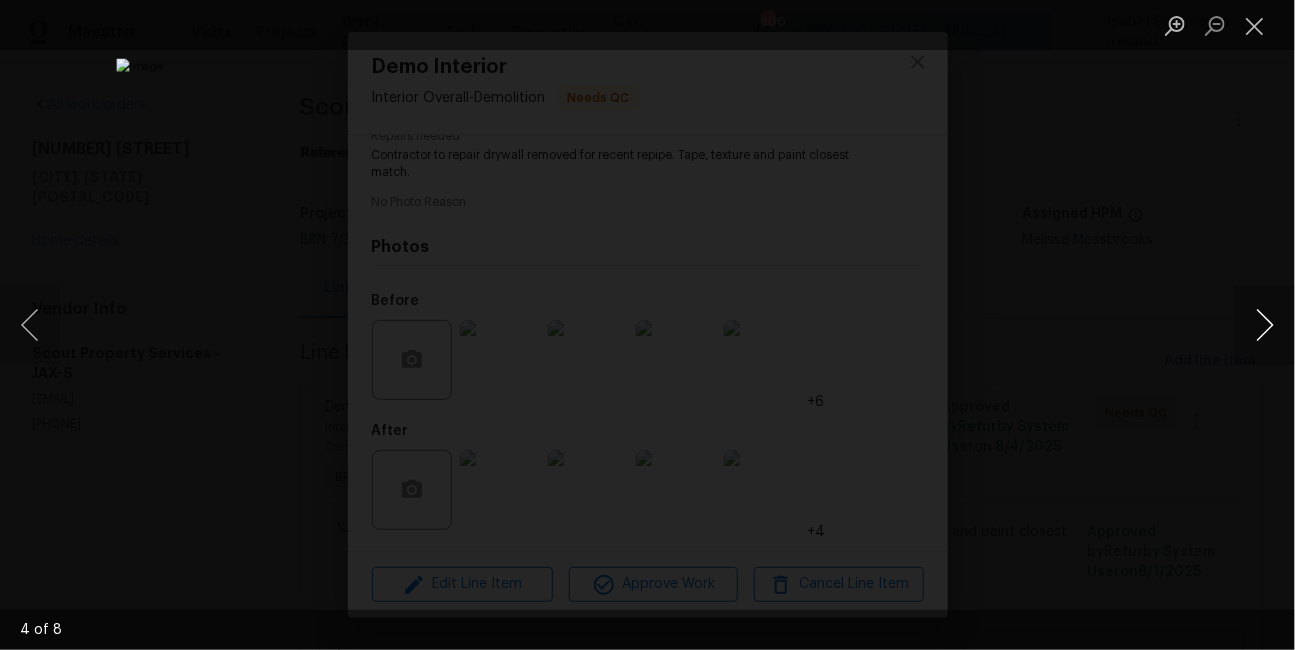 click at bounding box center (1265, 325) 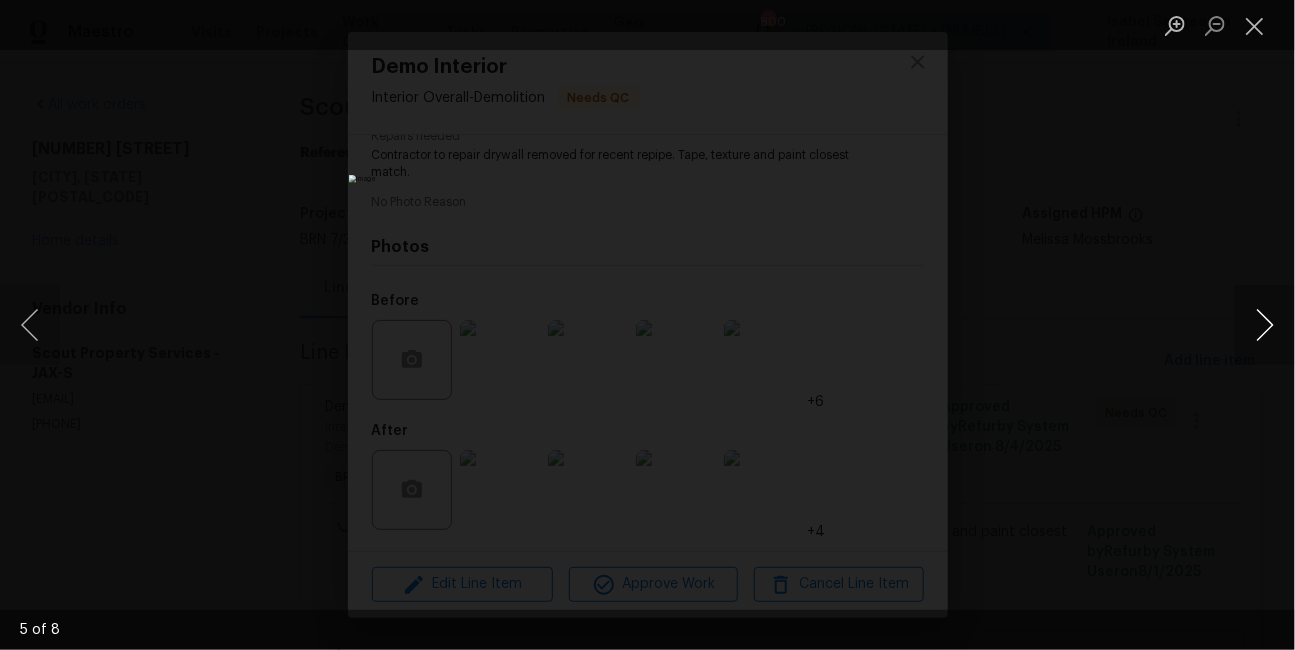 click at bounding box center (1265, 325) 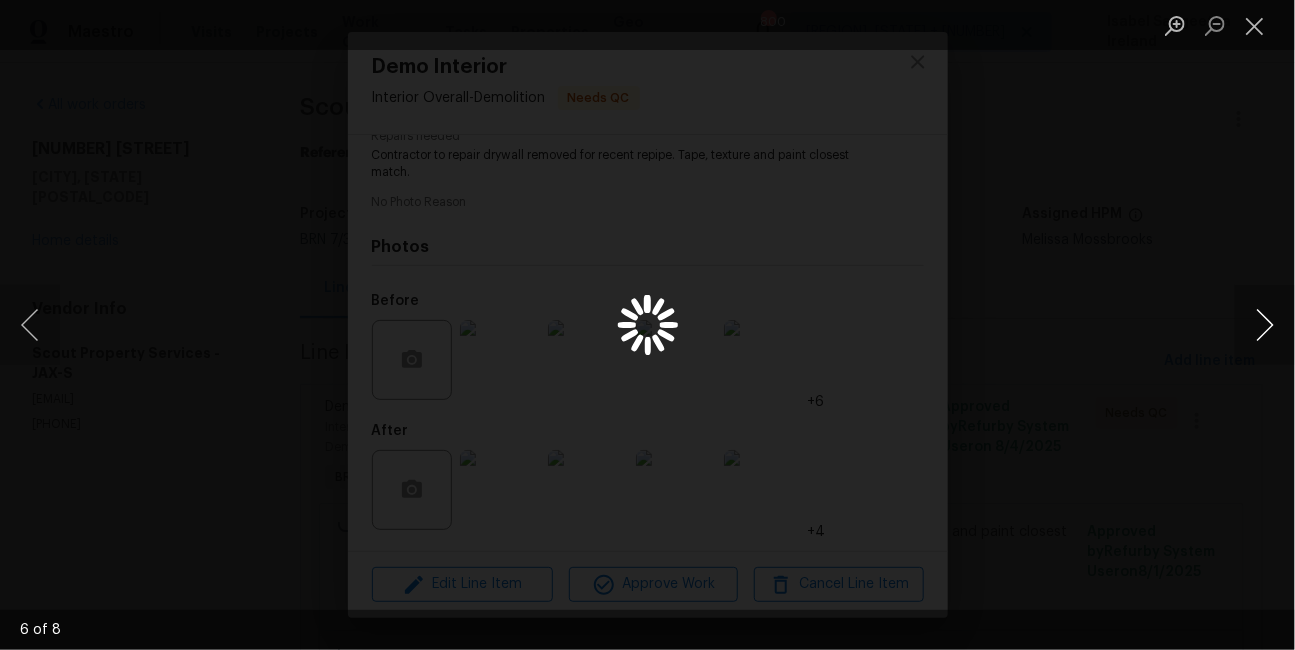 click at bounding box center [1265, 325] 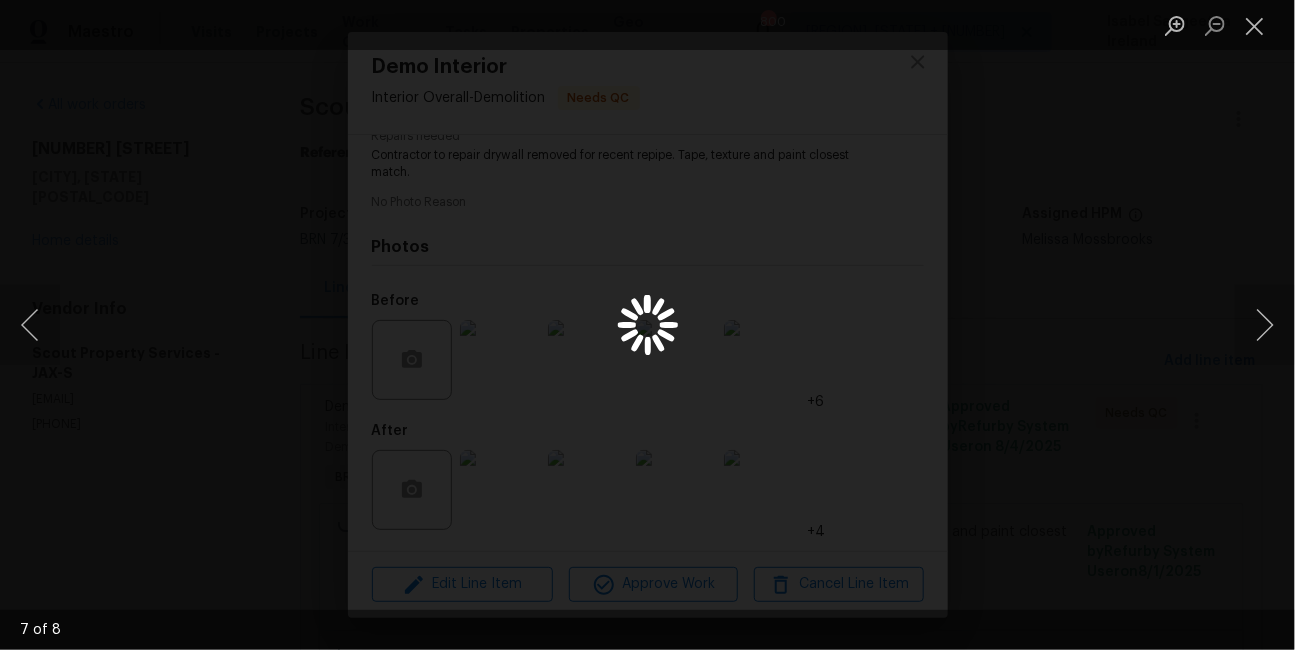 click at bounding box center [647, 325] 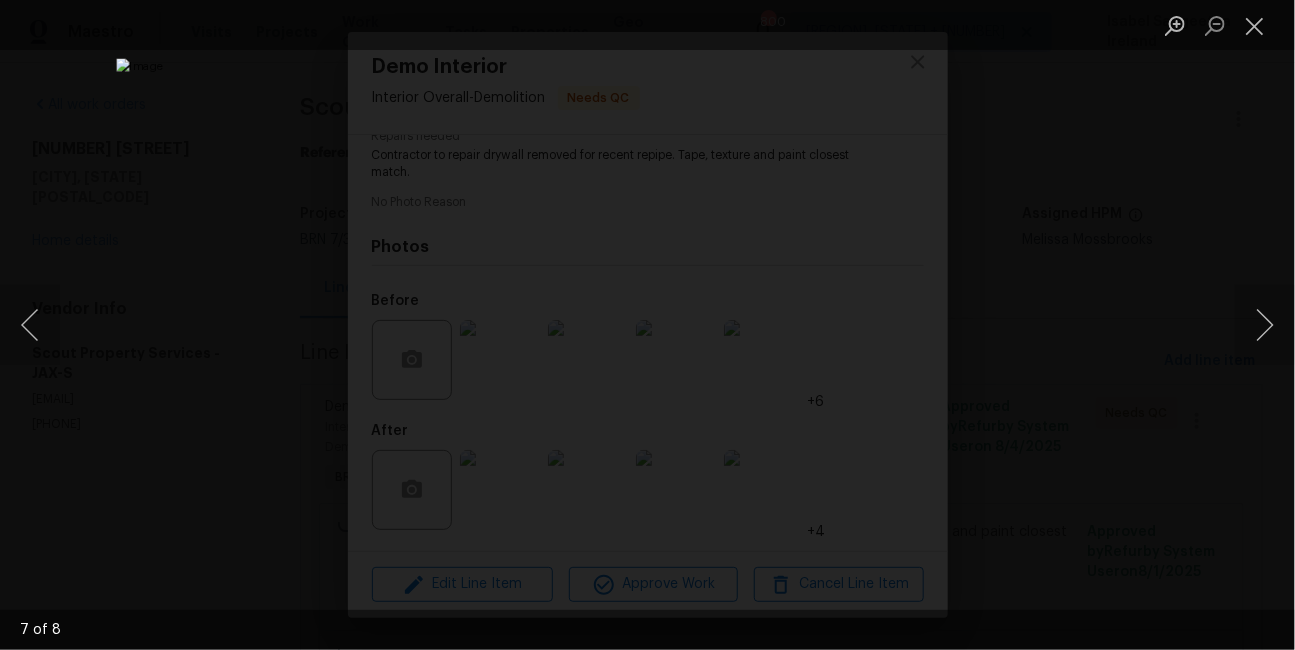 click at bounding box center [647, 325] 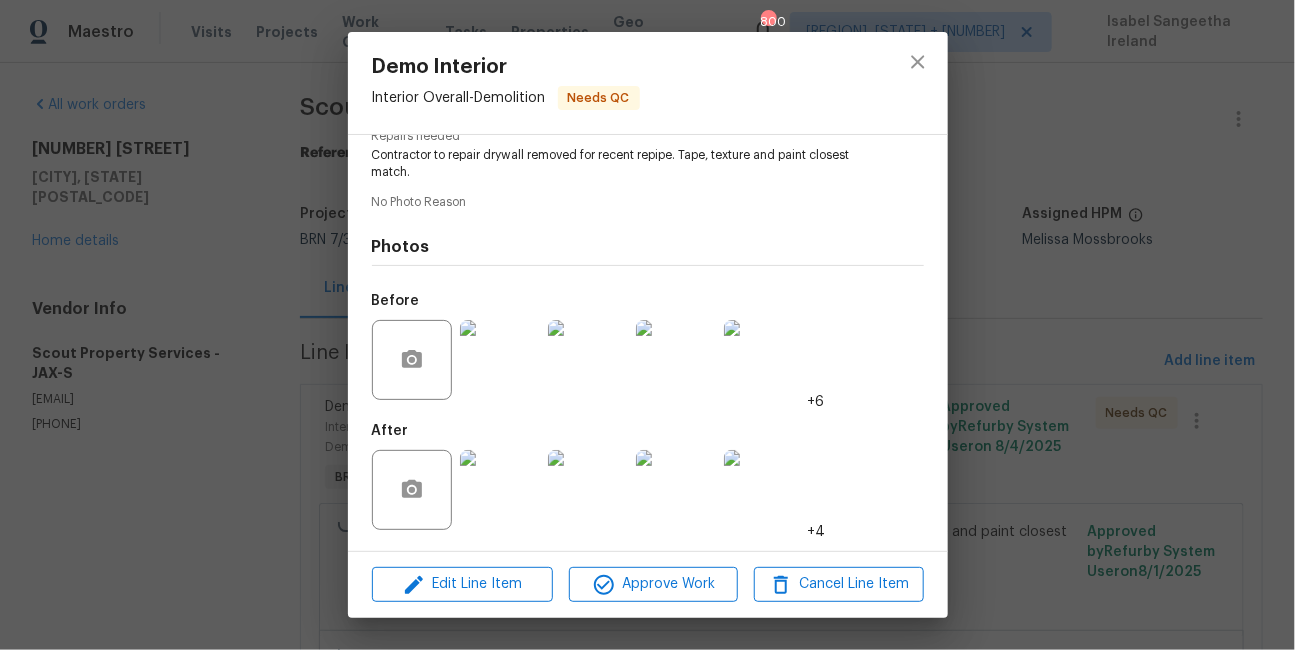 click on "Demo Interior Interior Overall  -  Demolition Needs QC Vendor Scout Property Services Account Category BINSR Cost $0 x 1 count $0 Labor $675 Total $675 Repairs needed Contractor to repair drywall removed for recent repipe. Tape, texture and paint closest match. No Photo Reason   Photos Before  +6 After  +4  Edit Line Item  Approve Work  Cancel Line Item" at bounding box center [647, 325] 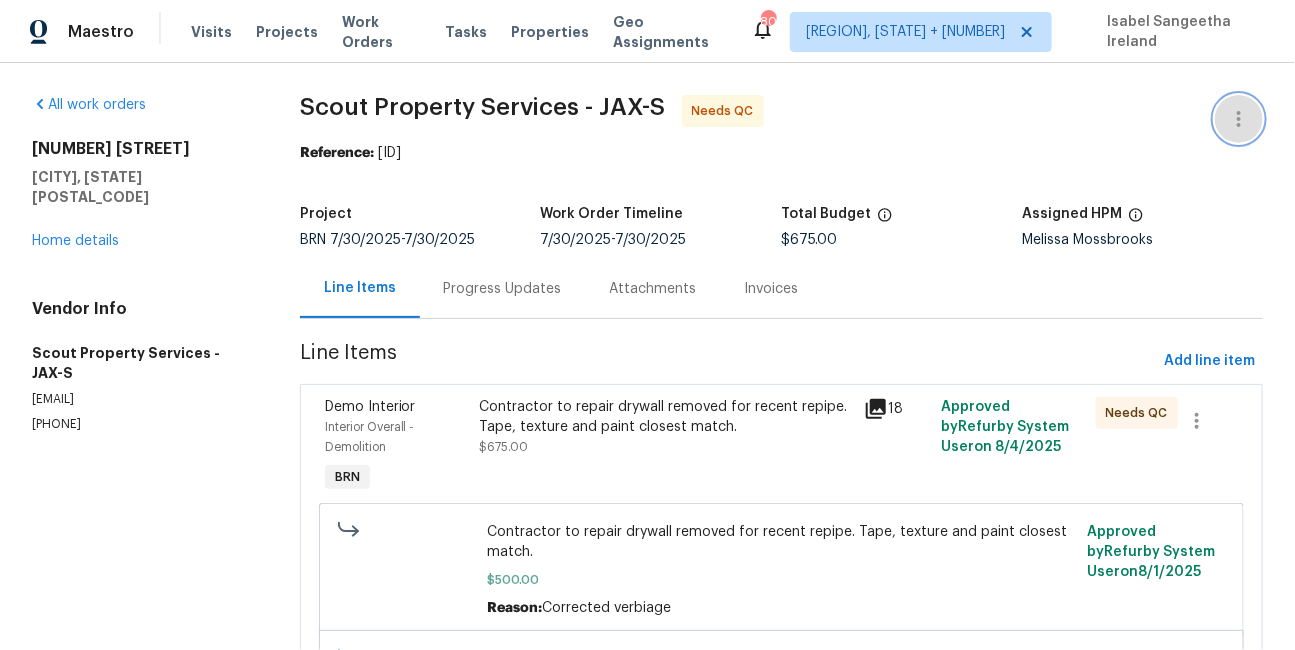 click 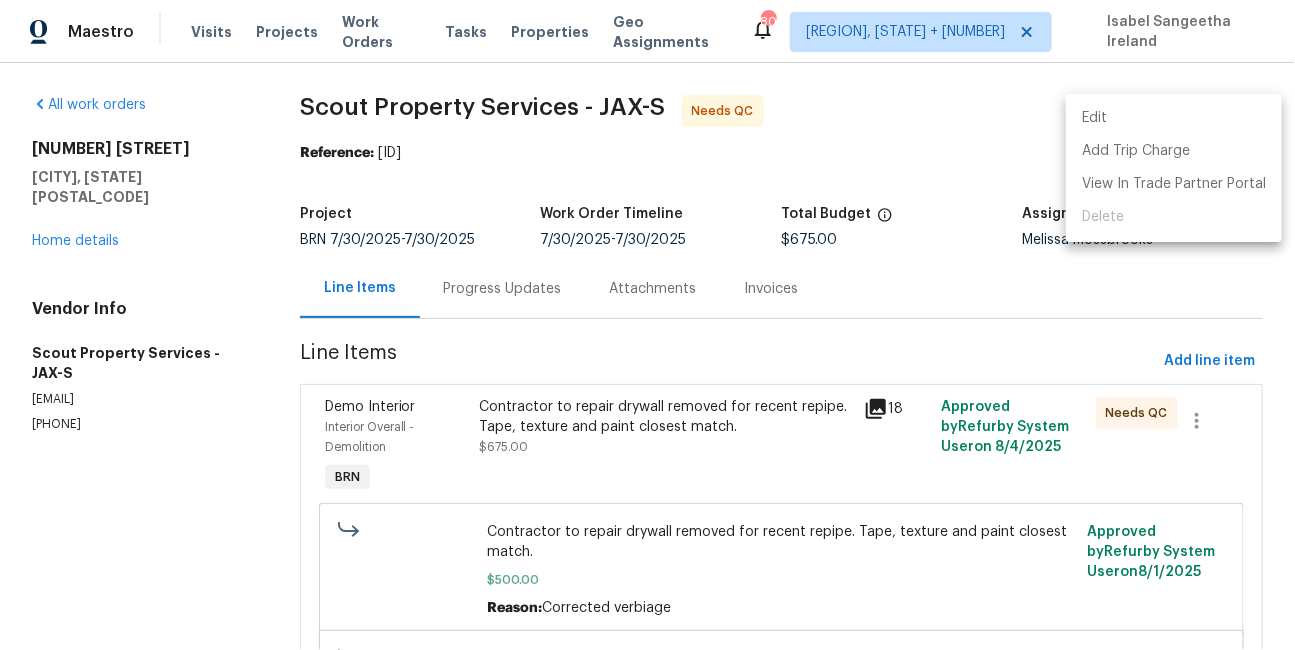 click on "Edit" at bounding box center (1174, 118) 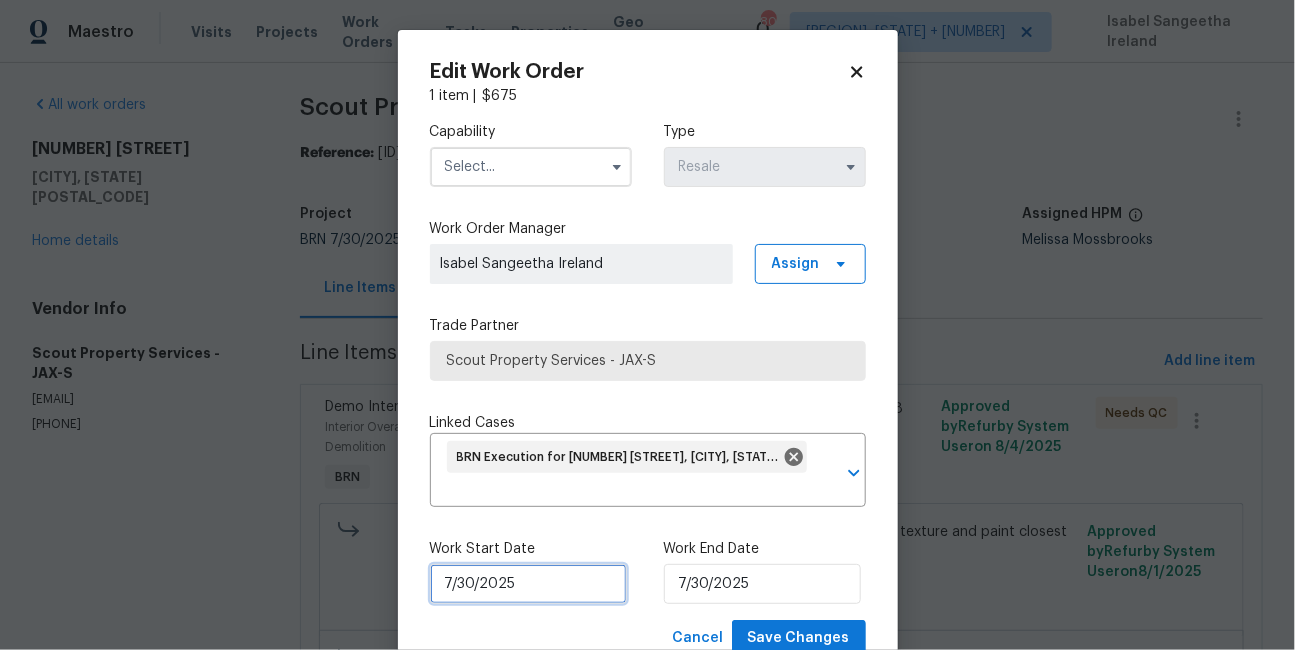 click on "7/30/2025" at bounding box center [528, 584] 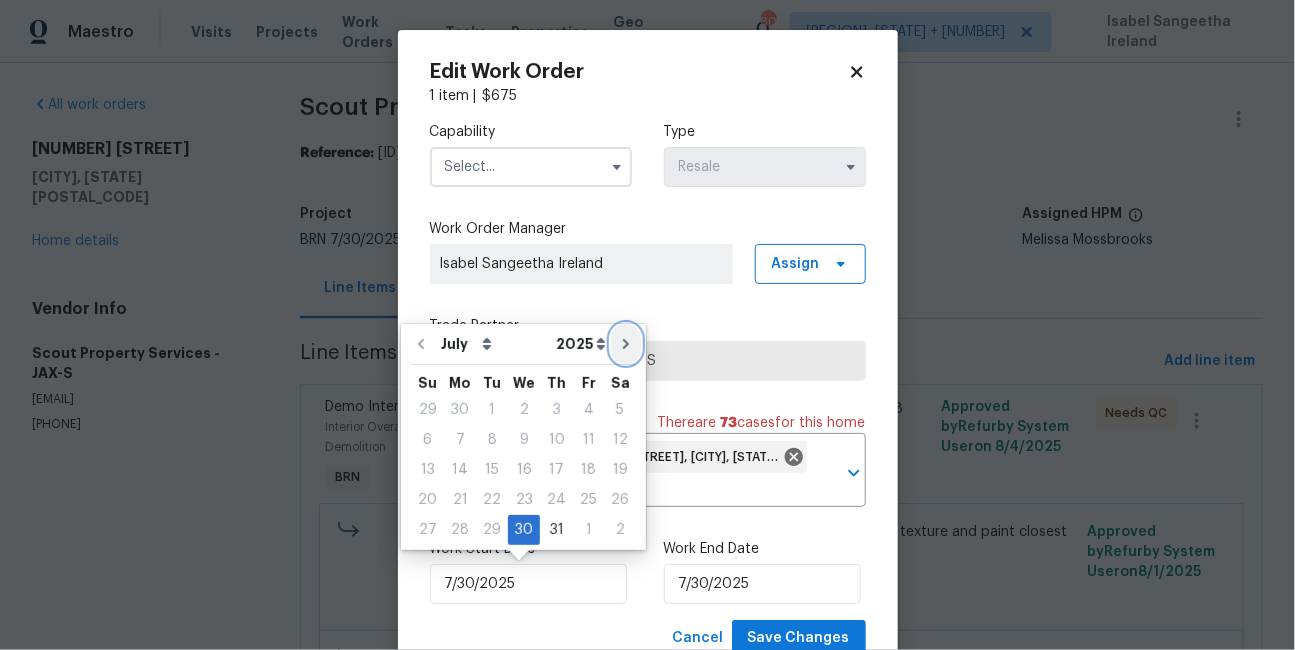 click 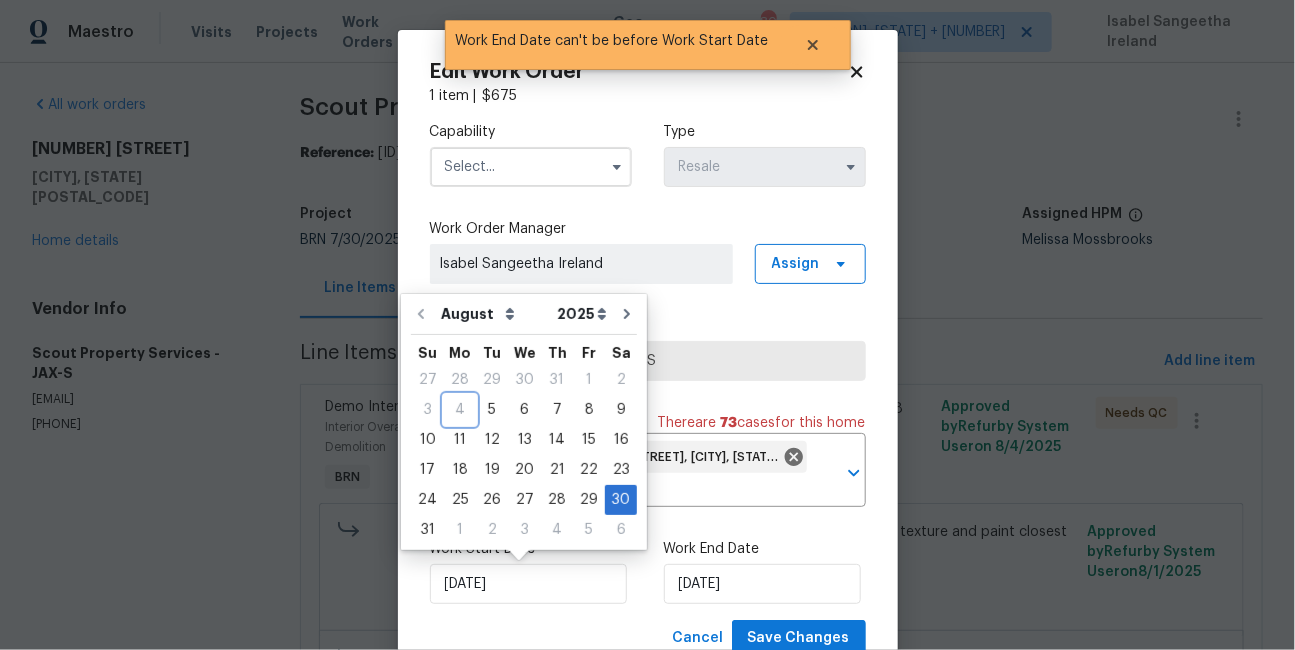 click on "4" at bounding box center (460, 410) 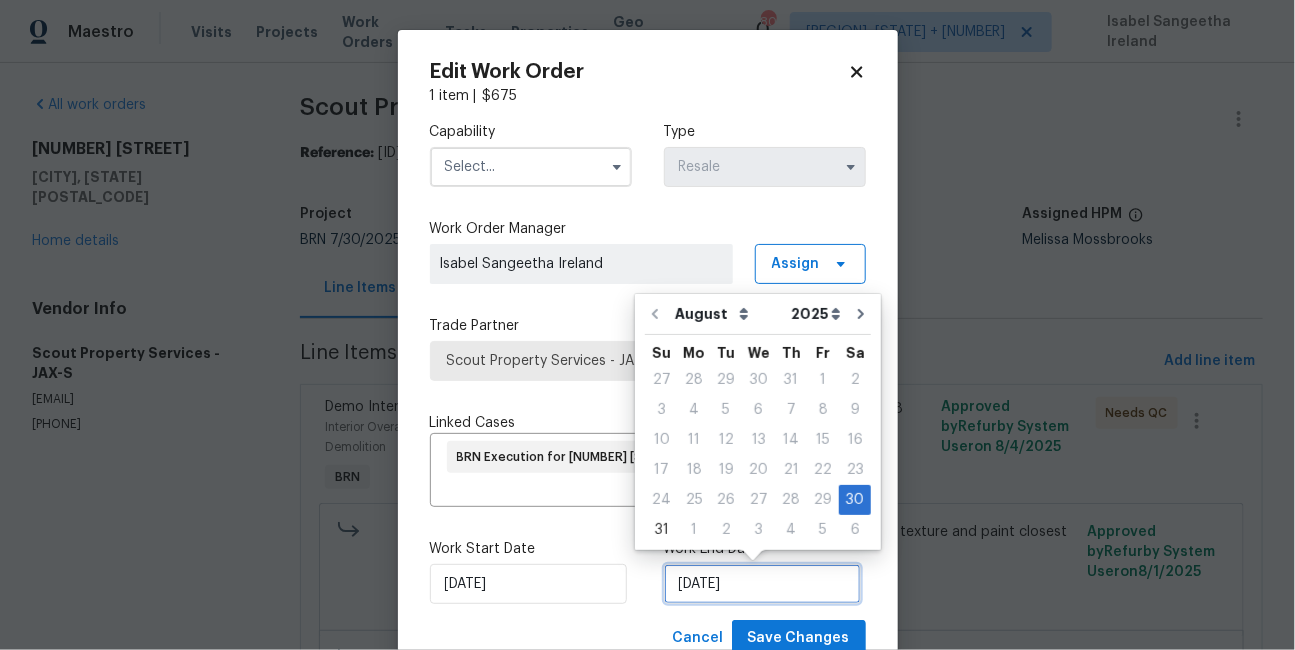 click on "8/30/2025" at bounding box center [762, 584] 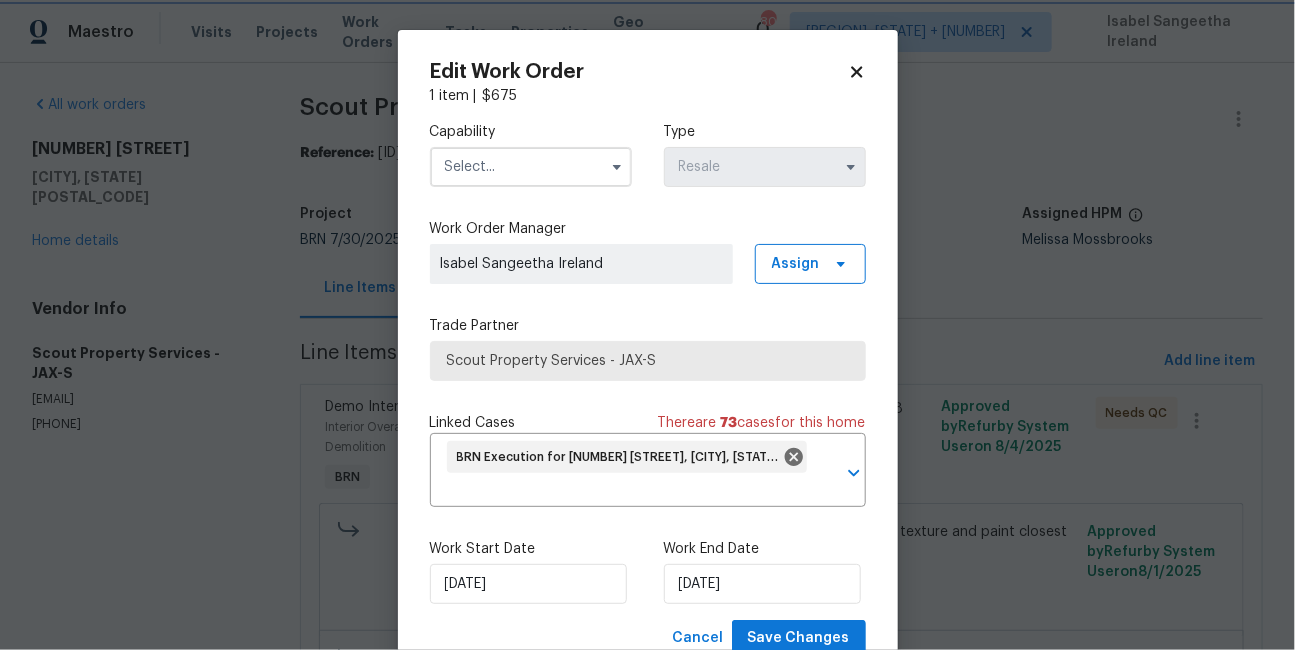 click 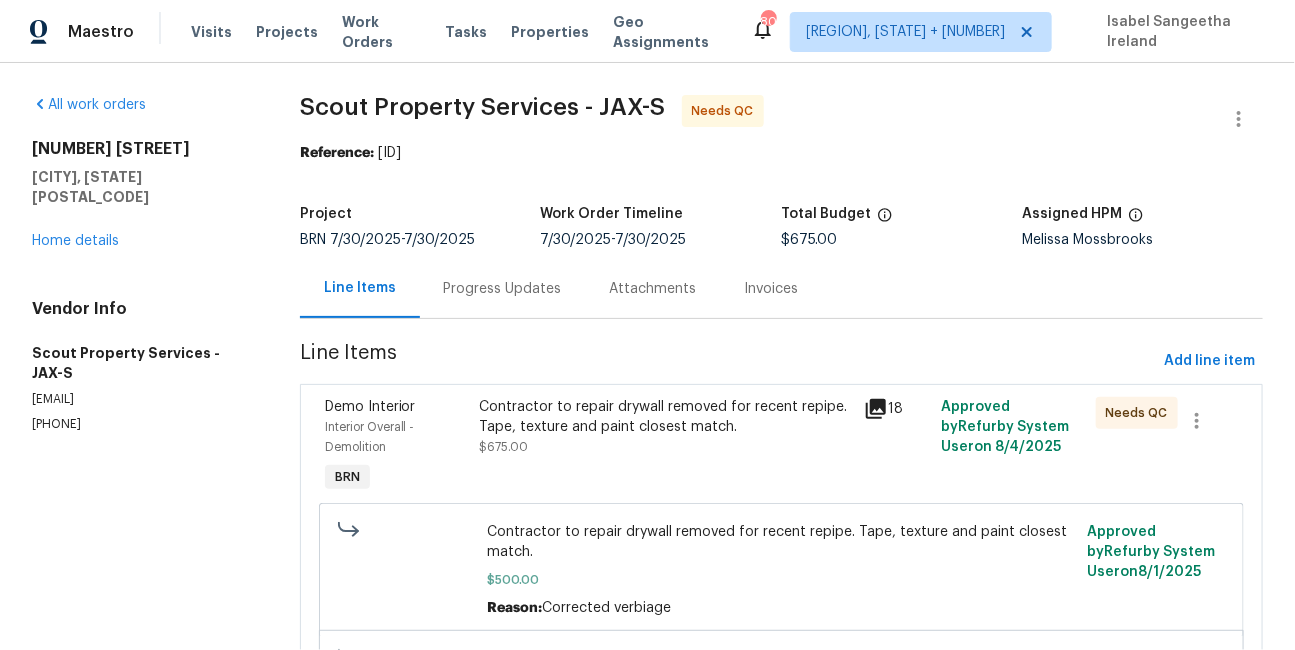 click on "Assigned HPM" at bounding box center [1072, 214] 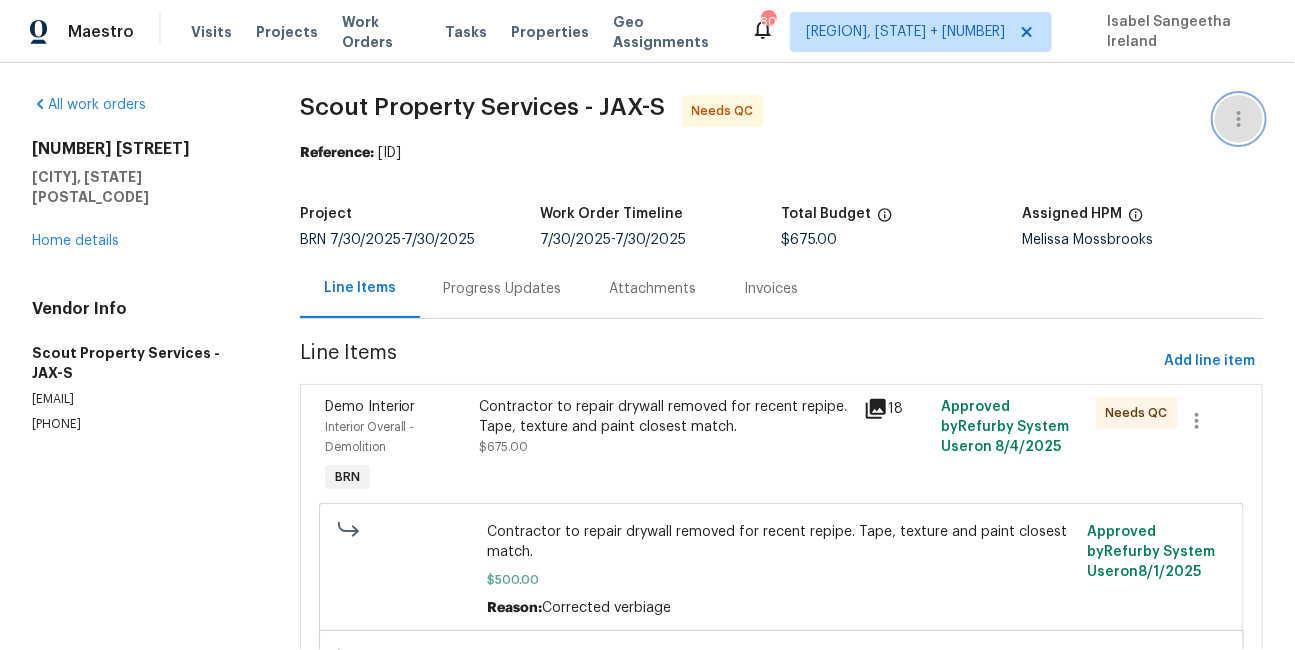 click 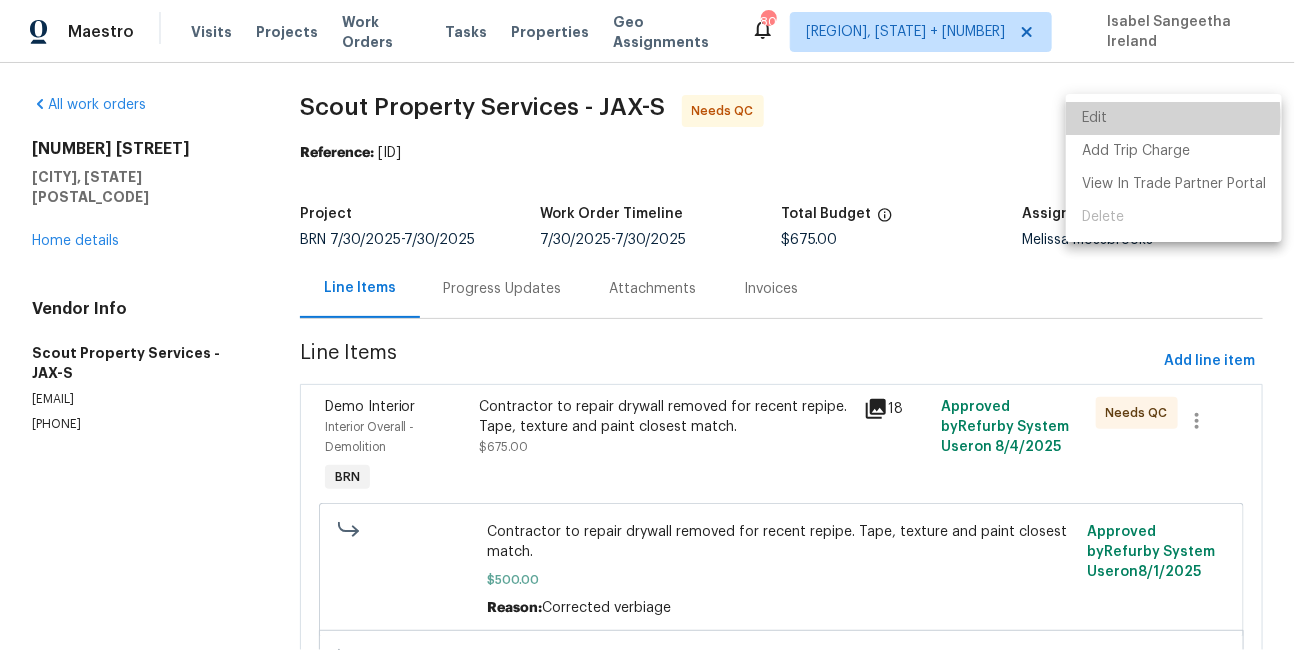 click on "Edit" at bounding box center (1174, 118) 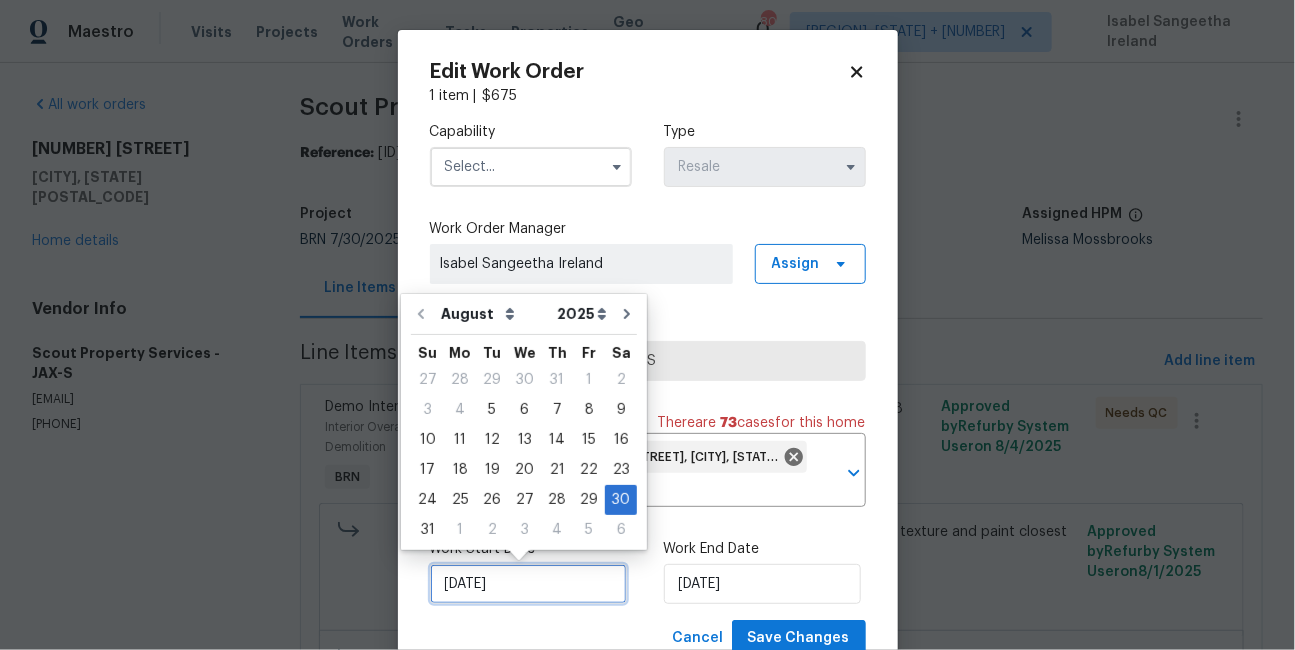 click on "8/30/2025" at bounding box center [528, 584] 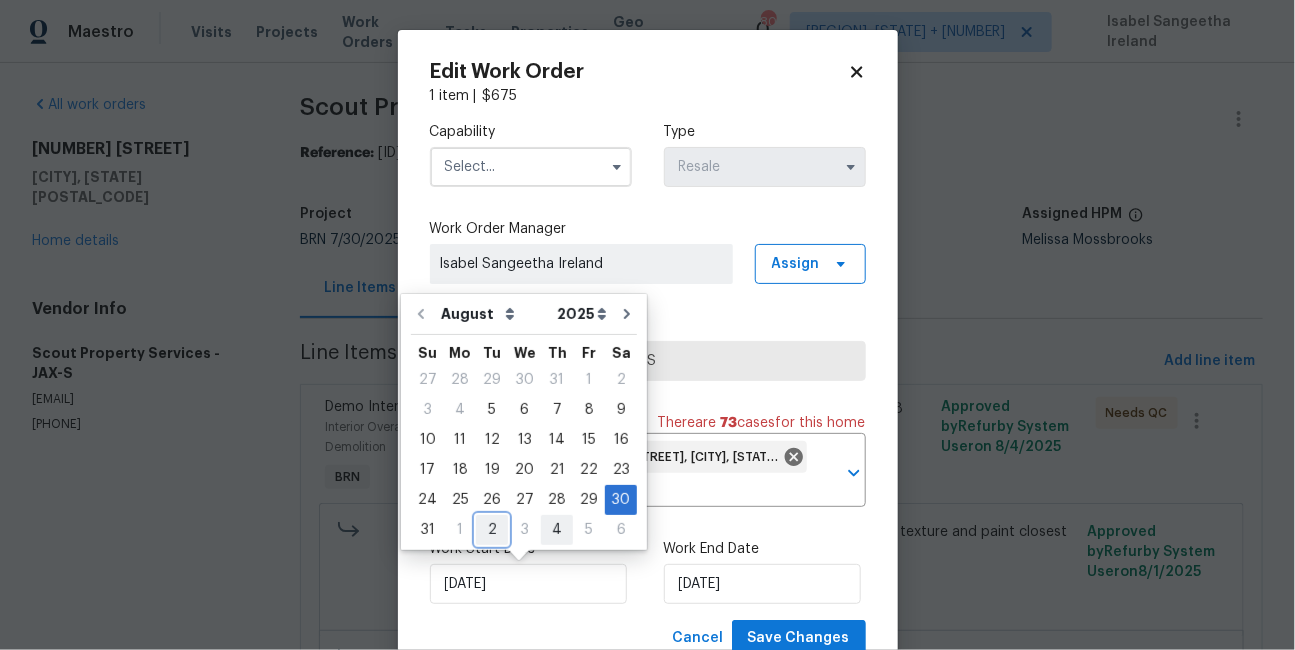drag, startPoint x: 481, startPoint y: 526, endPoint x: 545, endPoint y: 534, distance: 64.49806 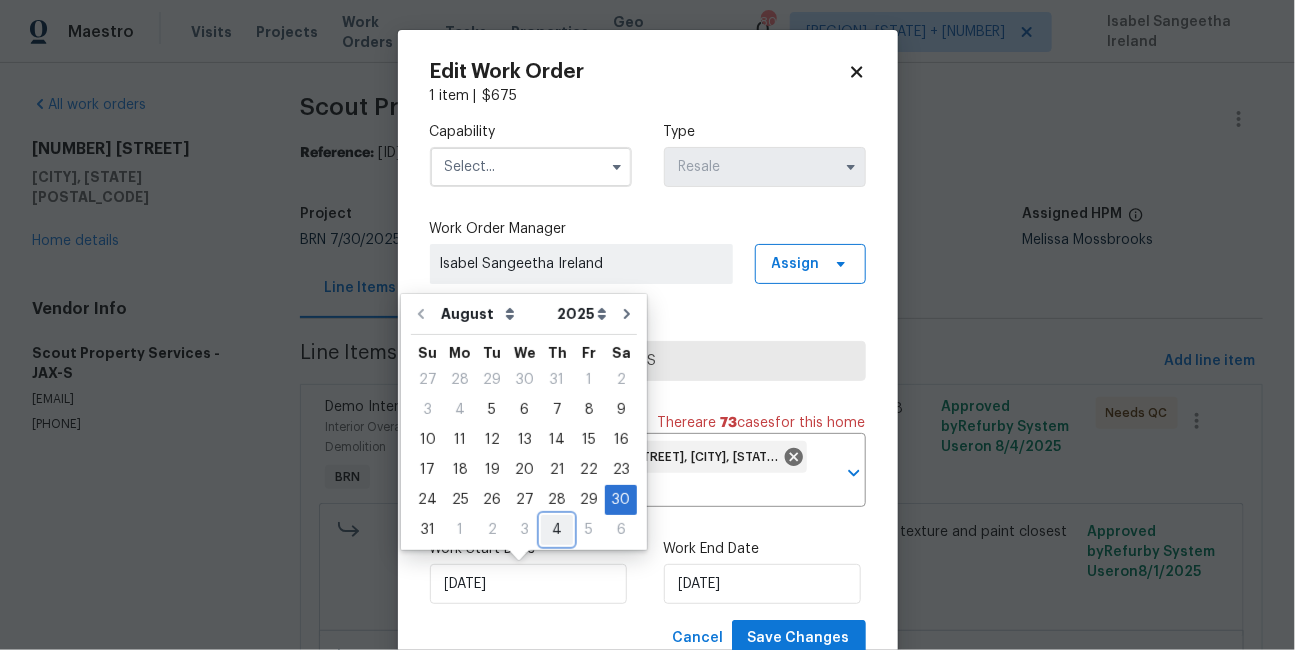 click on "4" at bounding box center [557, 530] 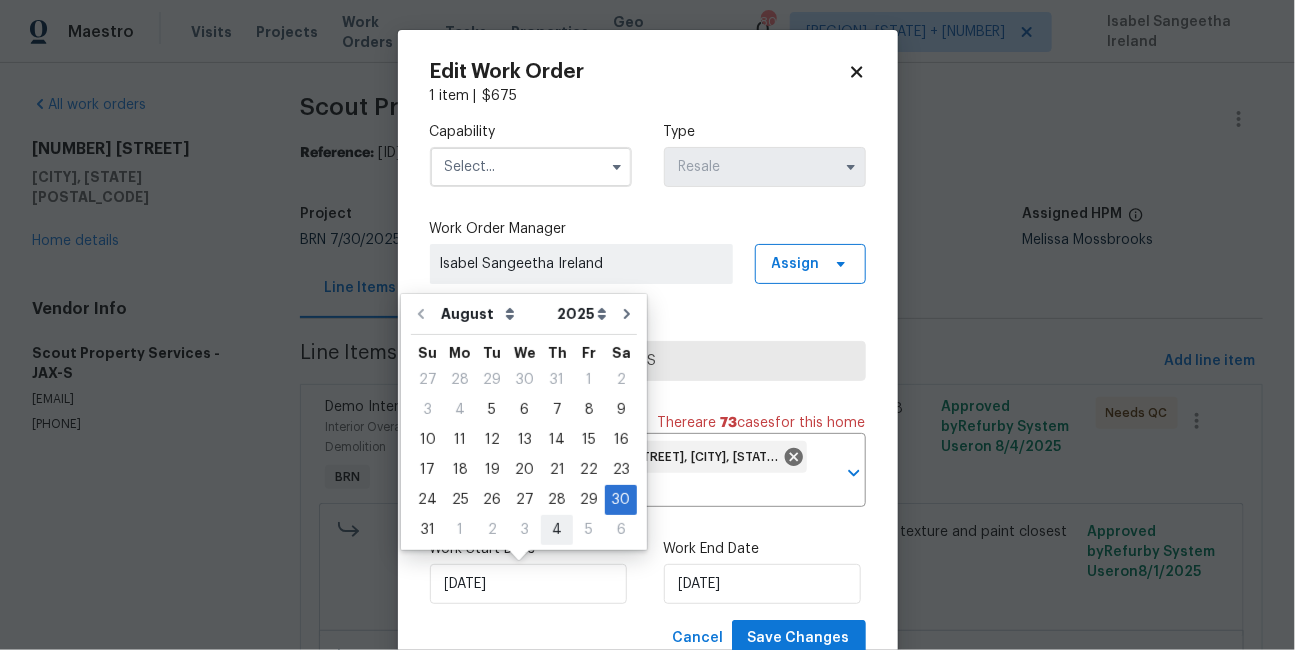 type on "9/4/2025" 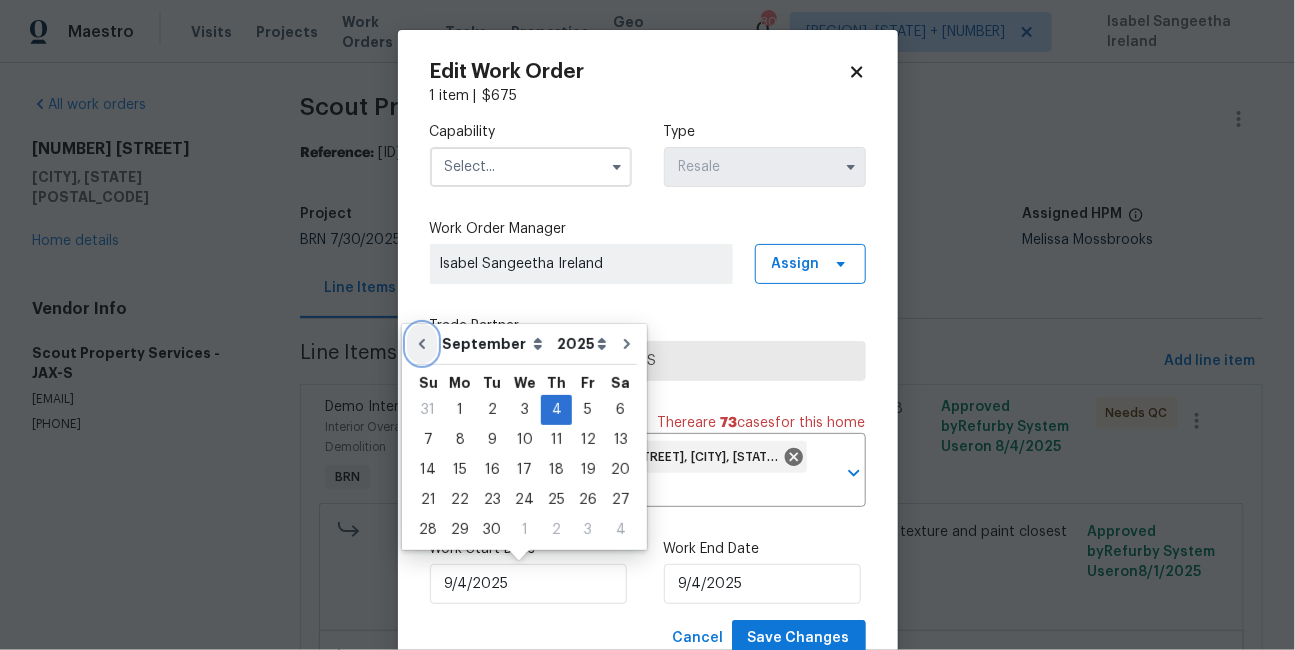 click 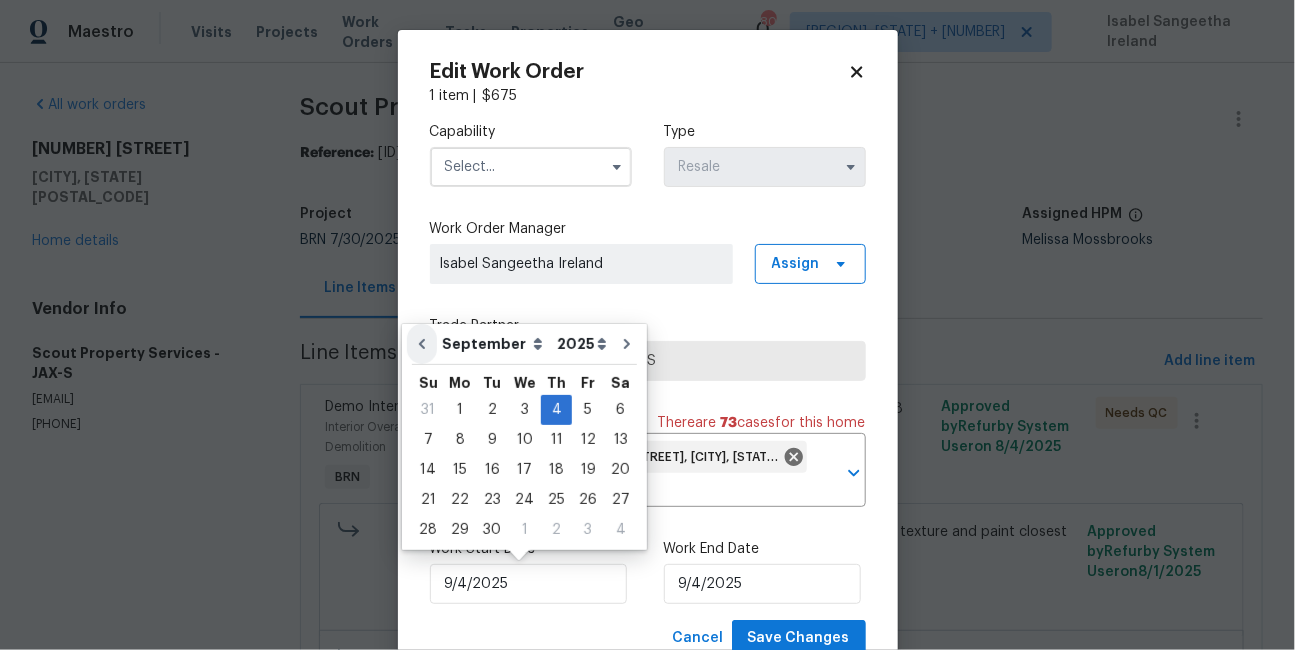type on "8/5/2025" 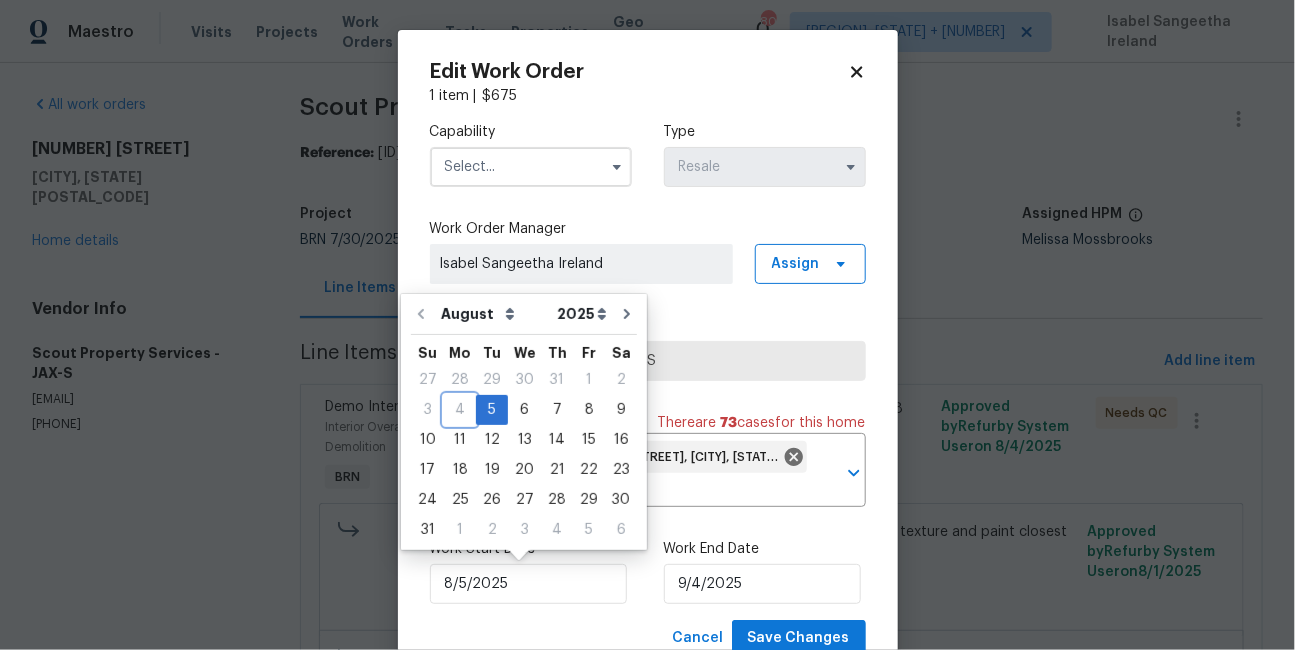 click on "4" at bounding box center (460, 410) 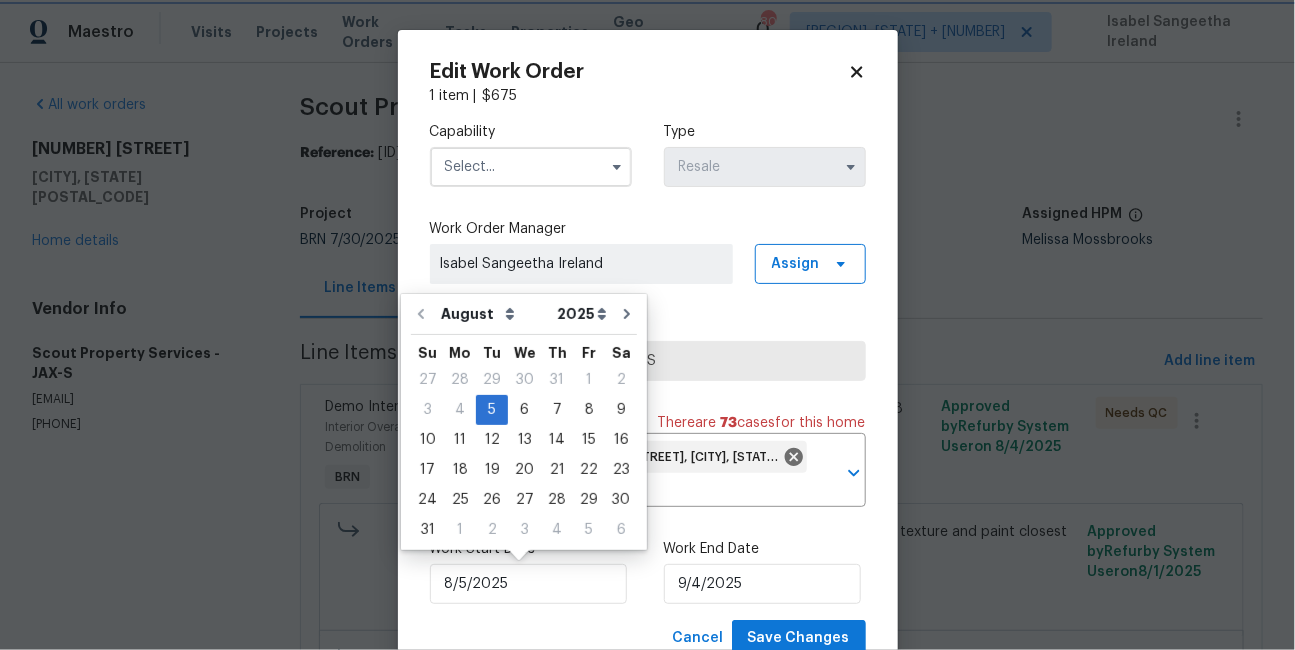 click 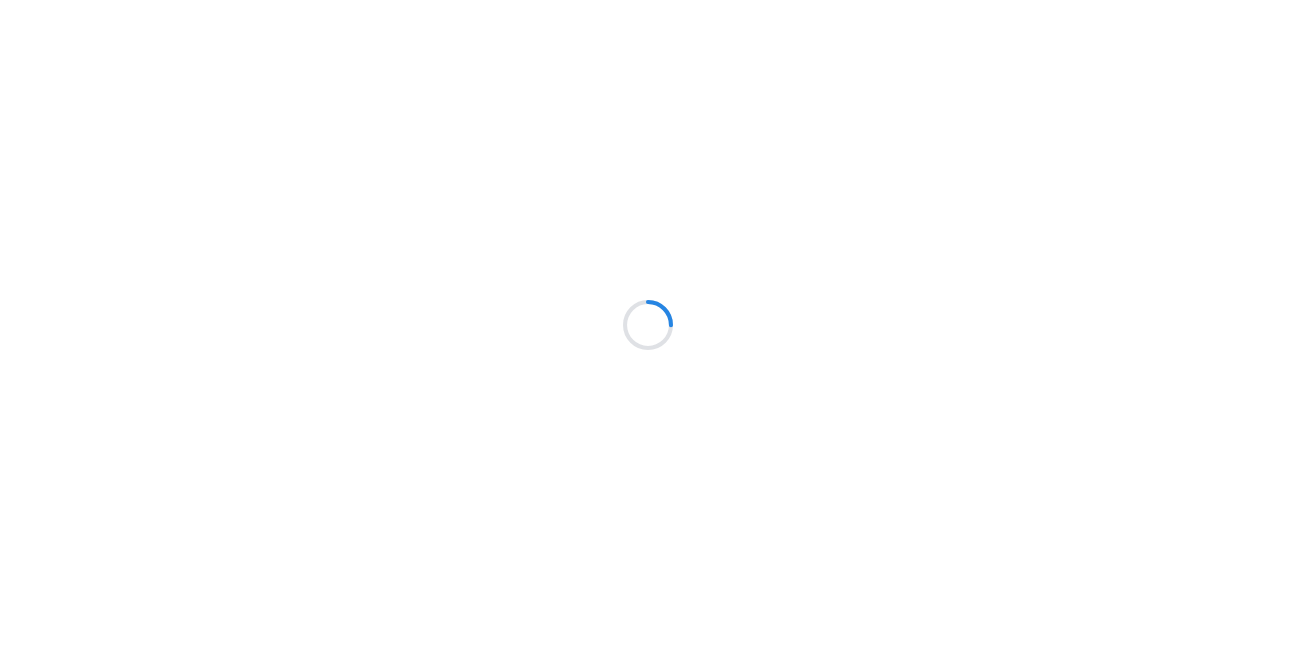 scroll, scrollTop: 0, scrollLeft: 0, axis: both 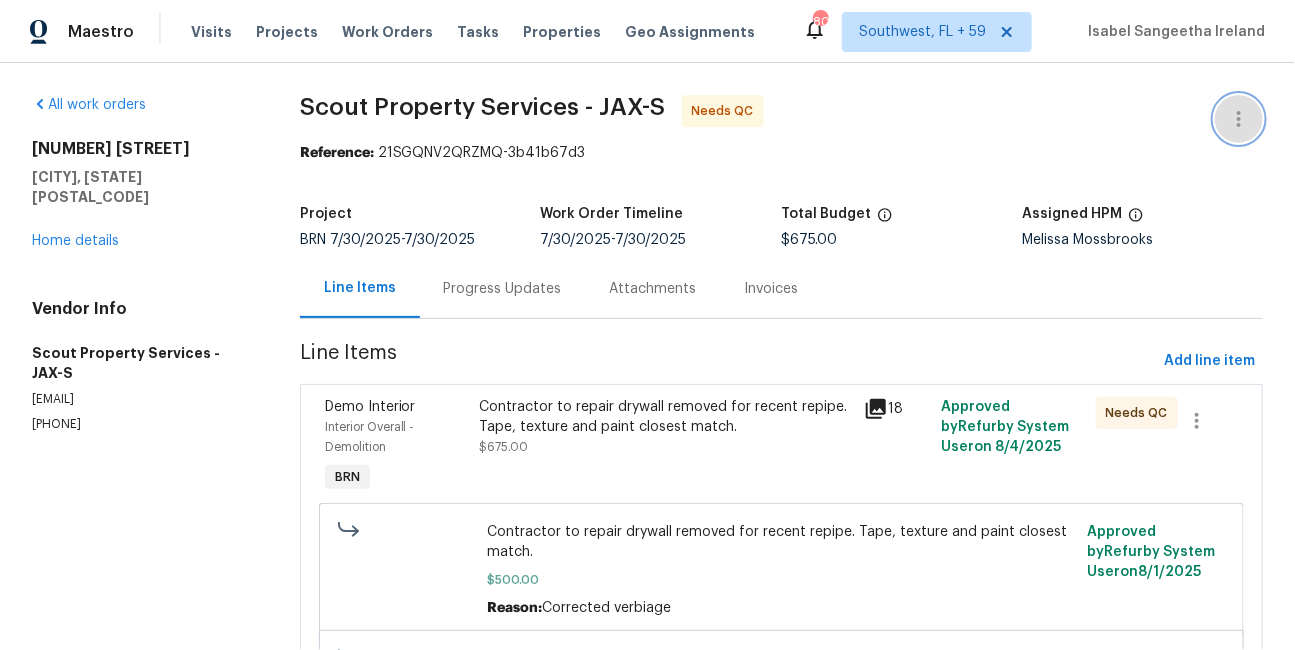 click at bounding box center (1239, 119) 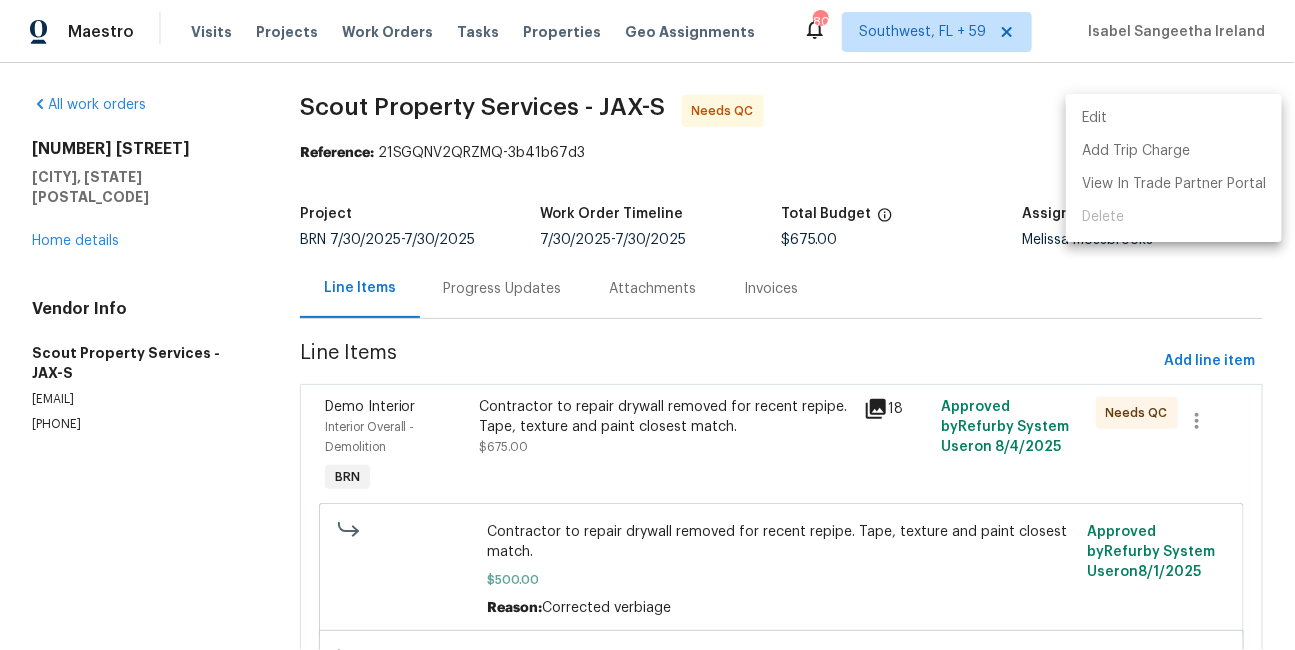 click on "Edit" at bounding box center [1174, 118] 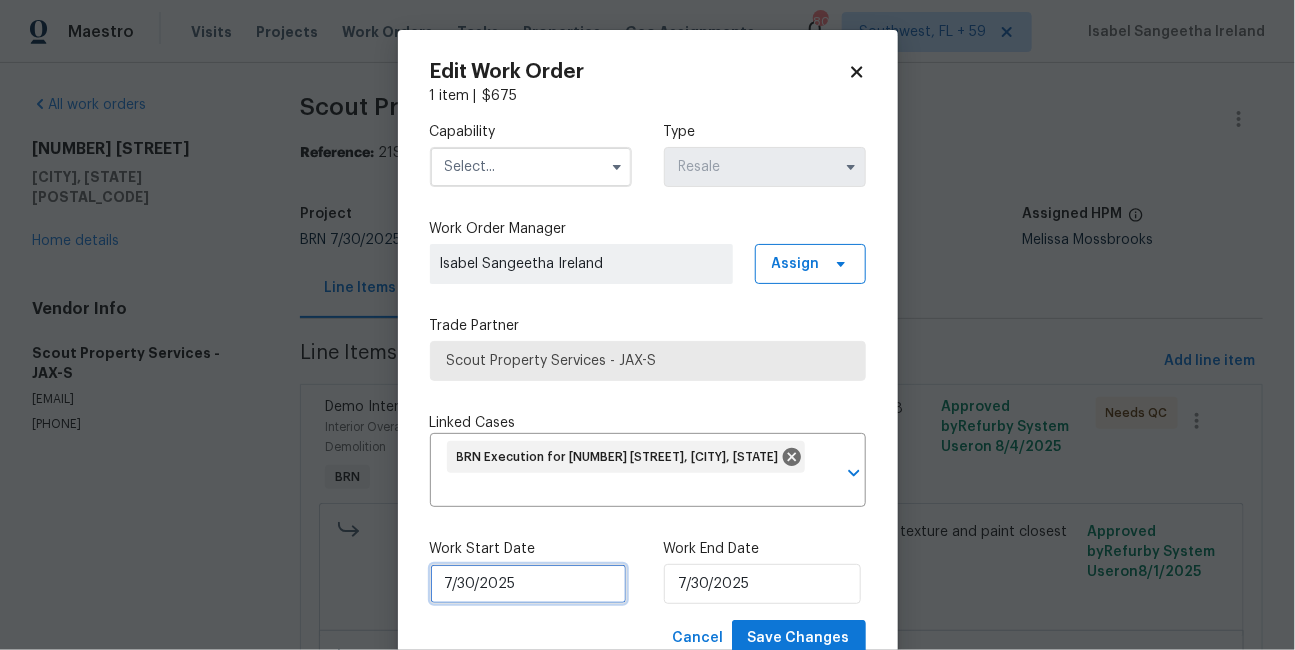 click on "7/30/2025" at bounding box center (528, 584) 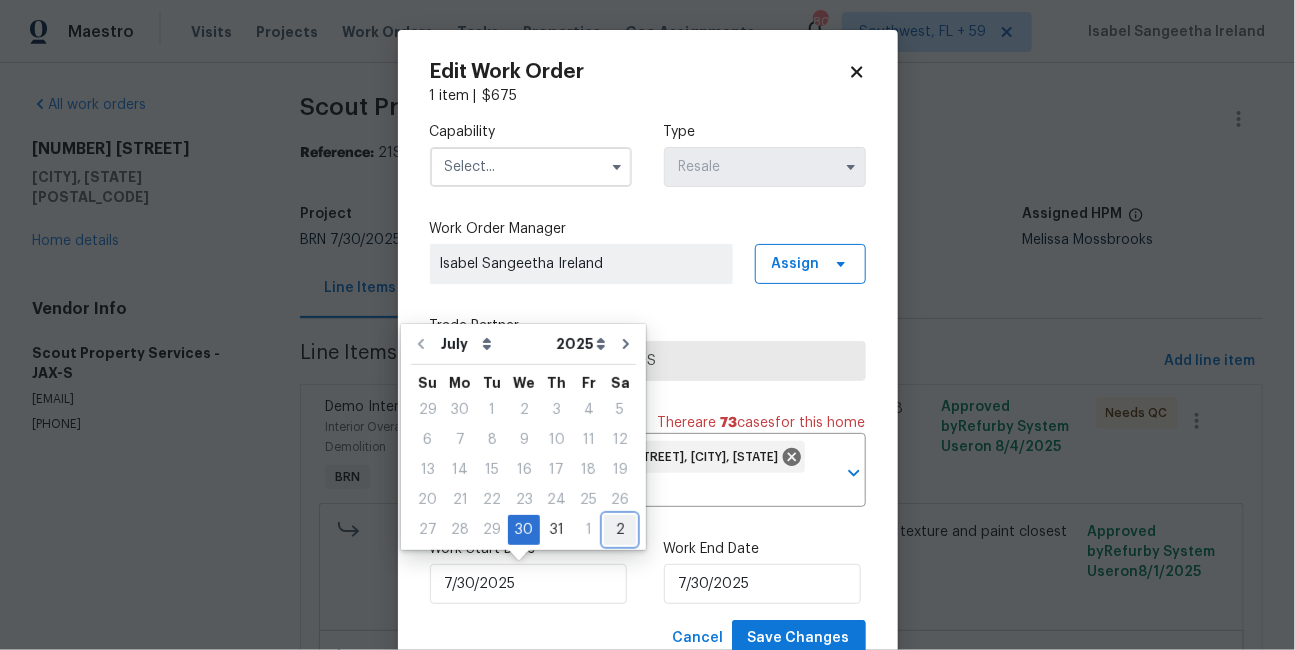 click on "2" at bounding box center (620, 530) 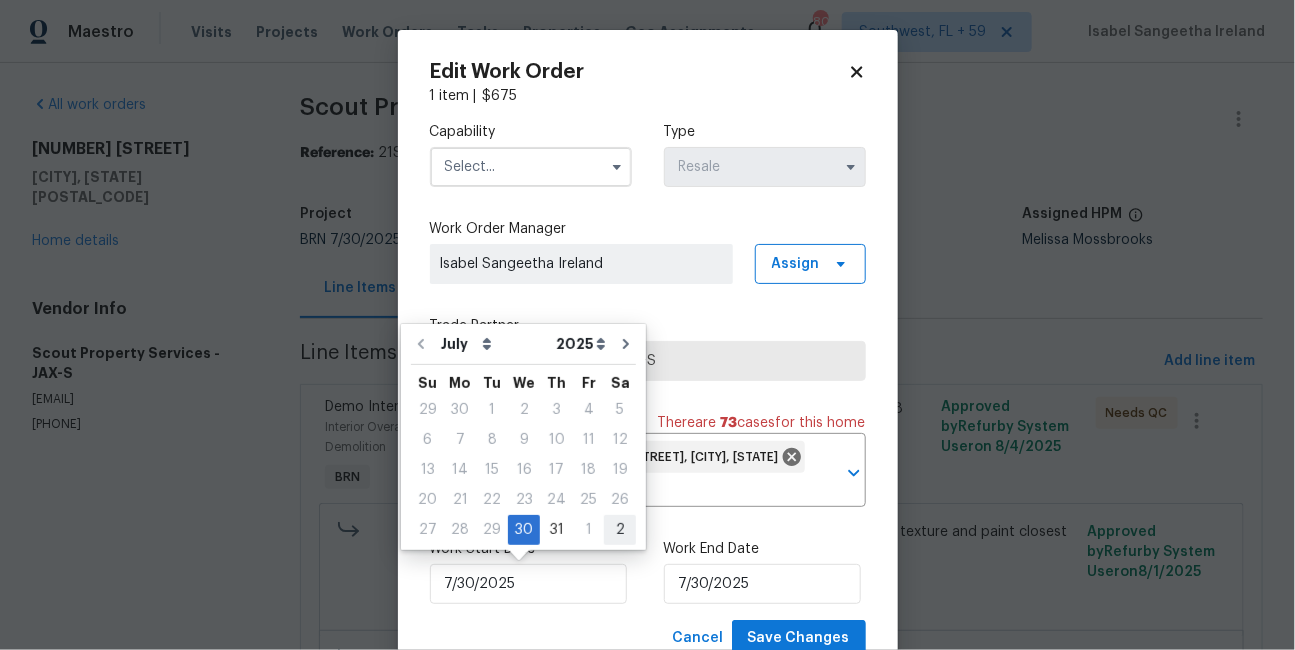 type on "8/2/2025" 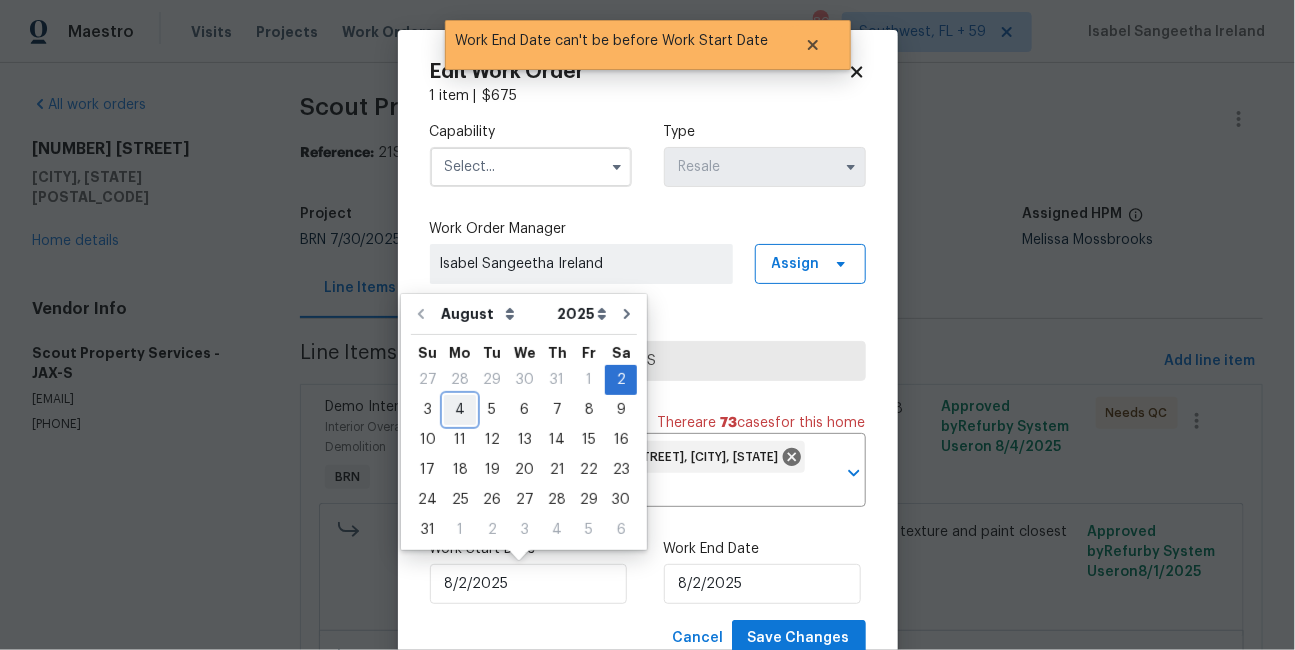 click on "4" at bounding box center (460, 410) 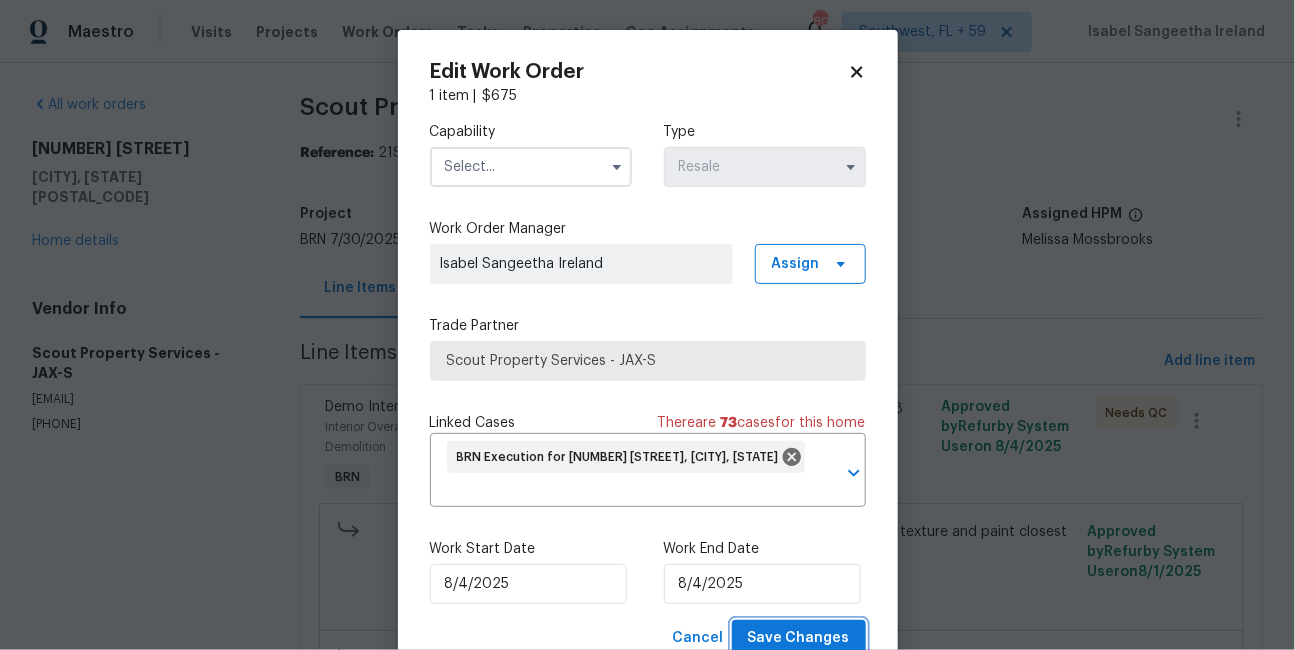 drag, startPoint x: 767, startPoint y: 637, endPoint x: 569, endPoint y: 295, distance: 395.18097 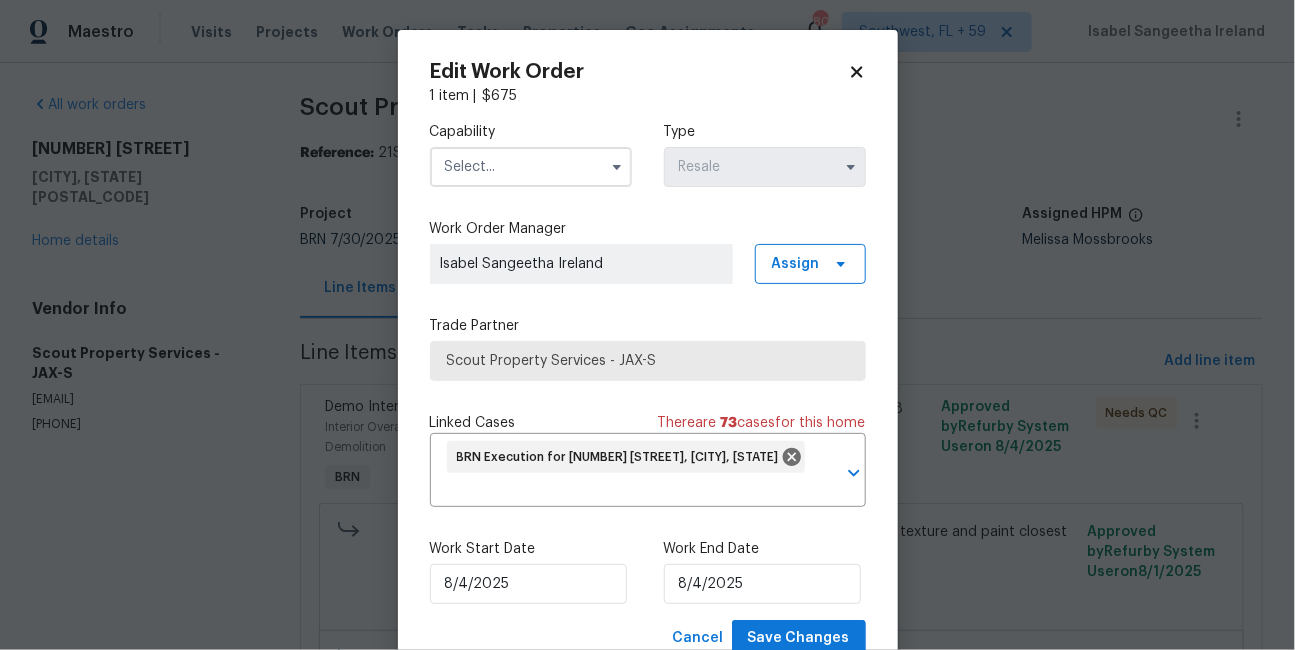 click at bounding box center (531, 167) 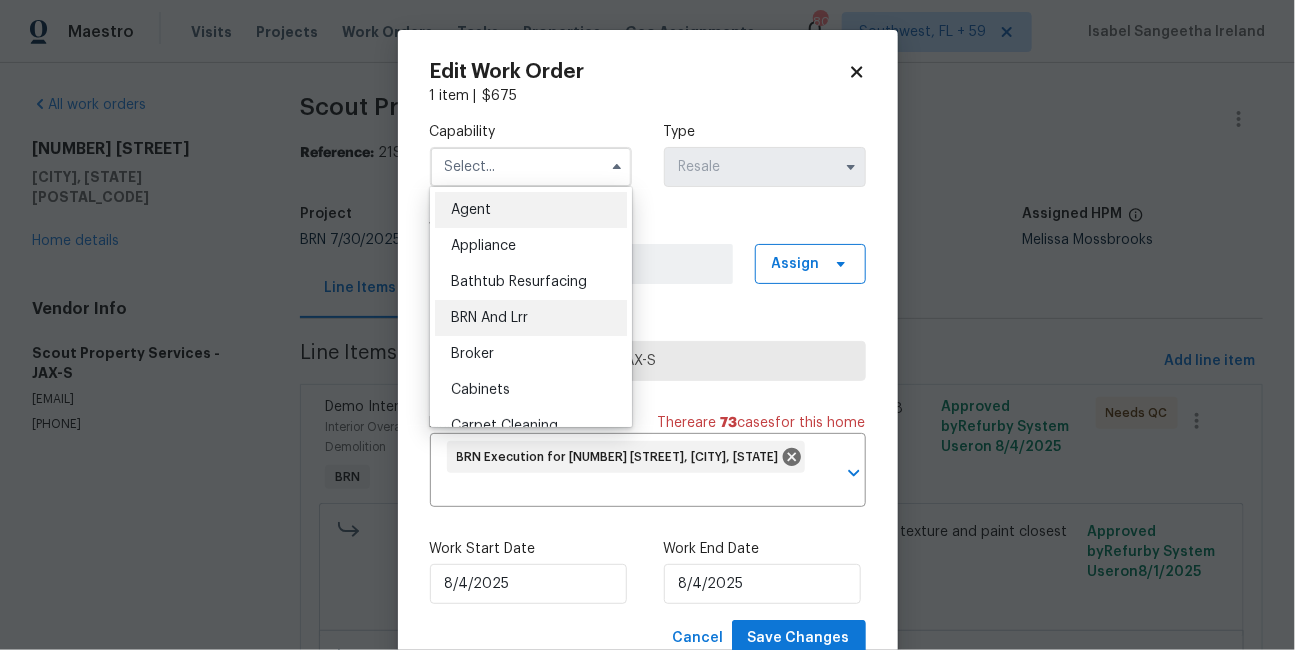 click on "BRN And Lrr" at bounding box center [531, 318] 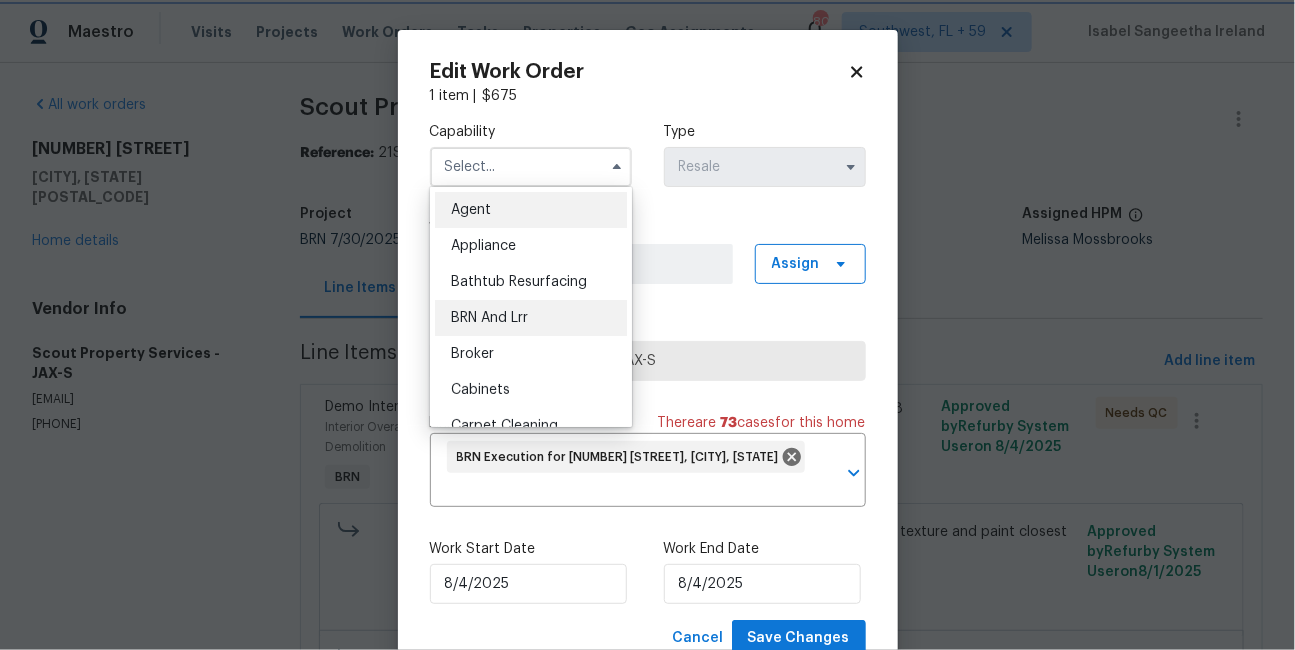 type on "BRN And Lrr" 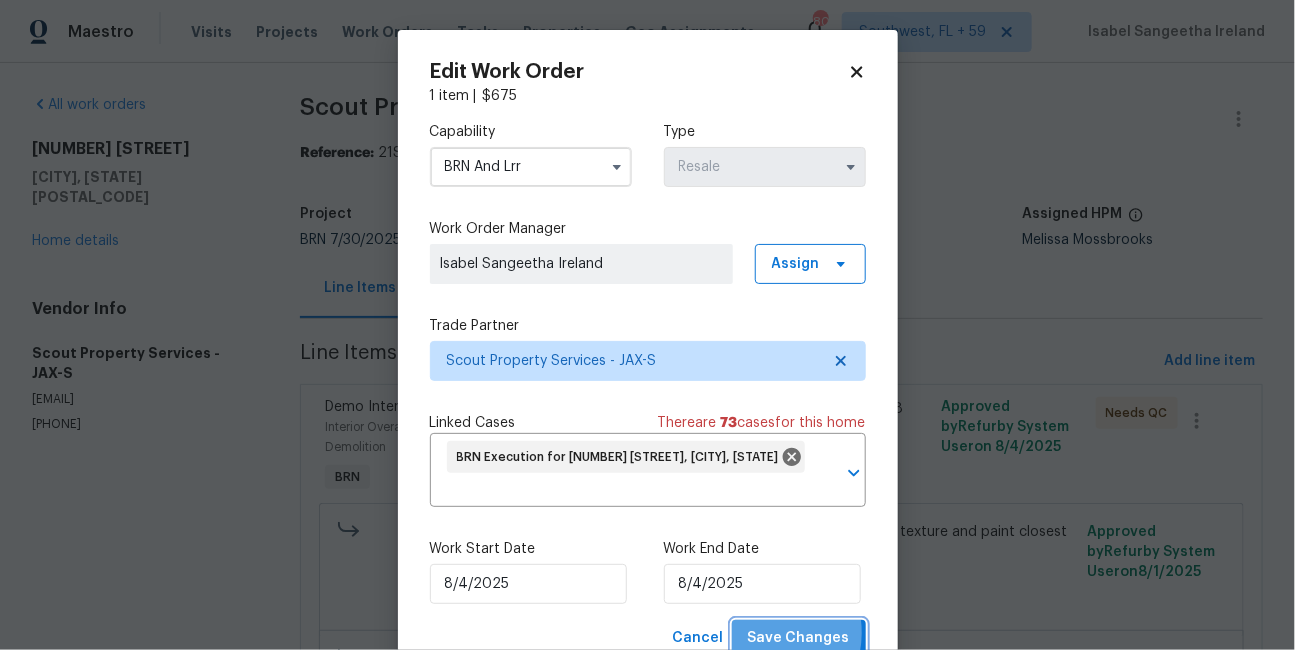 click on "Save Changes" at bounding box center [799, 638] 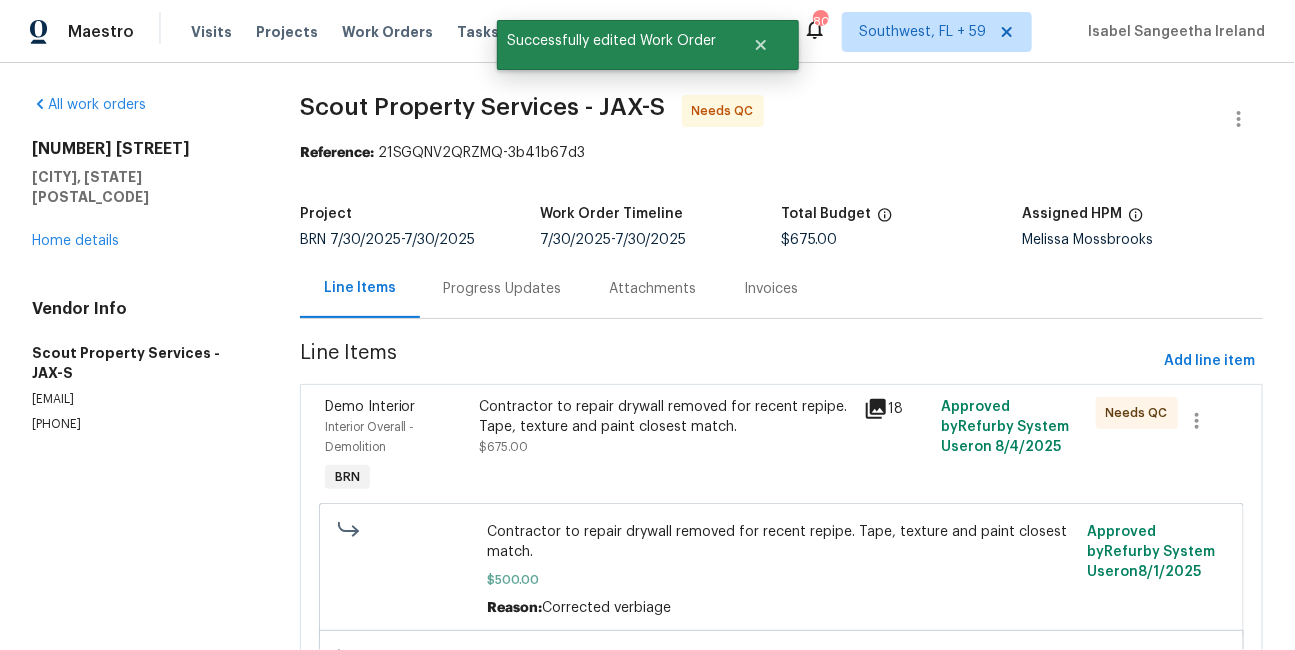 scroll, scrollTop: 4, scrollLeft: 0, axis: vertical 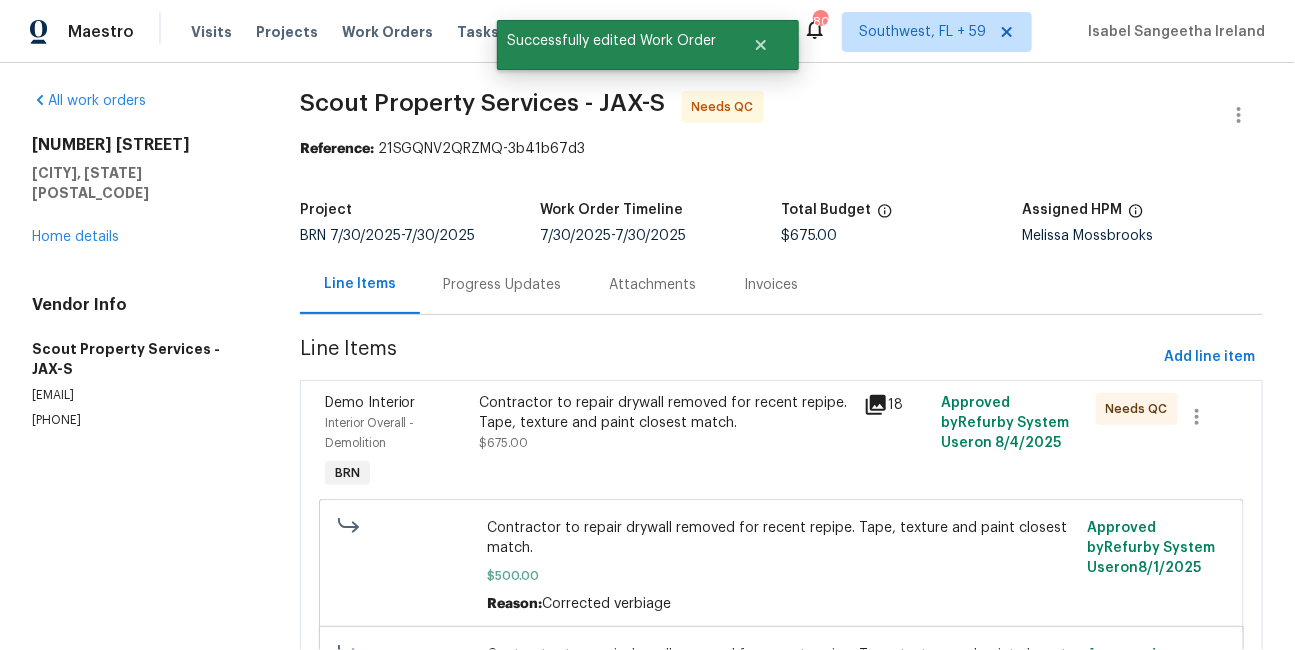 click on "Contractor to repair drywall removed for recent repipe. Tape, texture and paint closest match. $675.00" at bounding box center [666, 423] 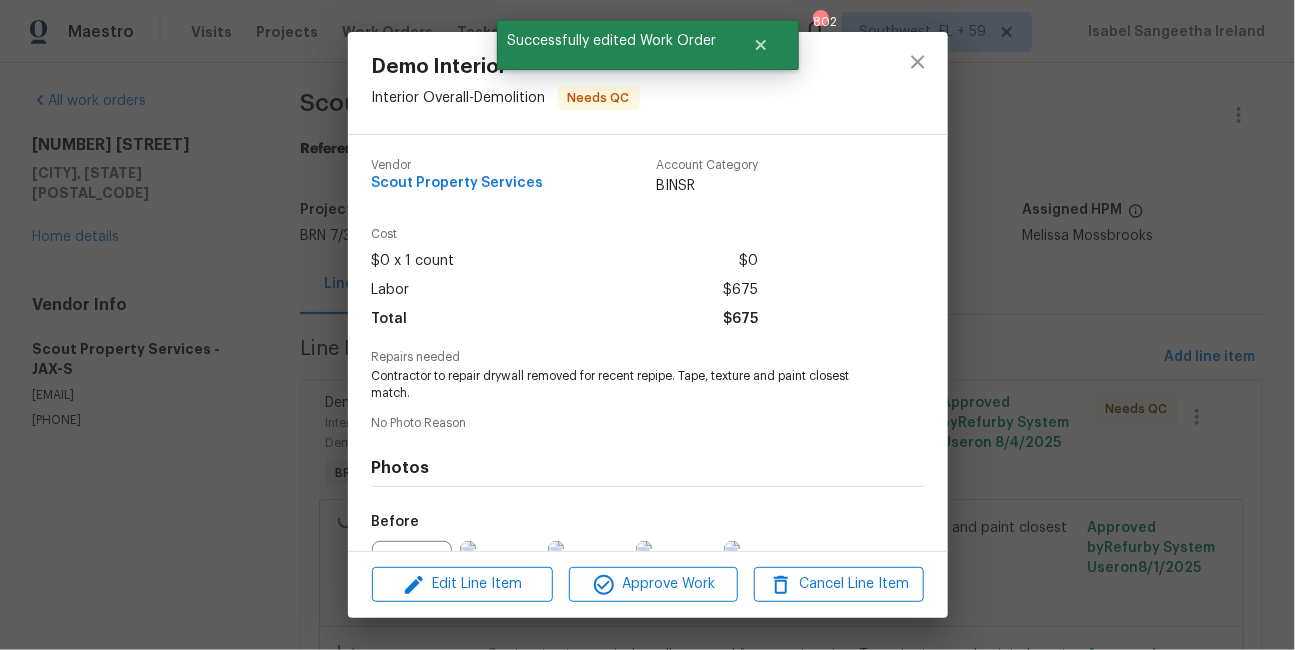 scroll, scrollTop: 222, scrollLeft: 0, axis: vertical 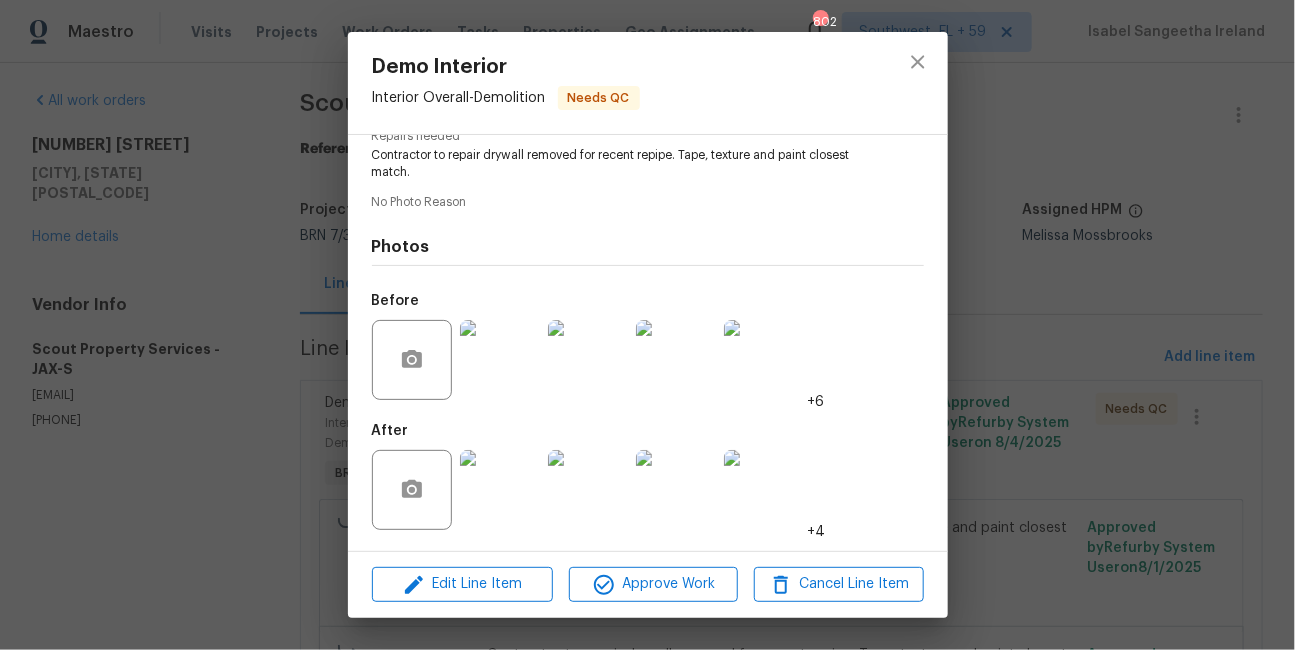 click at bounding box center [412, 490] 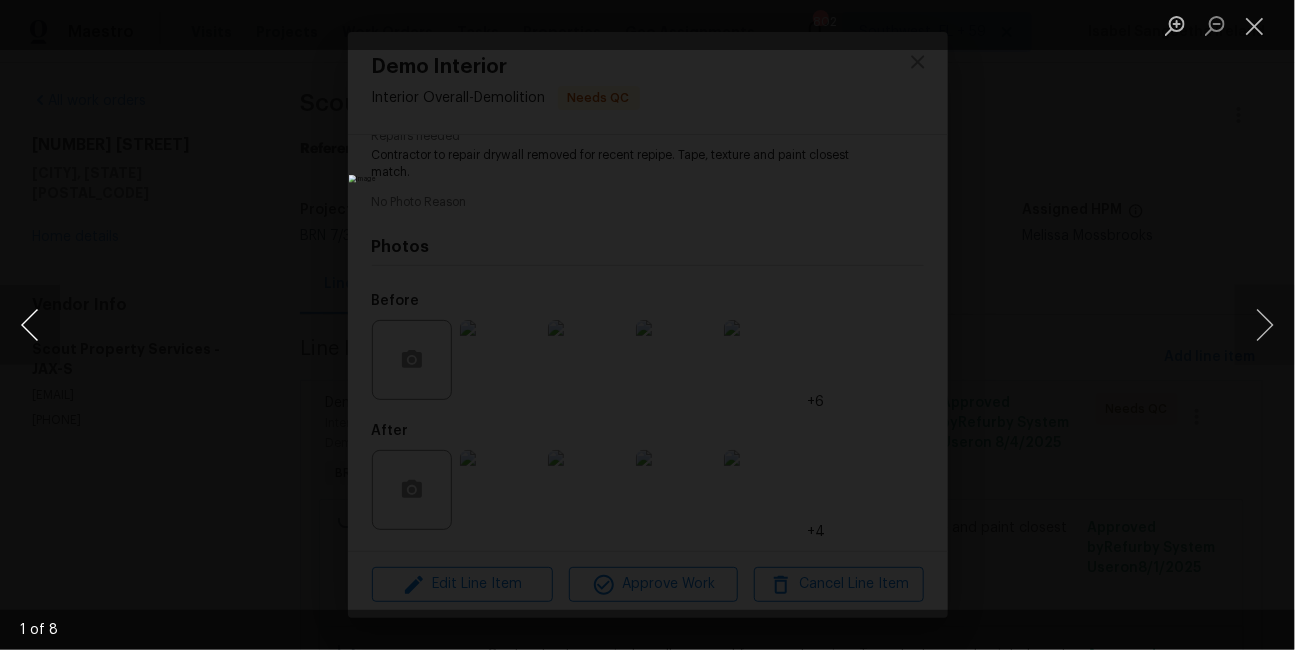 click at bounding box center (30, 325) 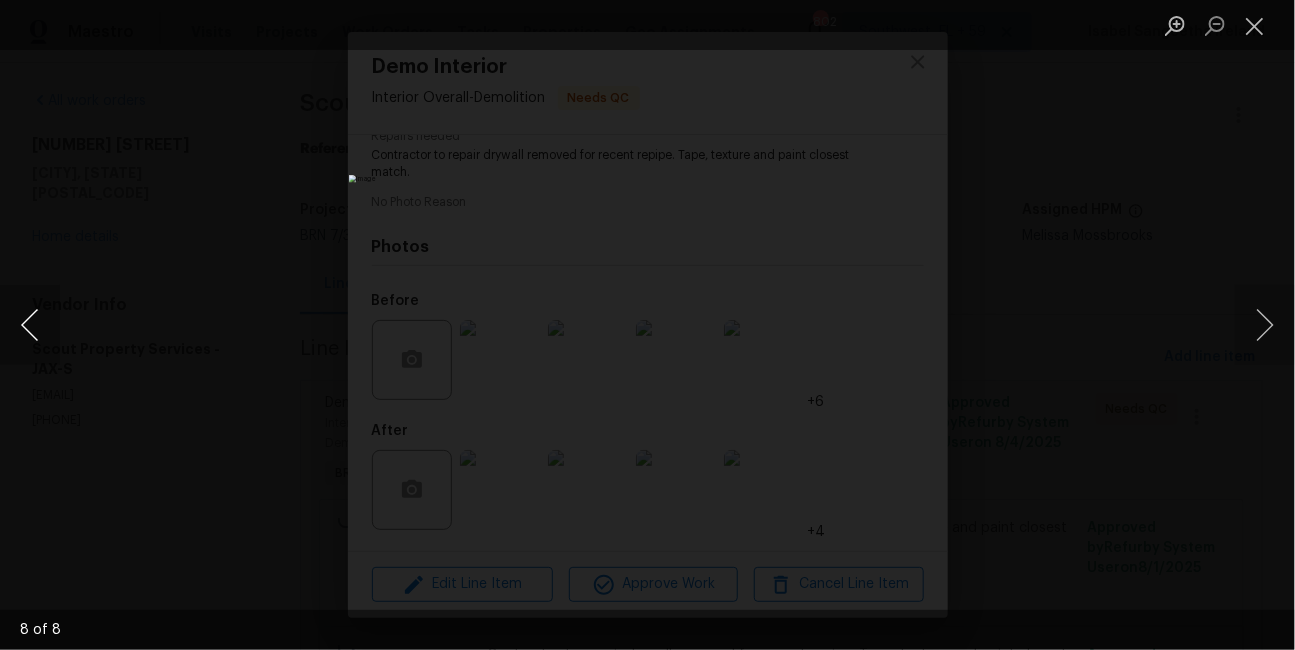 click at bounding box center (30, 325) 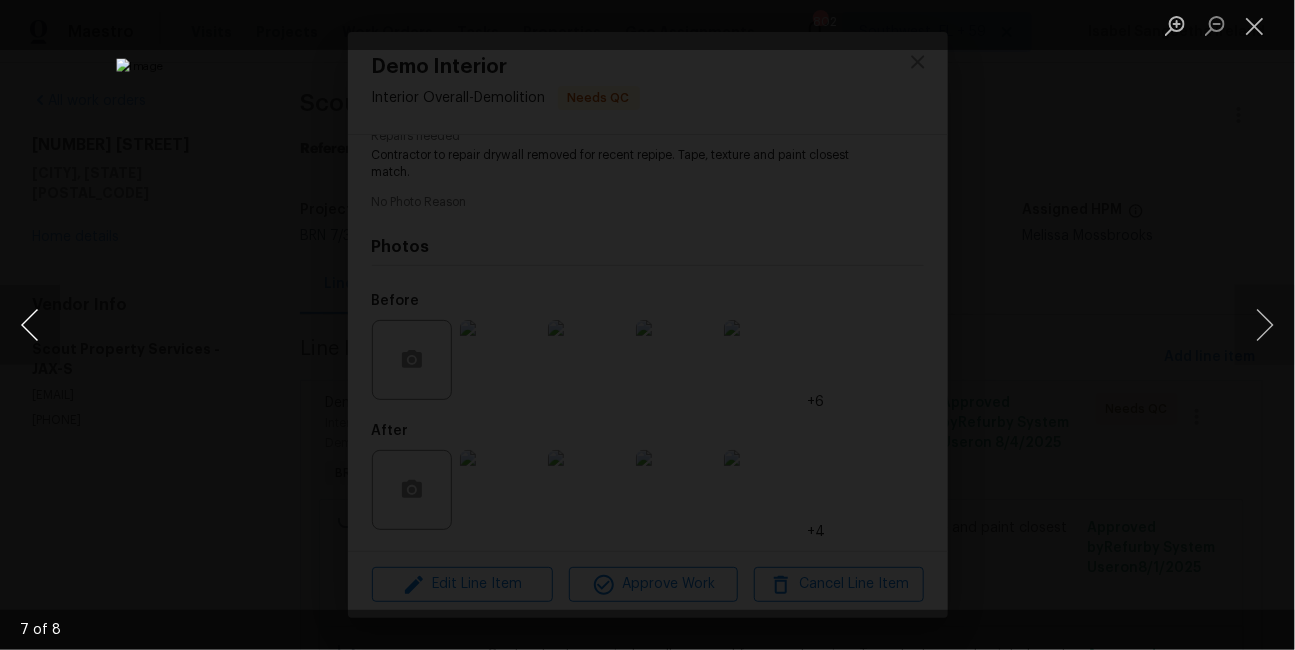 click at bounding box center [30, 325] 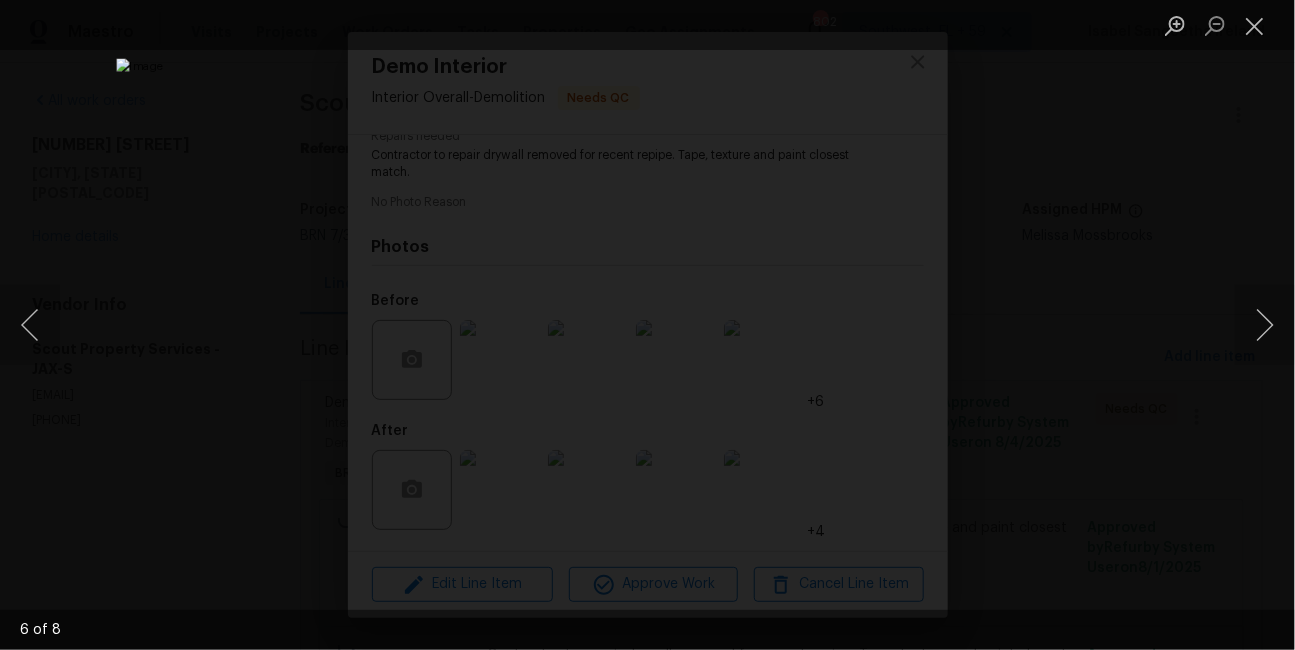 click at bounding box center (647, 324) 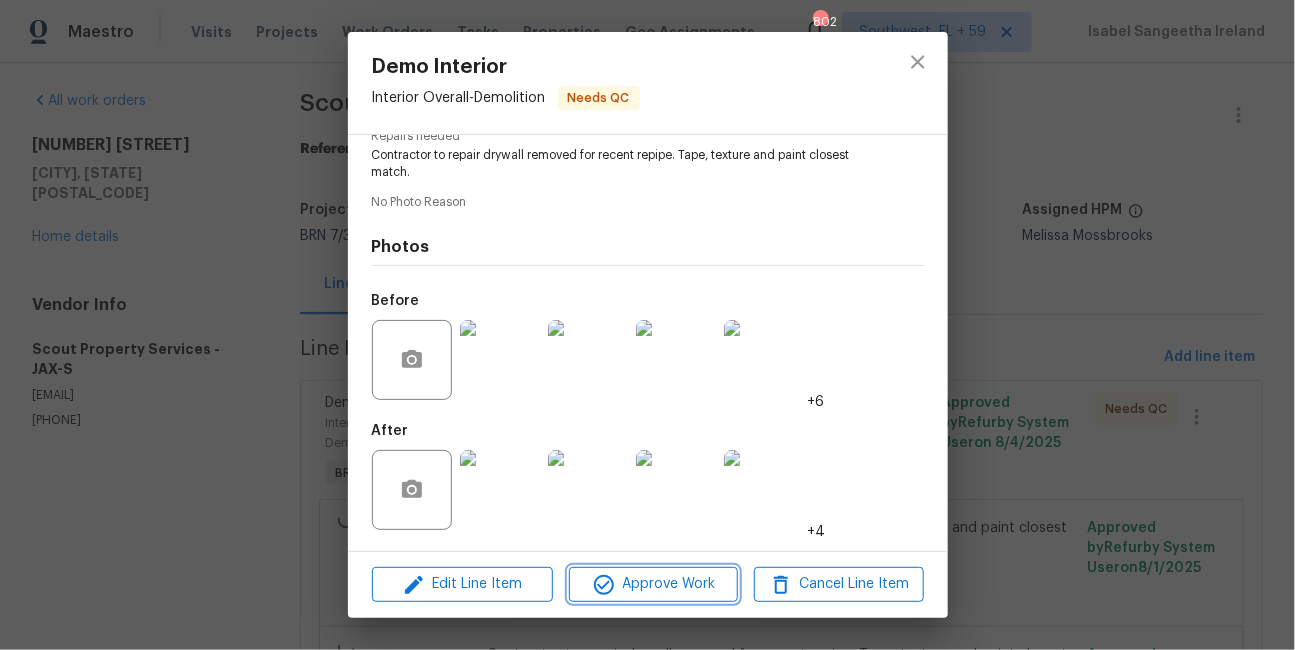 click on "Approve Work" at bounding box center [653, 584] 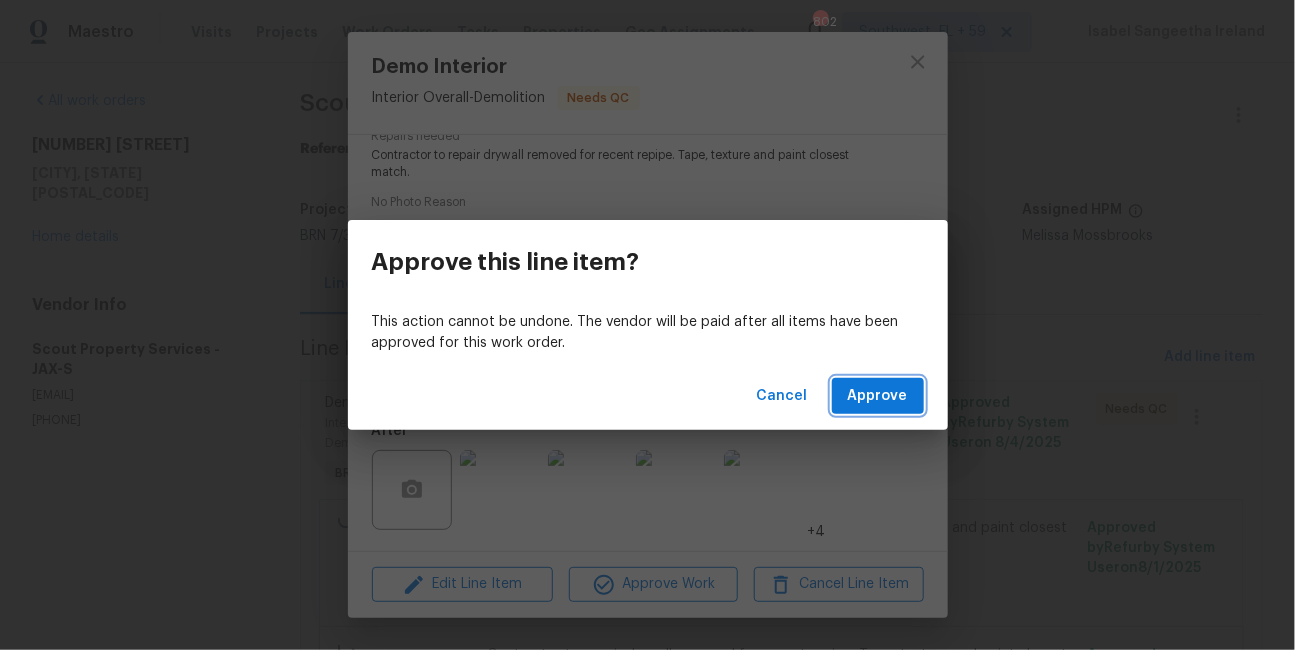click on "Approve" at bounding box center (878, 396) 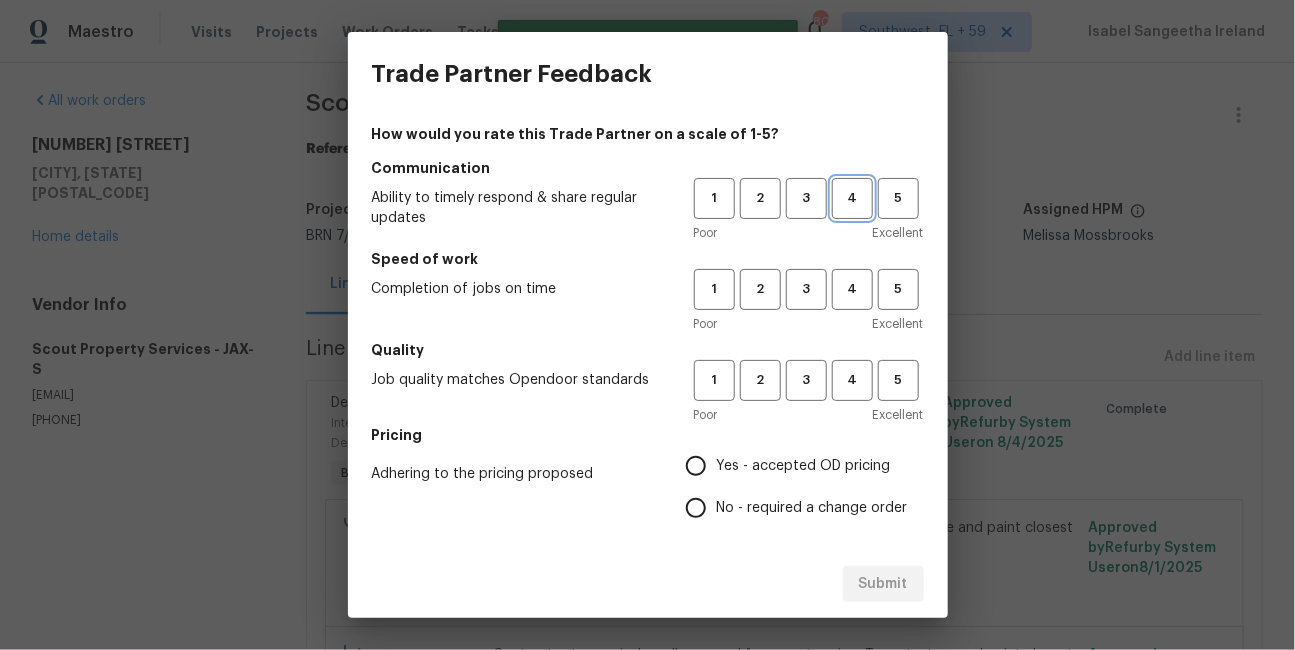 click on "4" at bounding box center (852, 198) 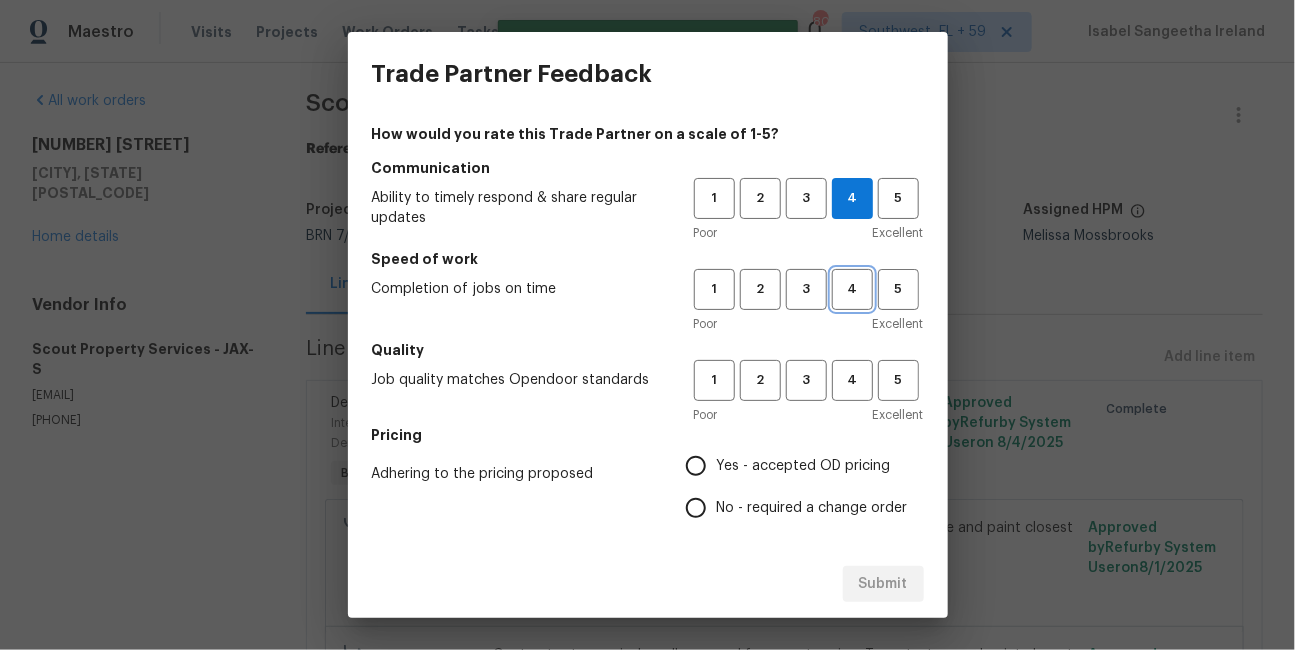 click on "4" at bounding box center (852, 289) 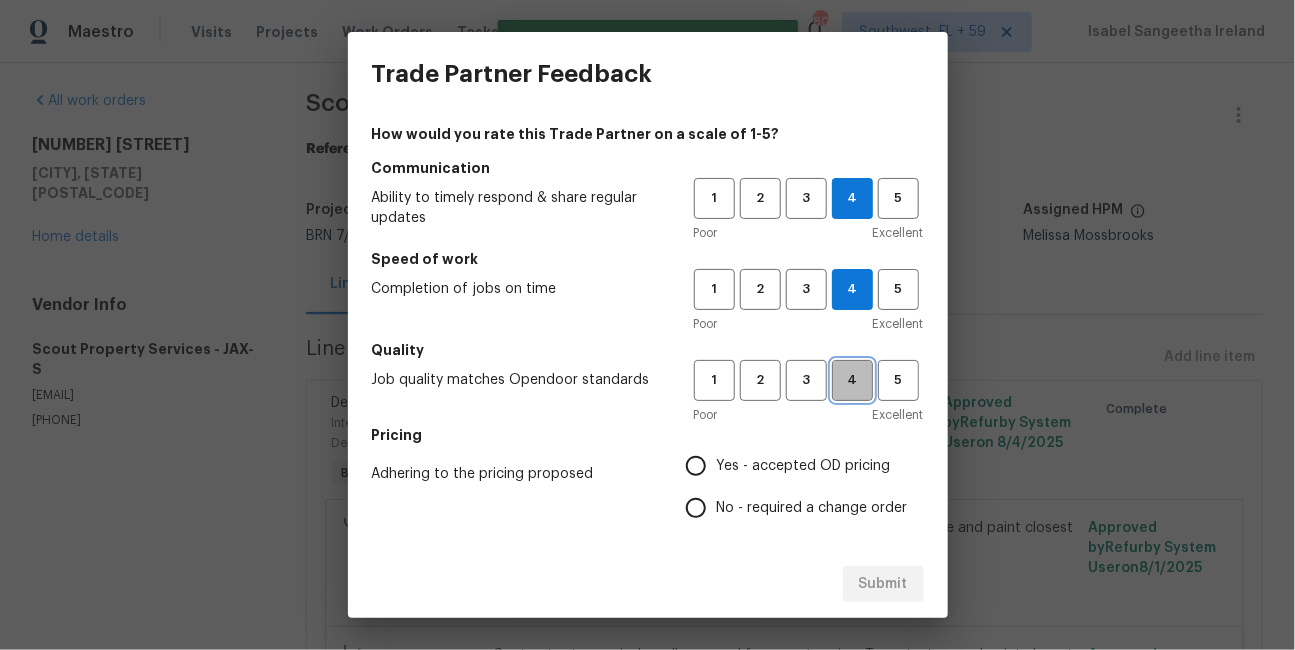 click on "4" at bounding box center (852, 380) 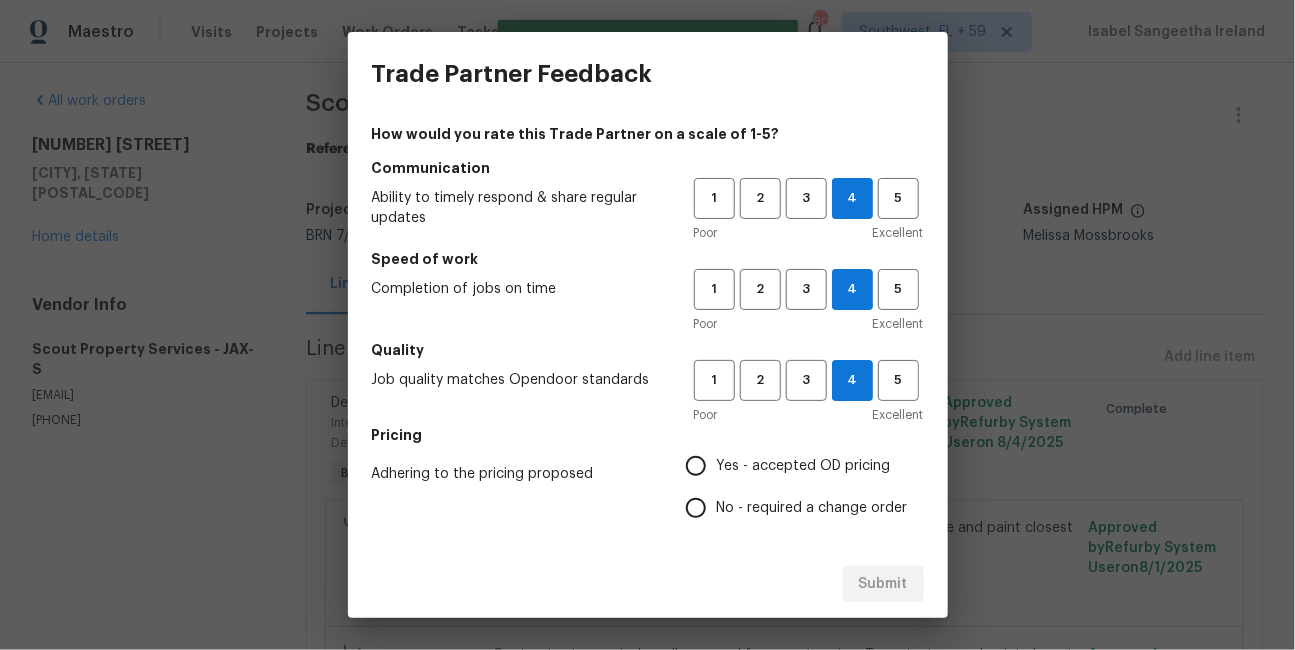 click on "Yes - accepted OD pricing" at bounding box center [696, 466] 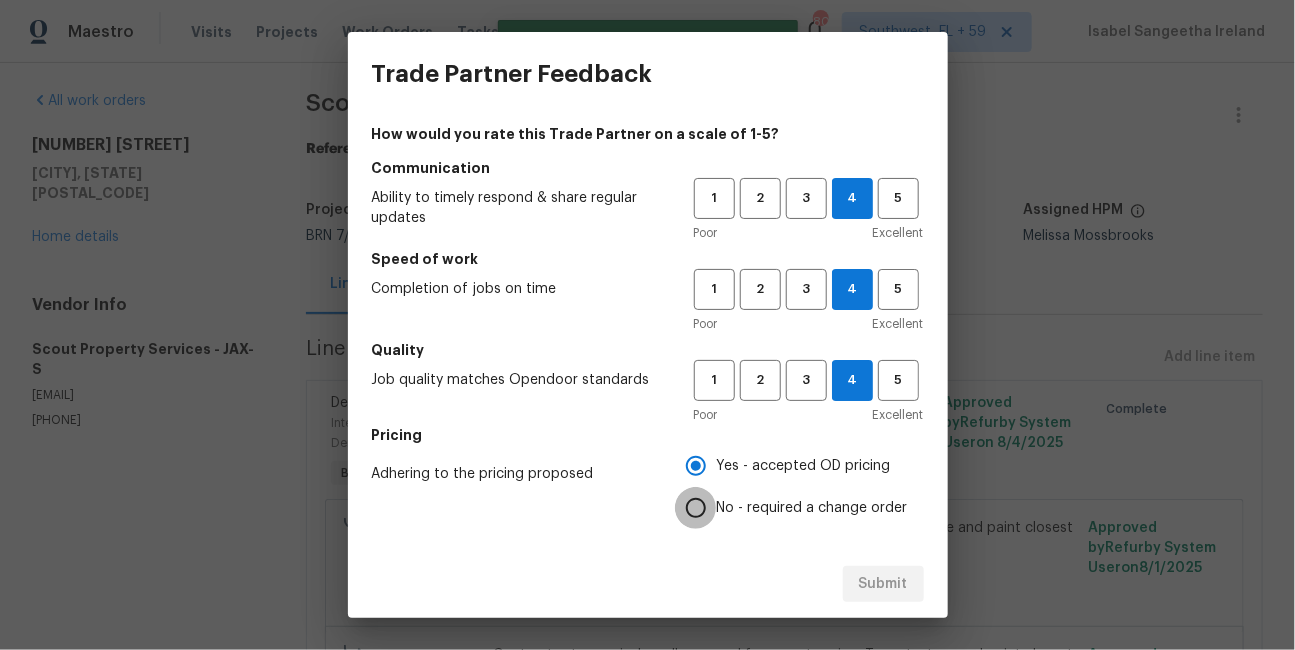 click on "No - required a change order" at bounding box center (696, 508) 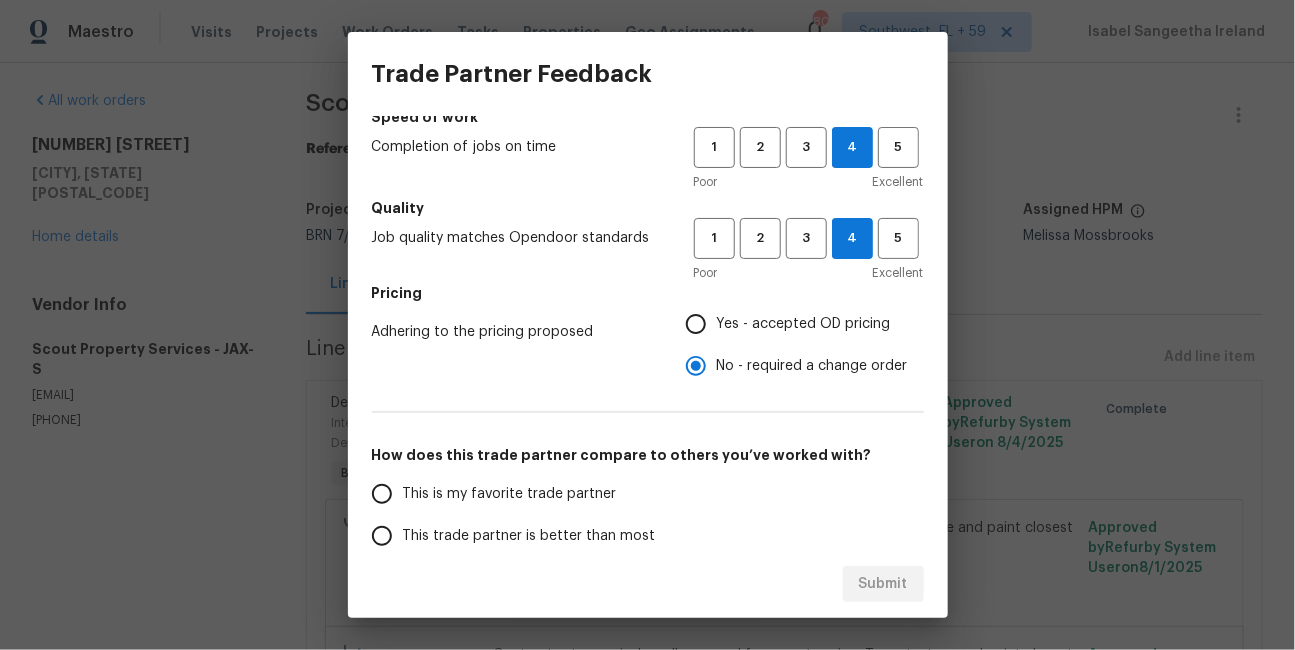 scroll, scrollTop: 311, scrollLeft: 0, axis: vertical 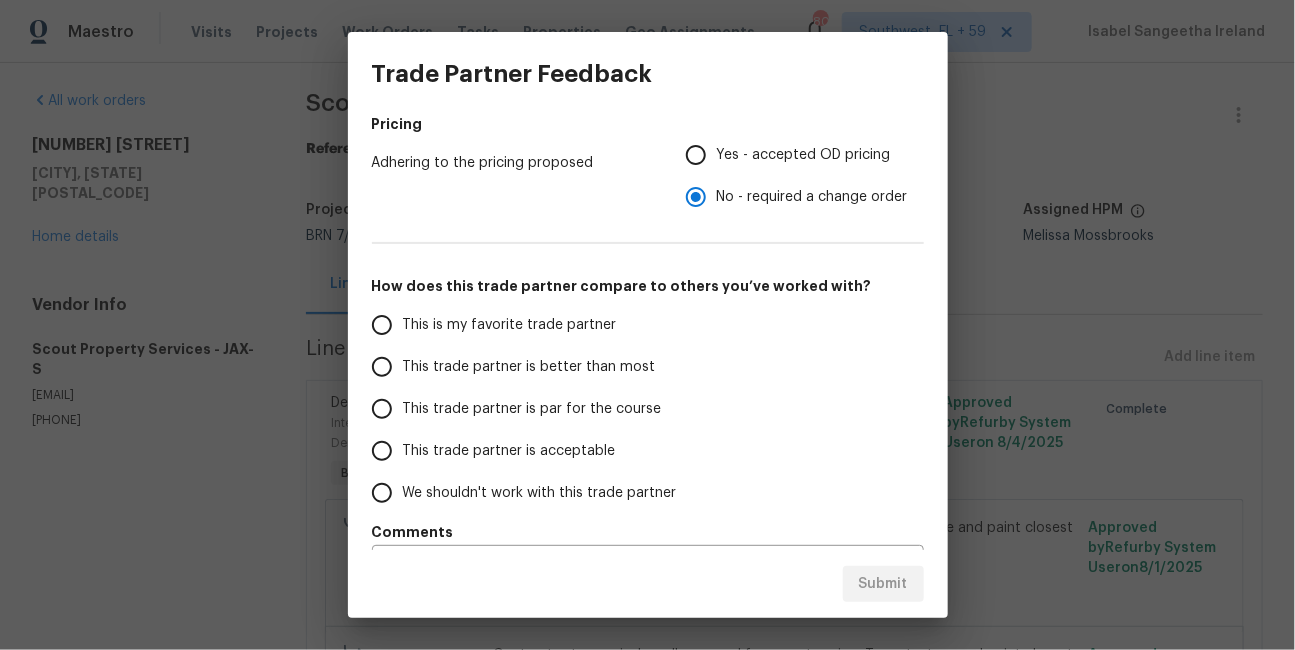 click on "This trade partner is better than most" at bounding box center [529, 367] 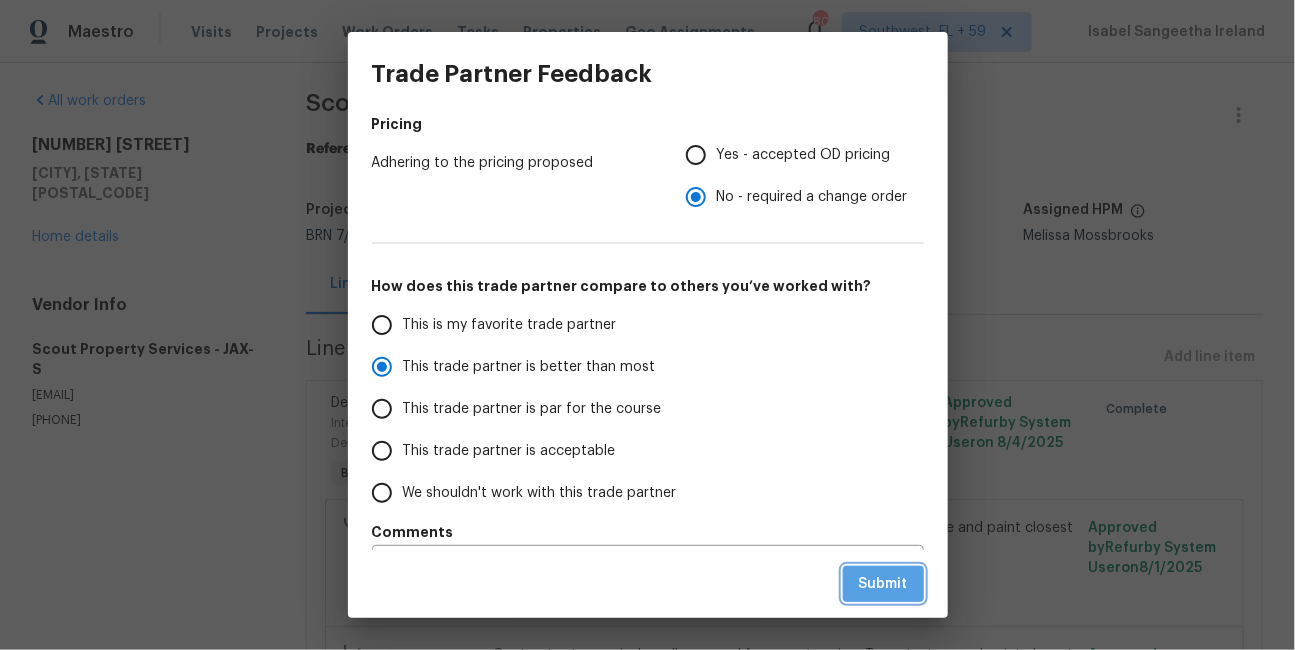 click on "Submit" at bounding box center (883, 584) 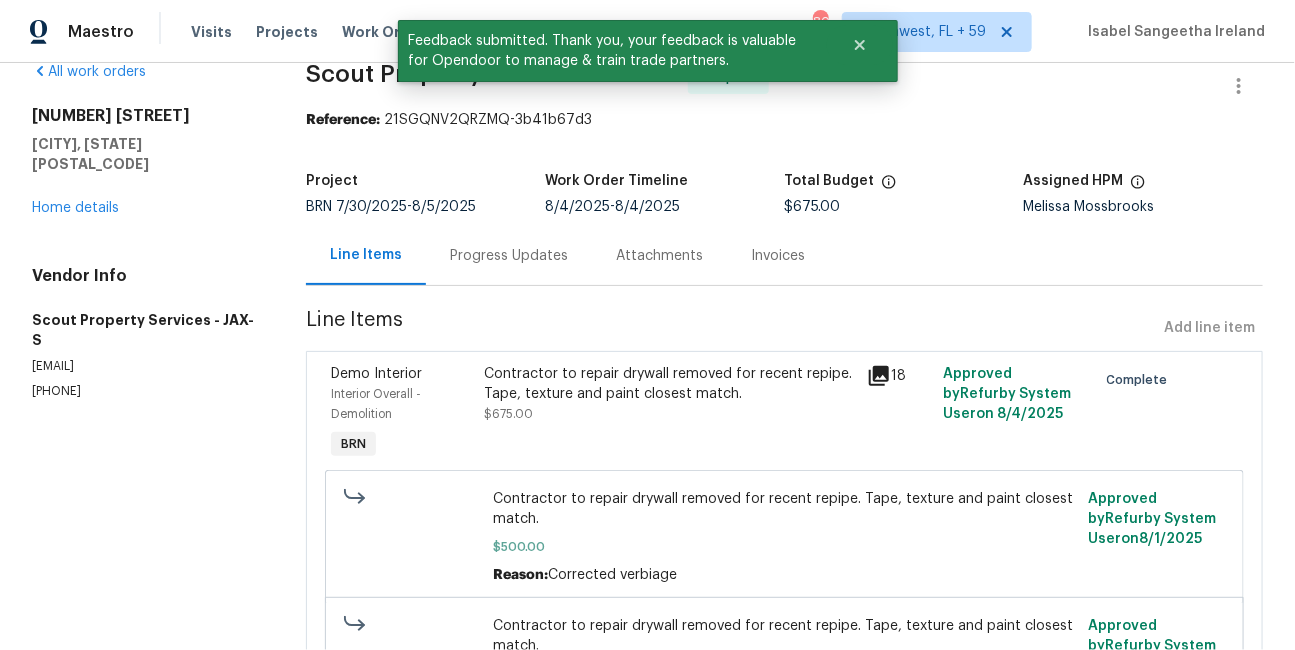 scroll, scrollTop: 3, scrollLeft: 0, axis: vertical 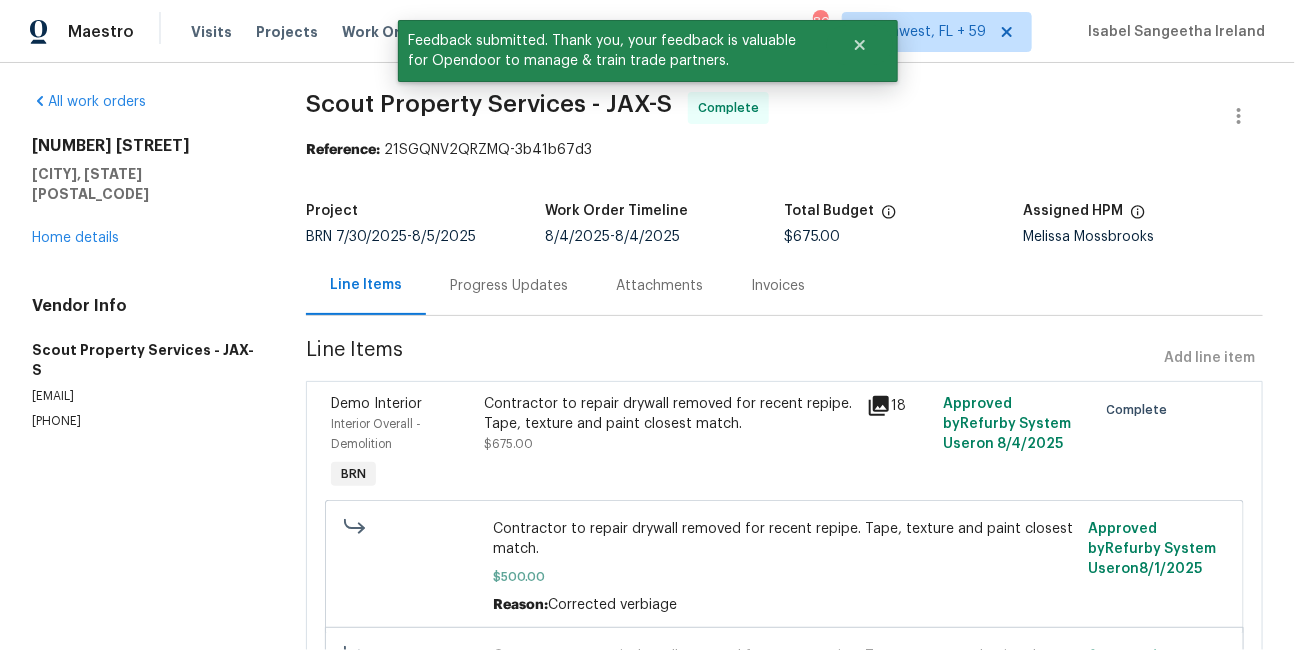 click on "Progress Updates" at bounding box center (509, 285) 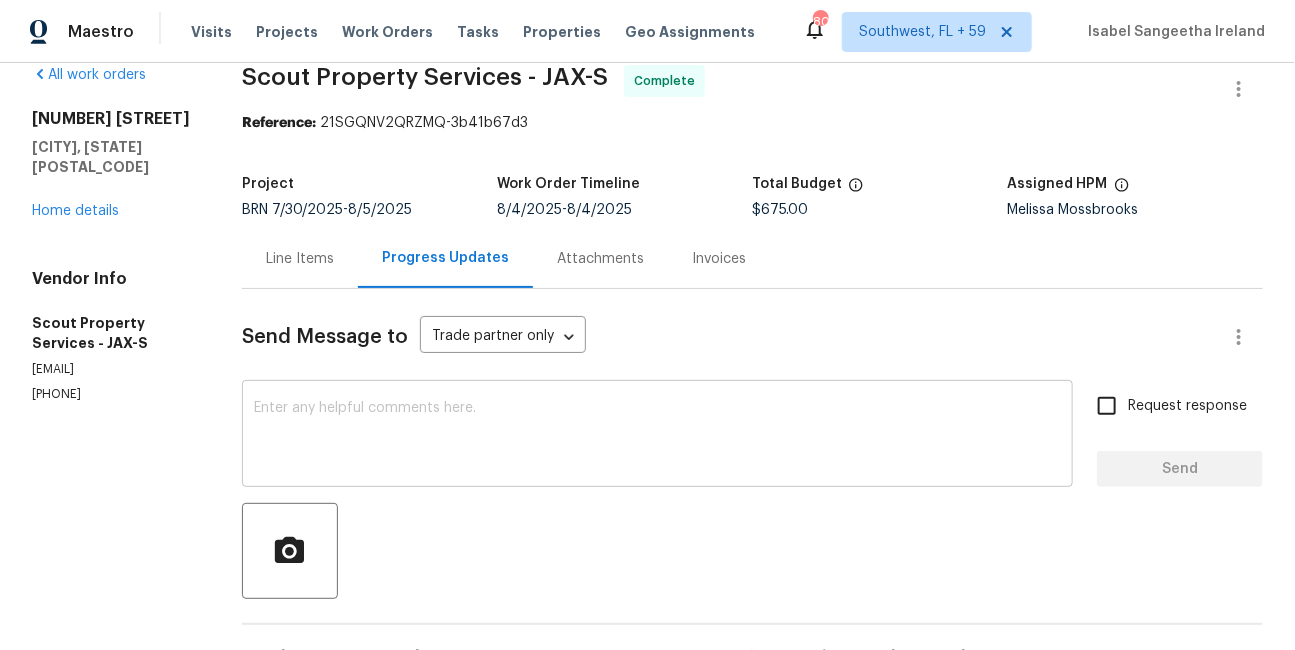 scroll, scrollTop: 0, scrollLeft: 0, axis: both 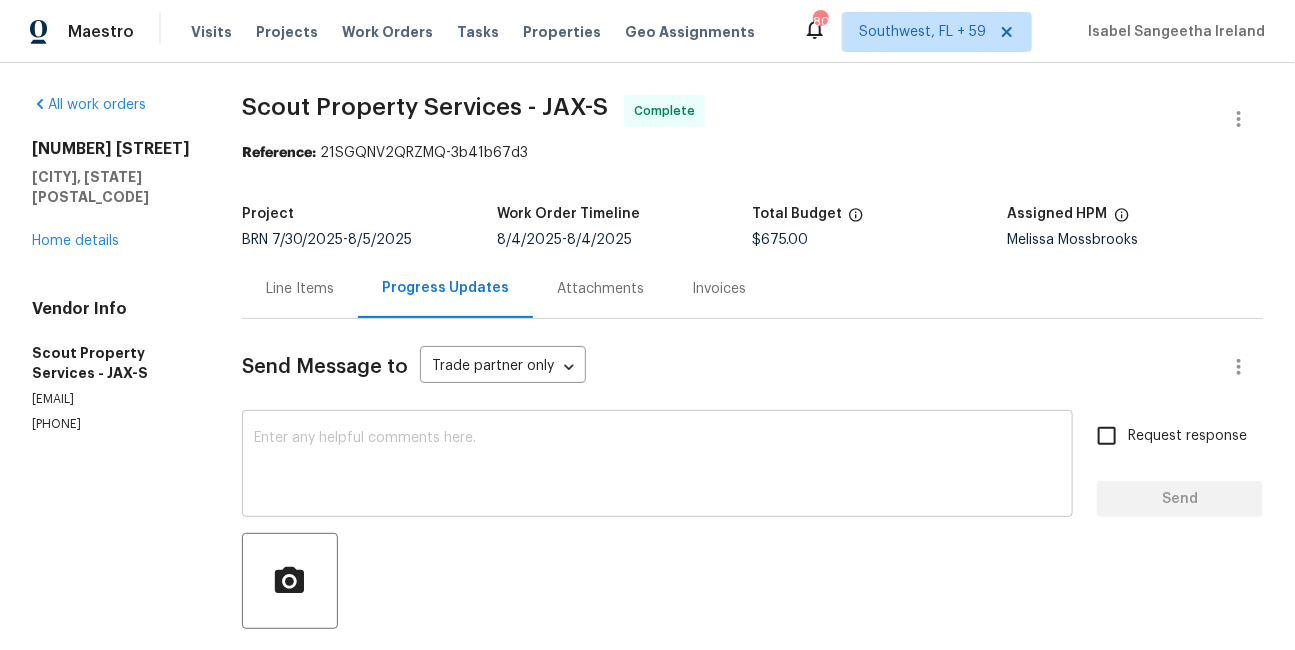 click at bounding box center [657, 466] 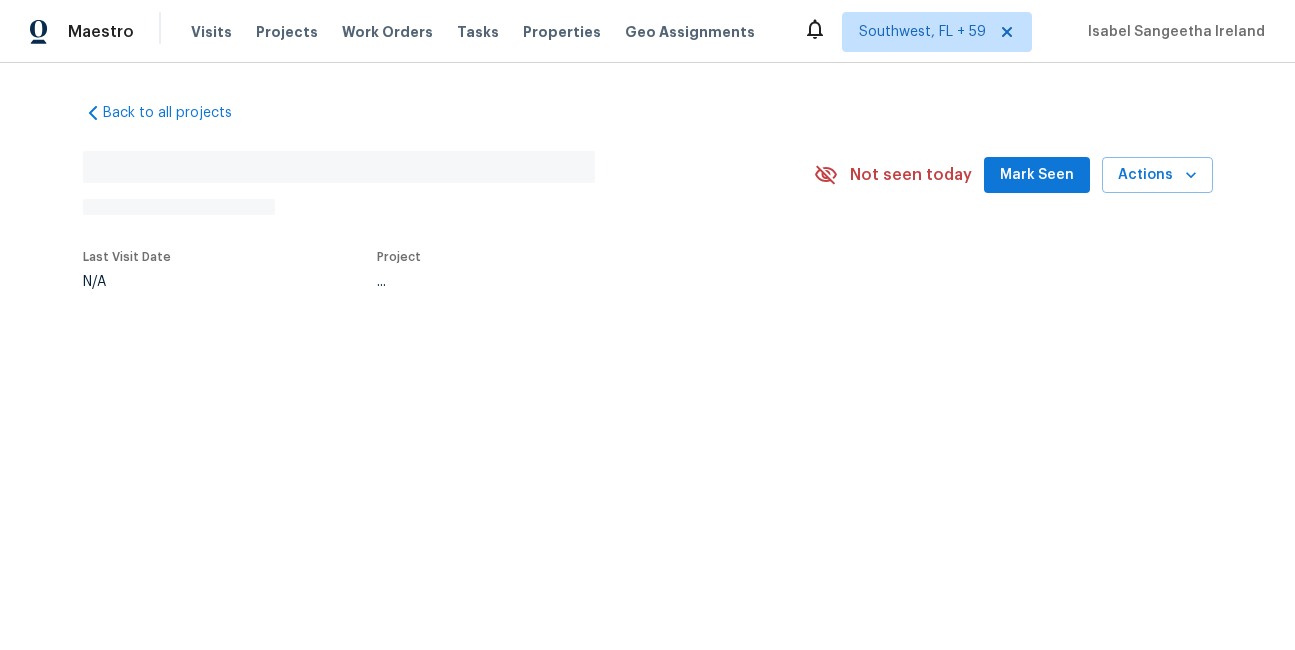scroll, scrollTop: 0, scrollLeft: 0, axis: both 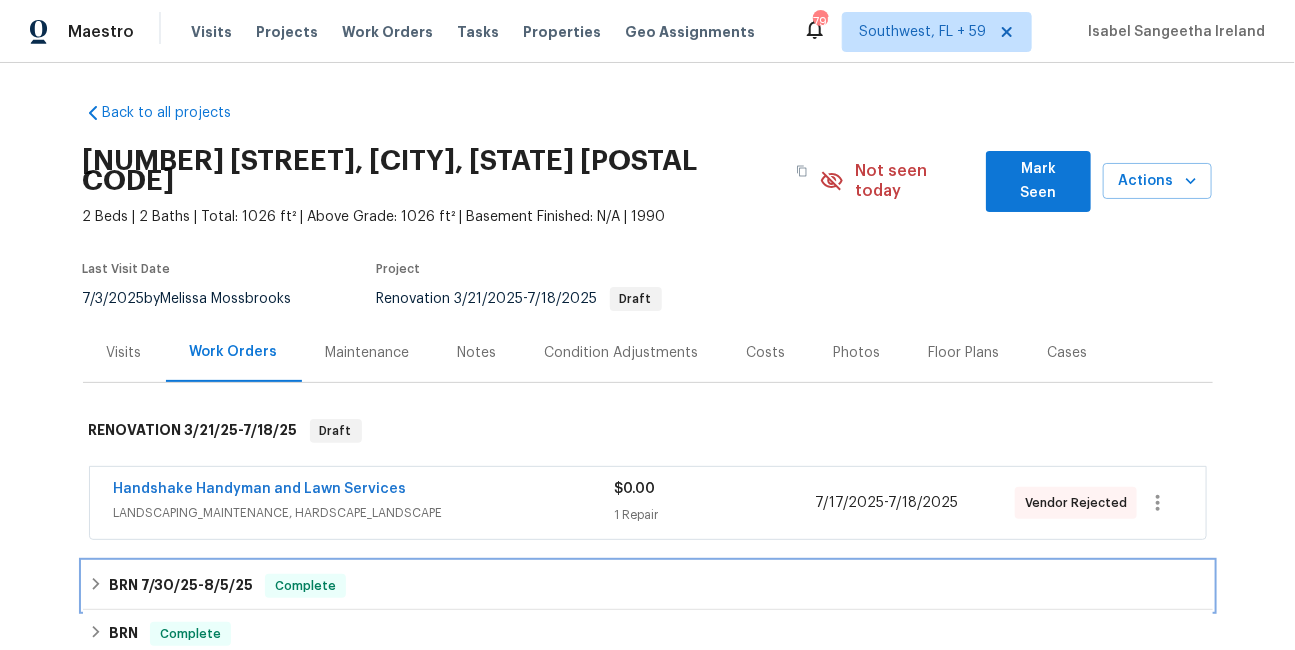 click on "7/30/25" at bounding box center [169, 585] 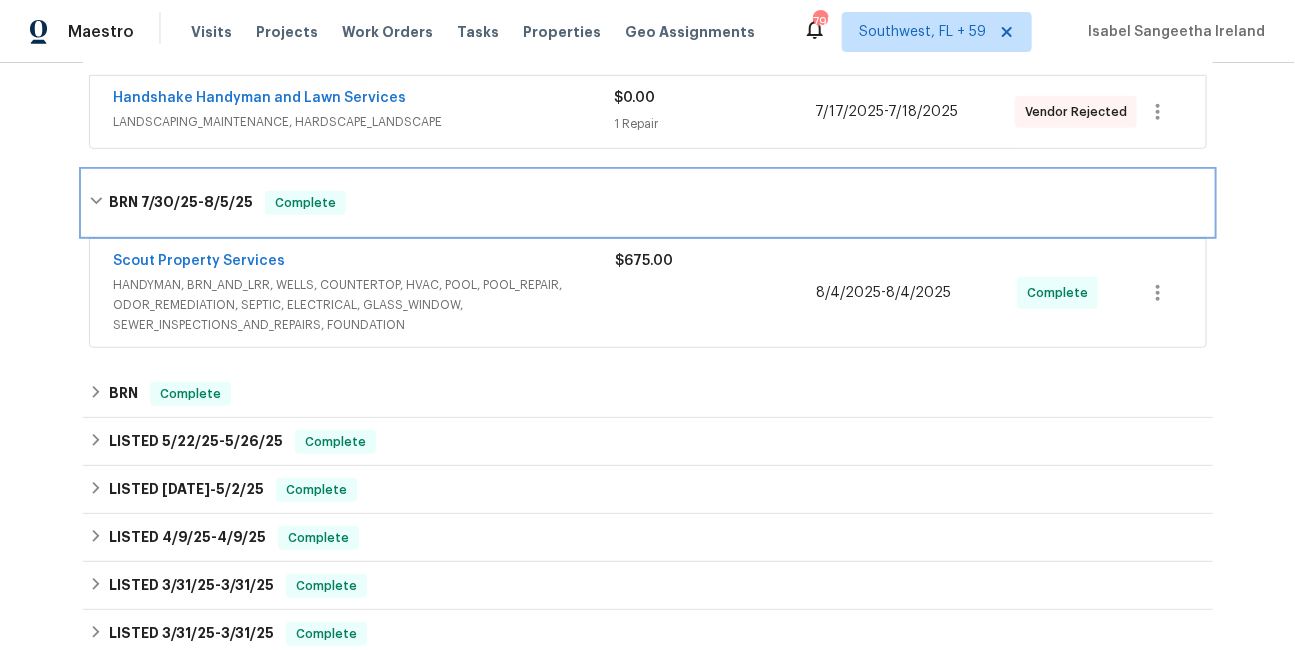scroll, scrollTop: 520, scrollLeft: 0, axis: vertical 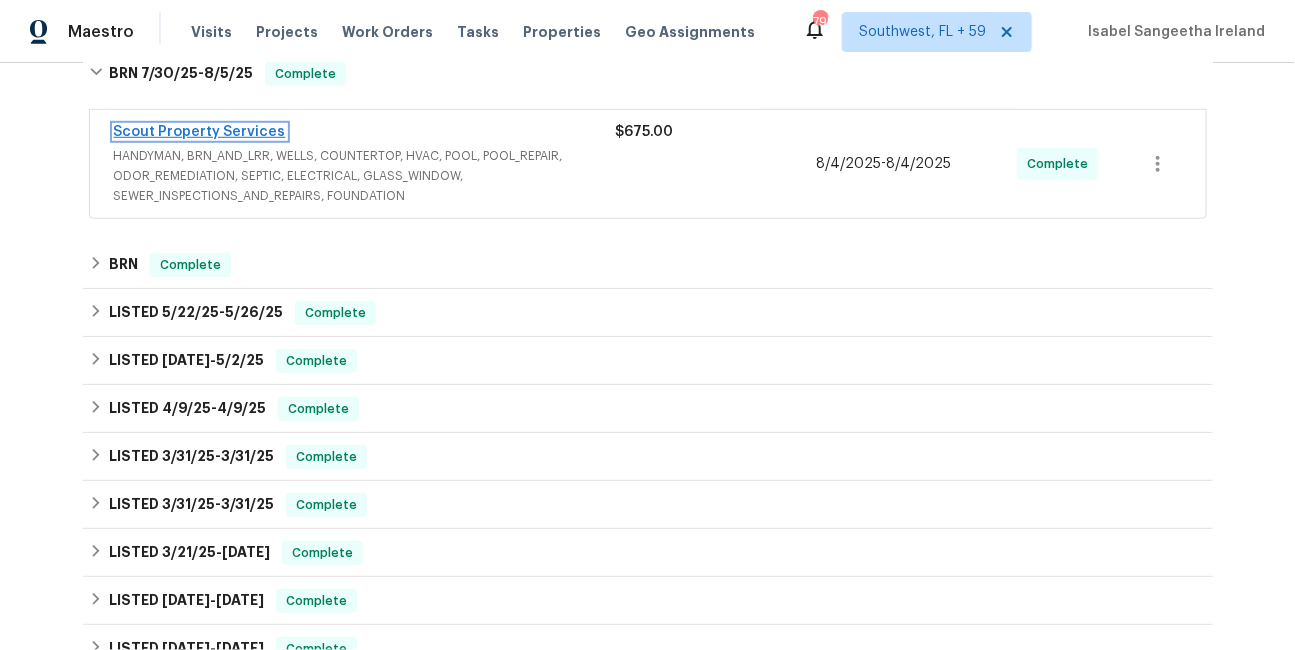 click on "Scout Property Services" at bounding box center (200, 132) 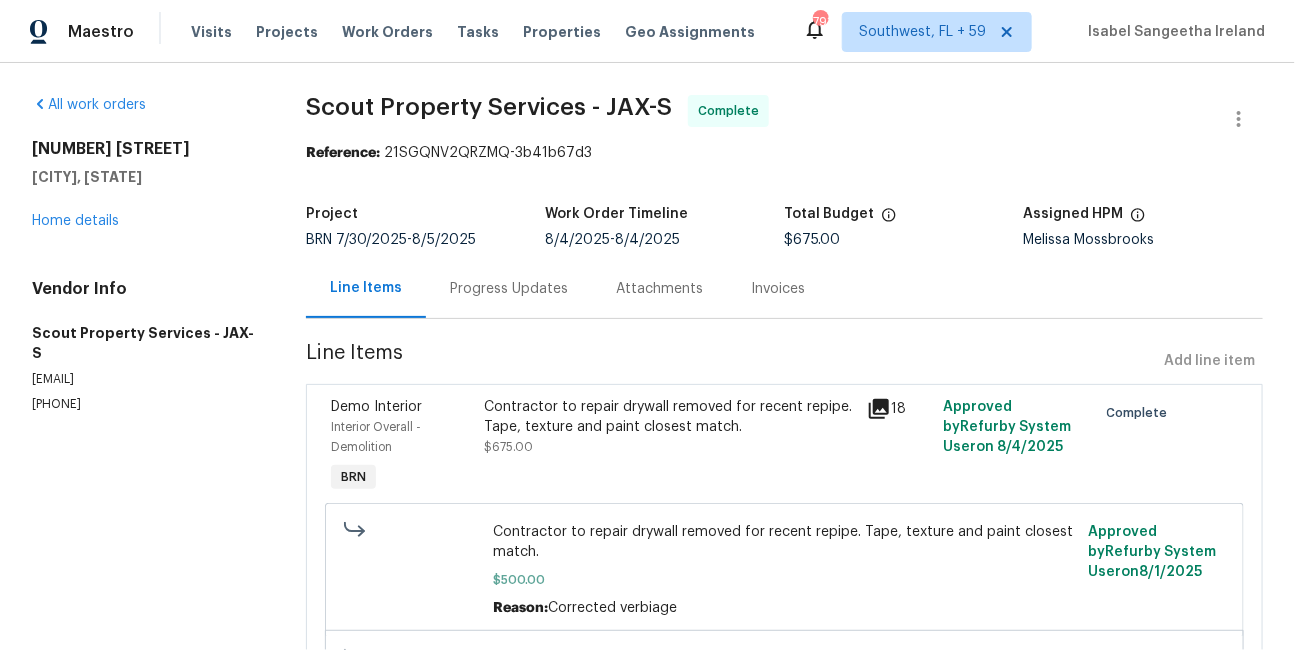 click on "Progress Updates" at bounding box center [509, 289] 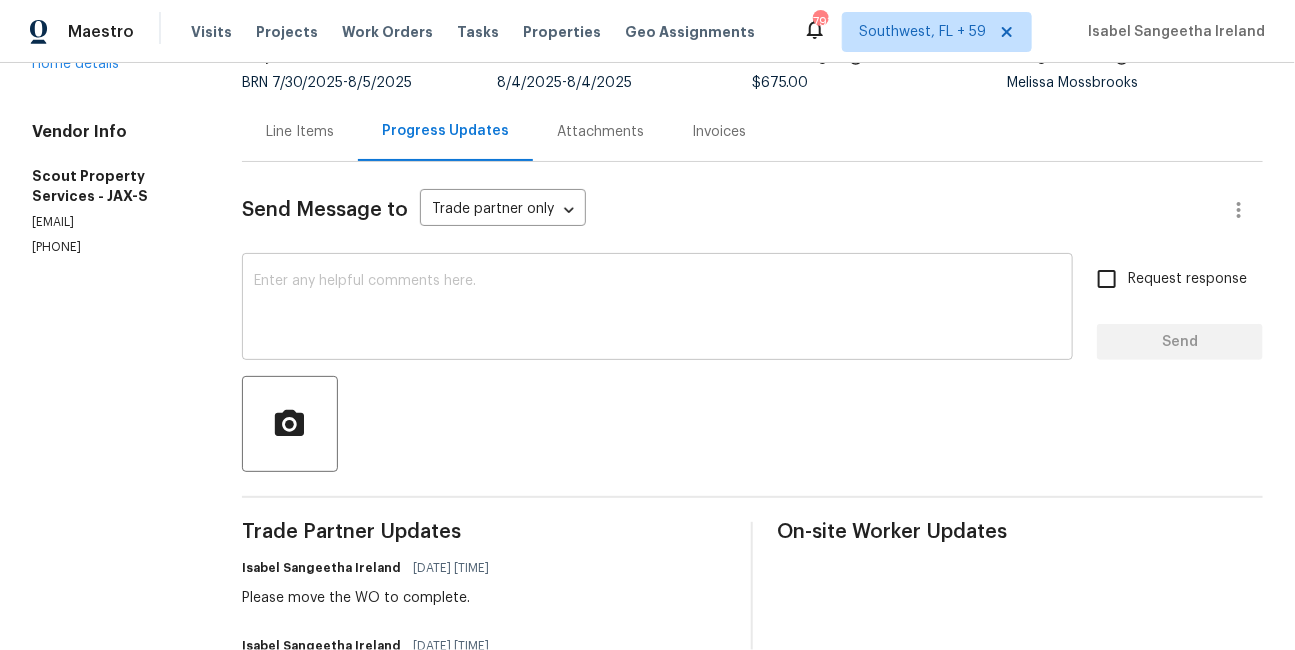 scroll, scrollTop: 97, scrollLeft: 0, axis: vertical 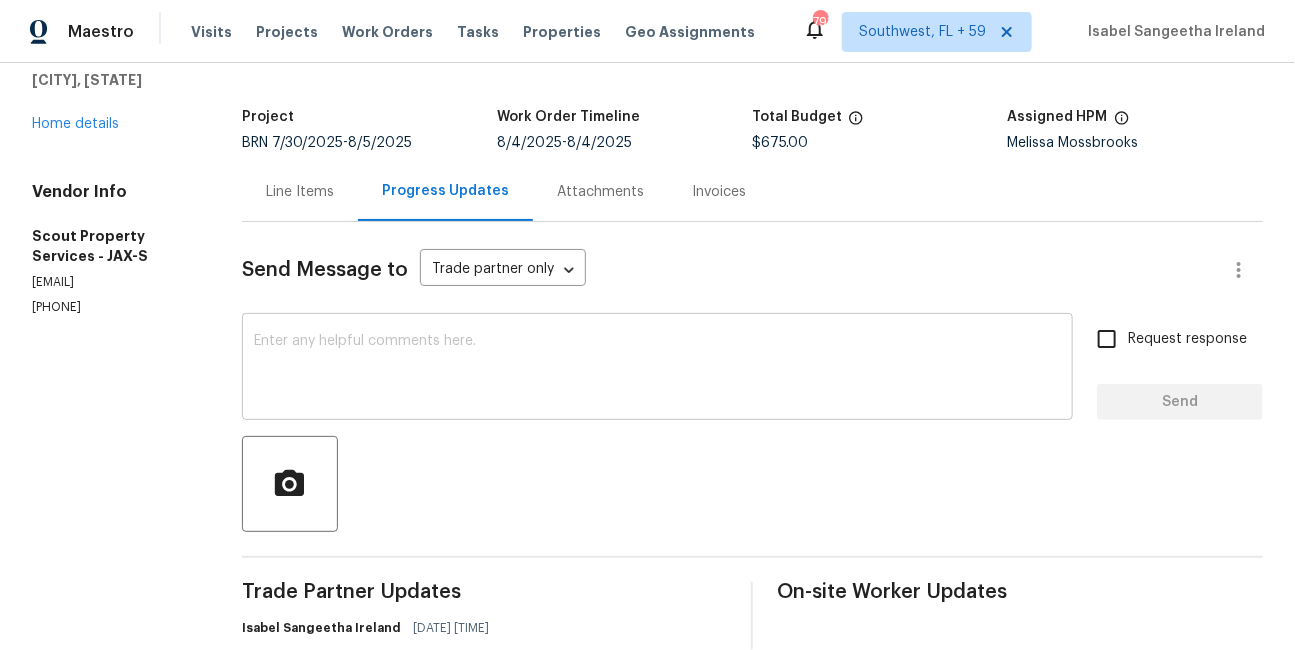 click at bounding box center [657, 369] 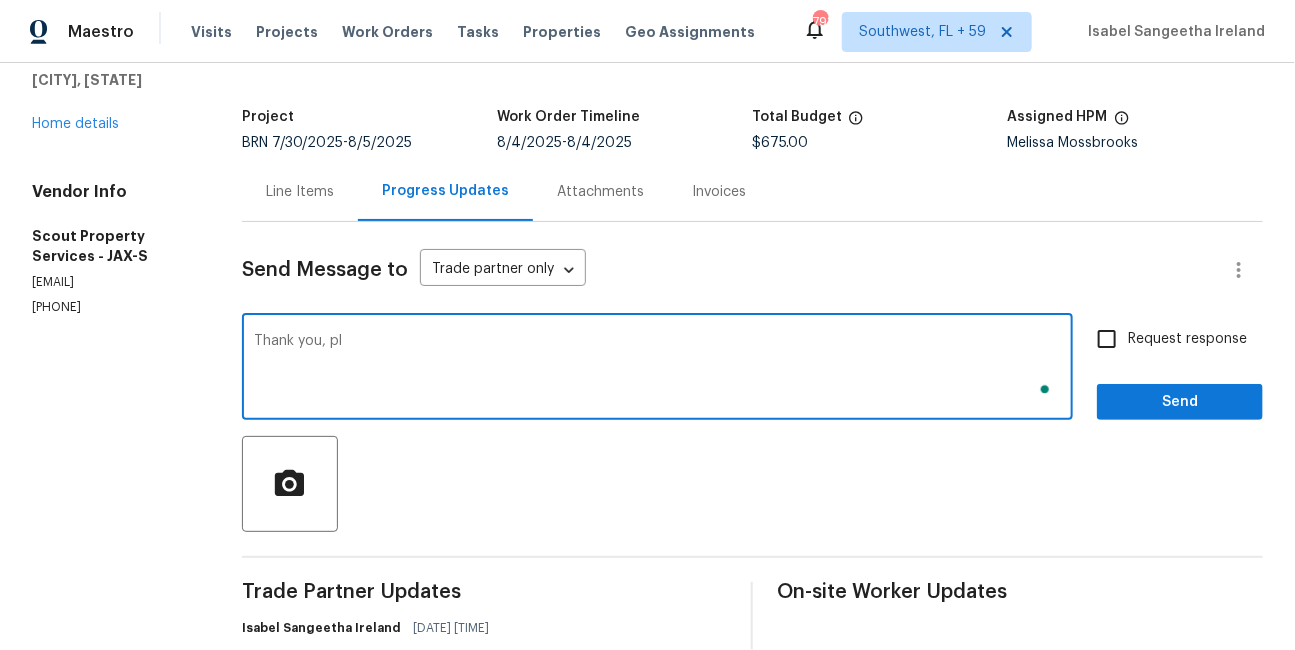 scroll, scrollTop: 97, scrollLeft: 0, axis: vertical 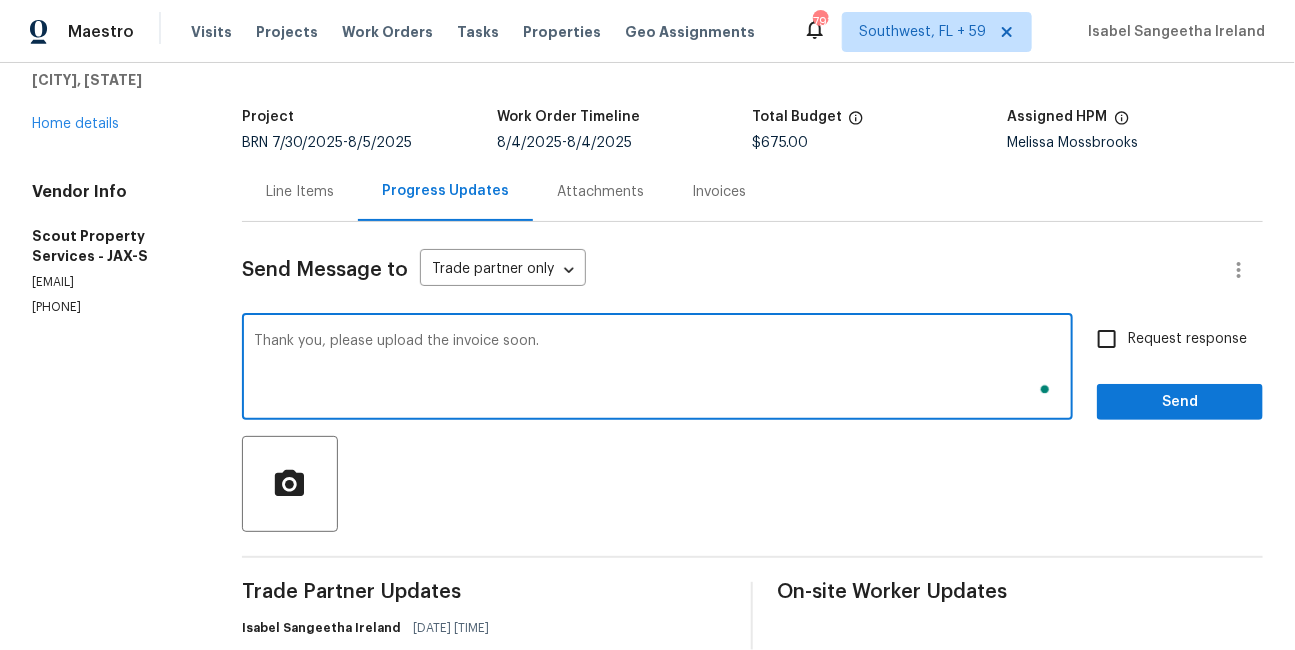 type on "Thank you, please upload the invoice soon." 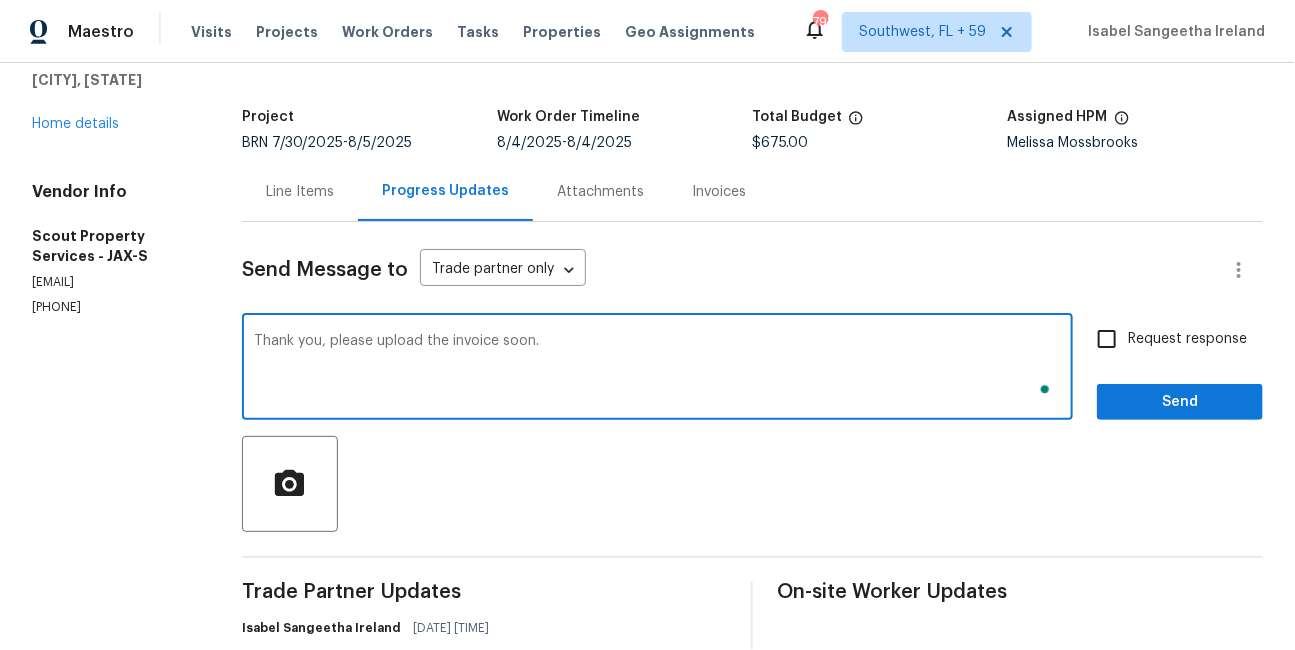 click on "Request response" at bounding box center (1107, 339) 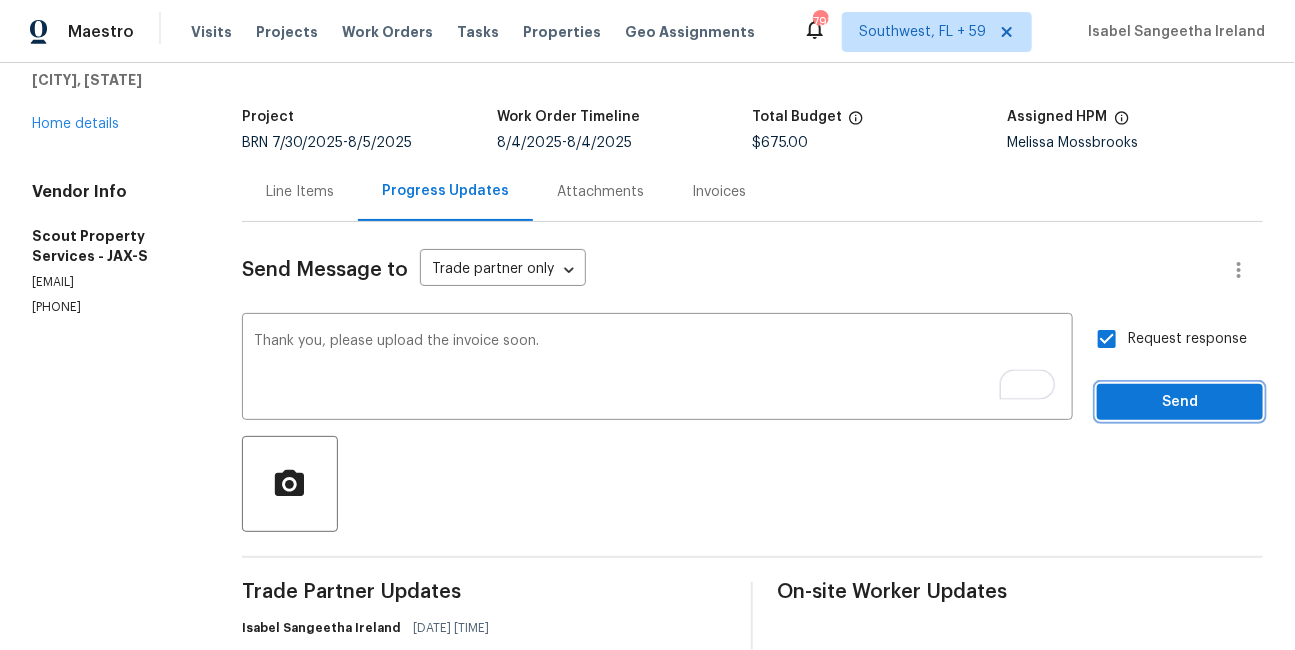 click on "Send" at bounding box center [1180, 402] 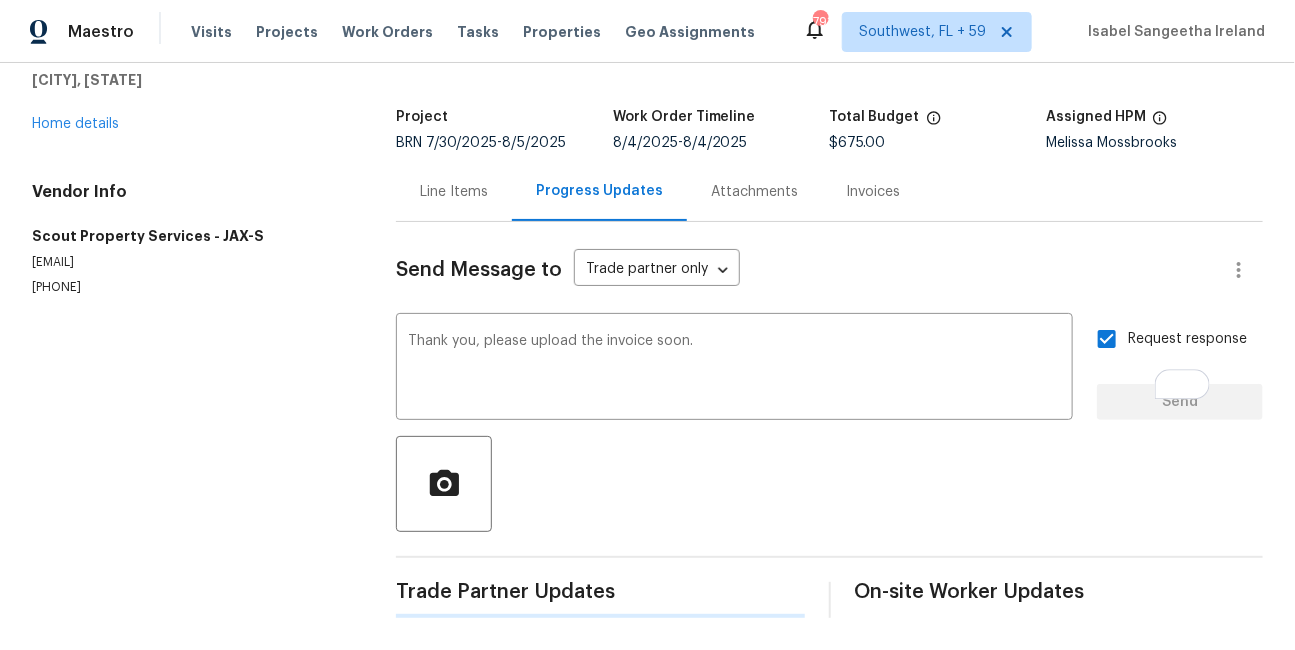 type 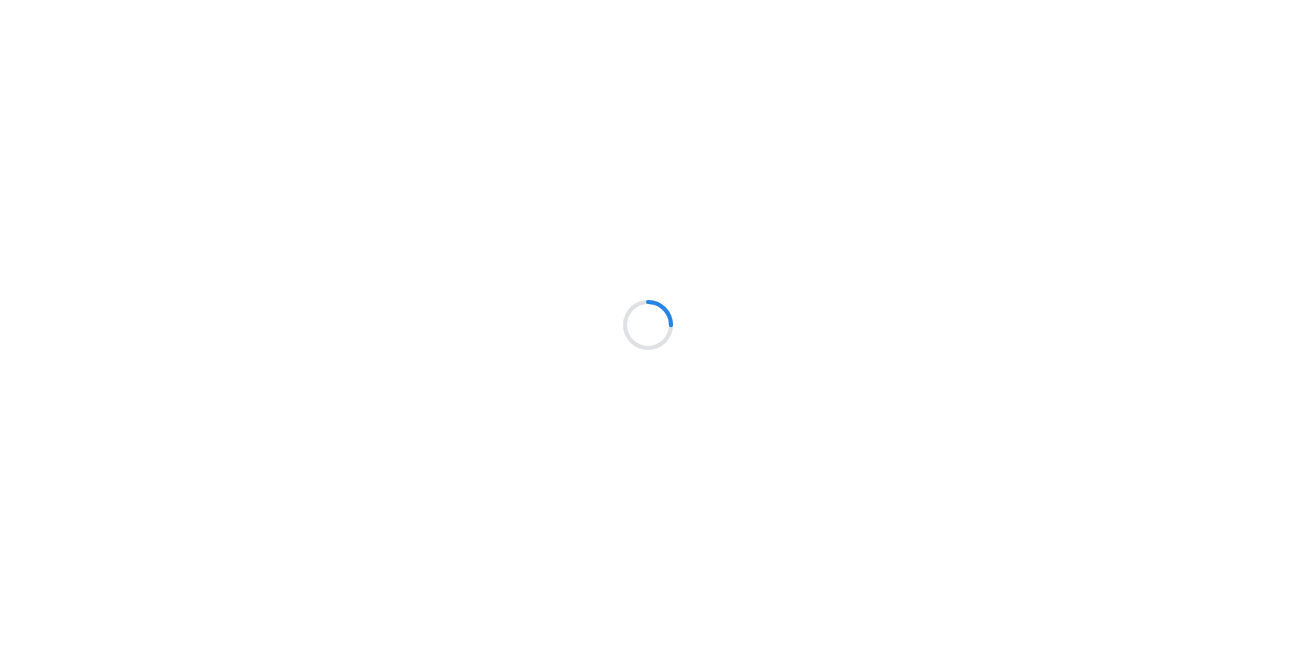 scroll, scrollTop: 0, scrollLeft: 0, axis: both 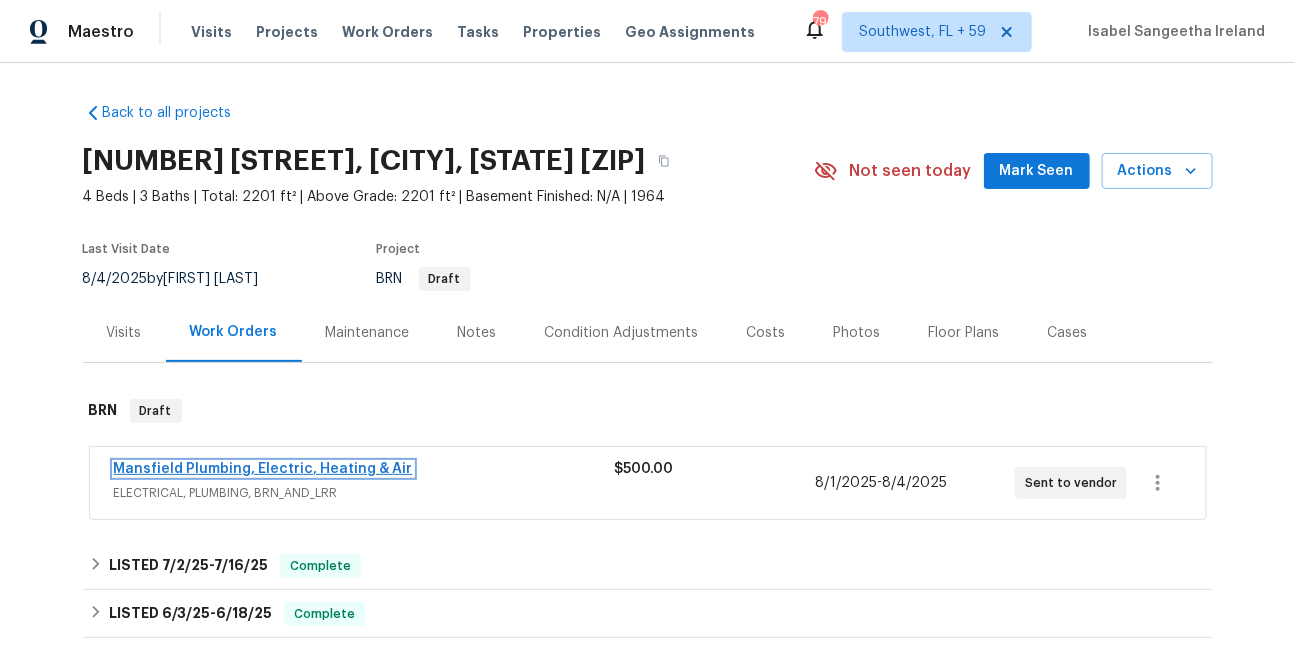 click on "Mansfield Plumbing, Electric, Heating & Air" at bounding box center (263, 469) 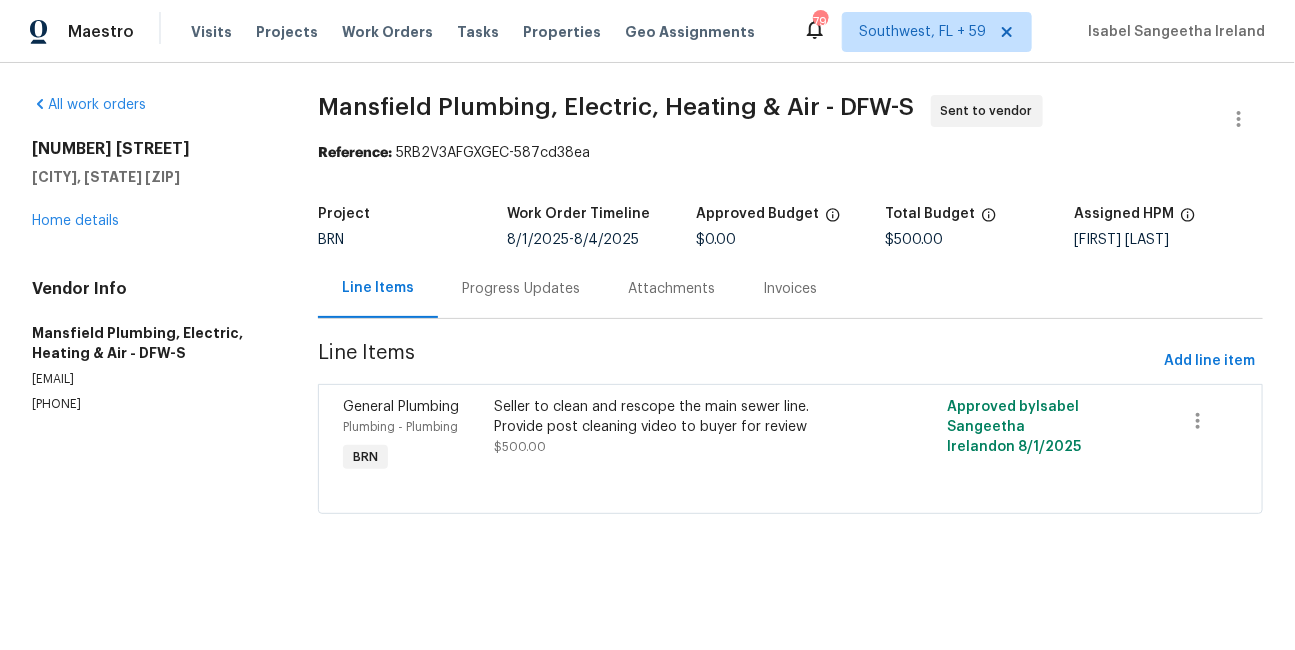 click on "(817) 247-5004" at bounding box center [151, 404] 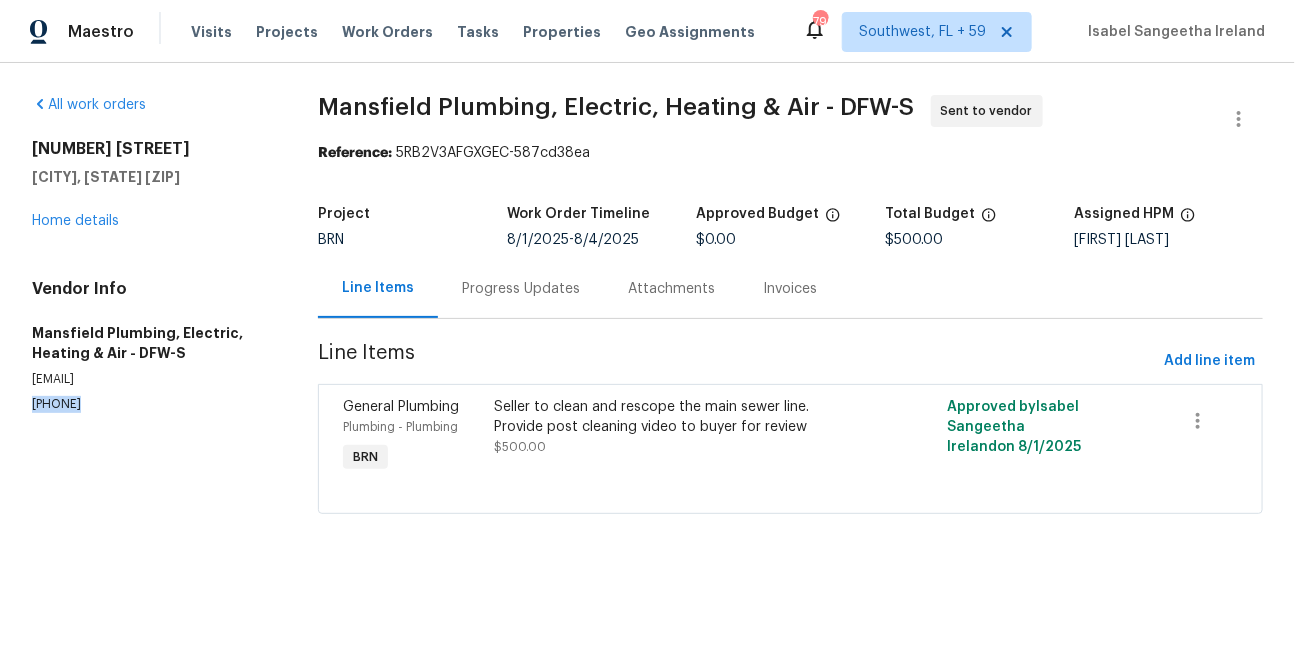 click on "(817) 247-5004" at bounding box center (151, 404) 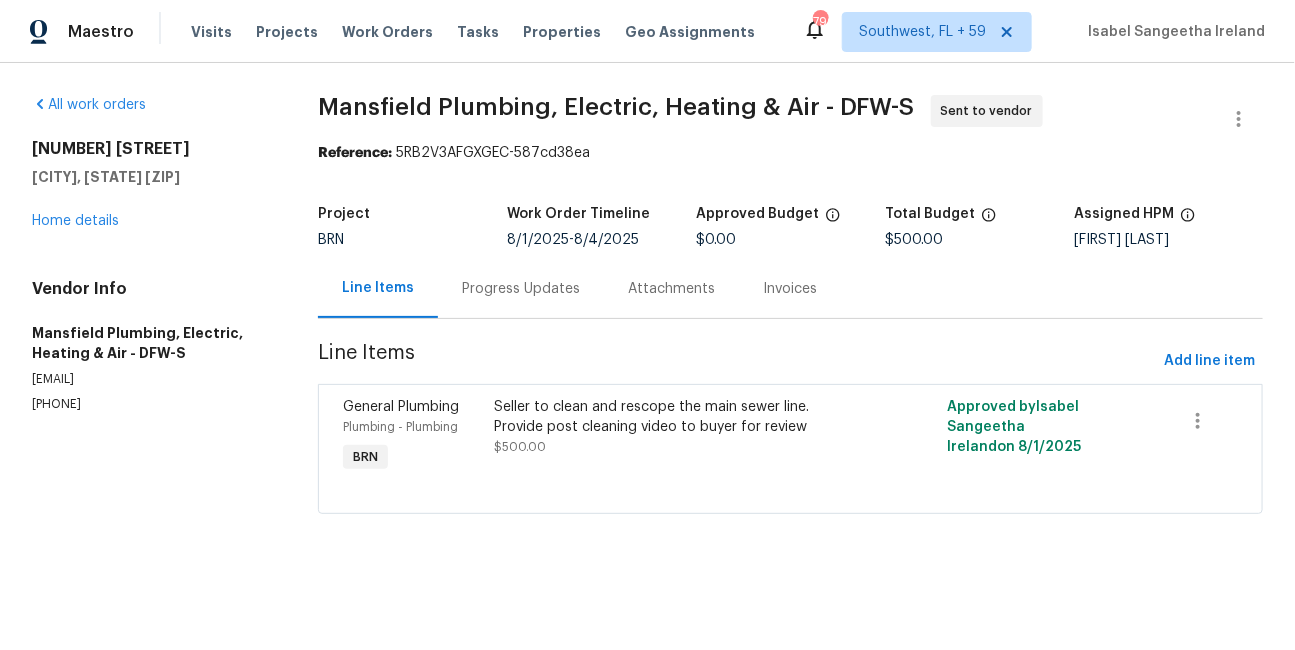 click on "Progress Updates" at bounding box center [521, 289] 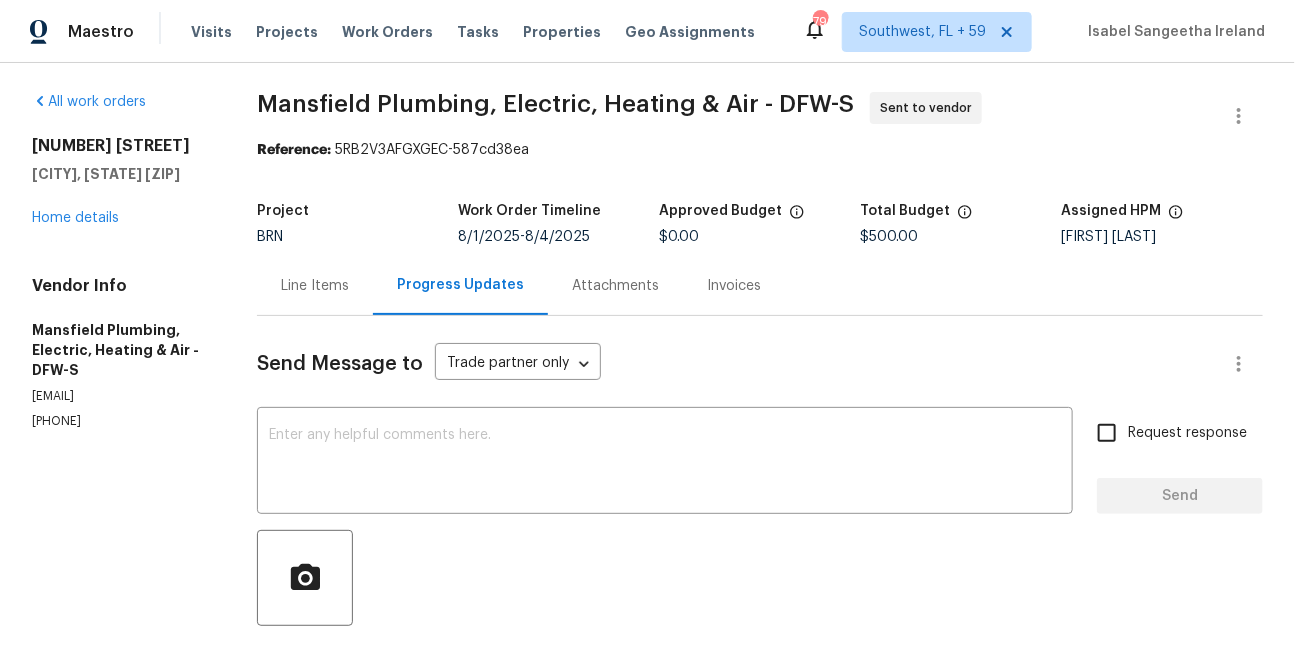 scroll, scrollTop: 0, scrollLeft: 0, axis: both 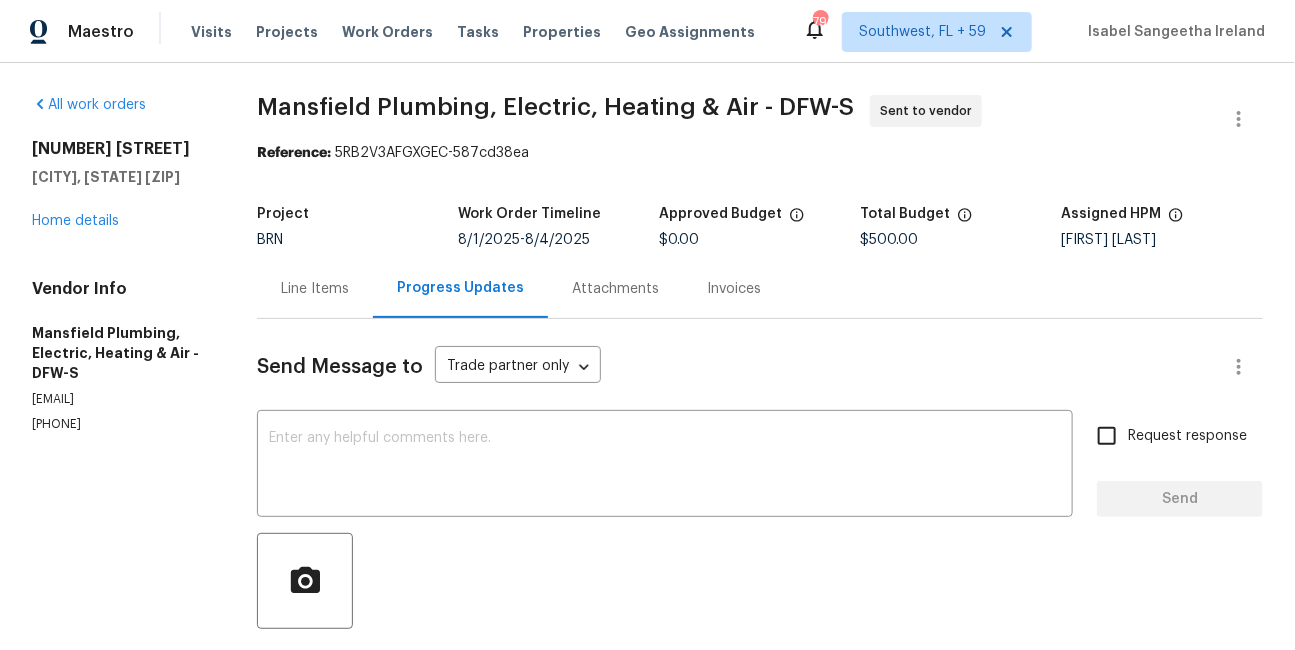 click on "Line Items" at bounding box center [315, 288] 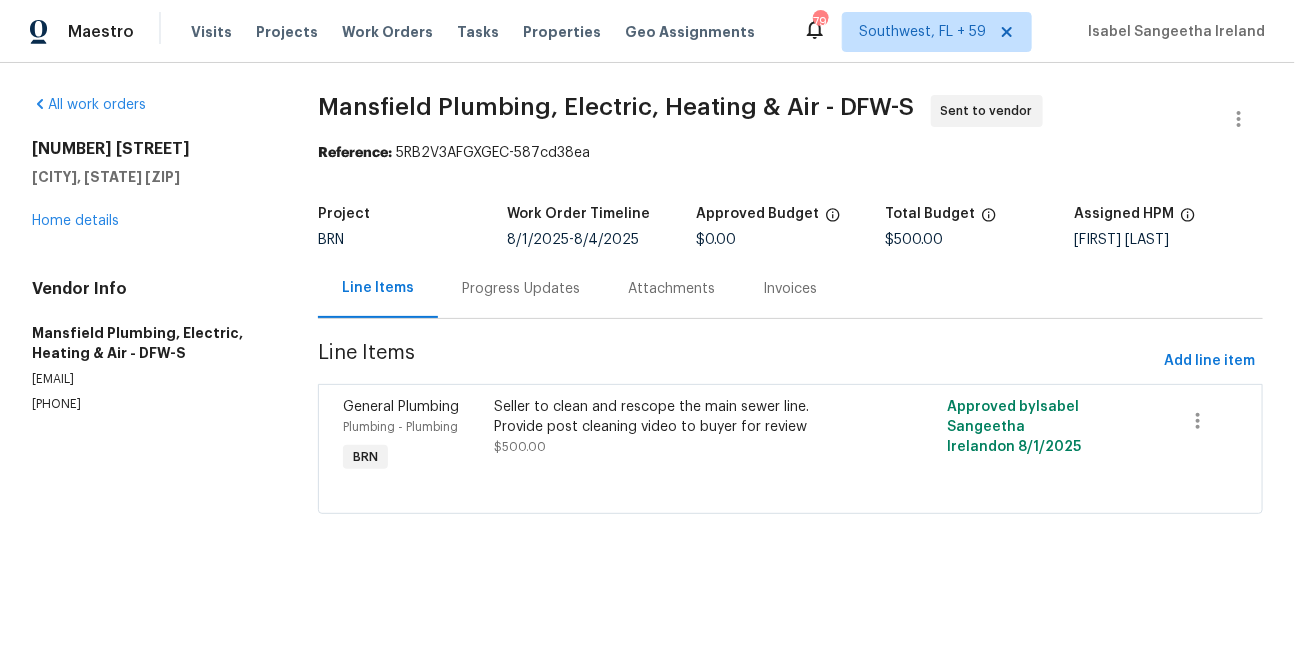 click on "Progress Updates" at bounding box center [521, 289] 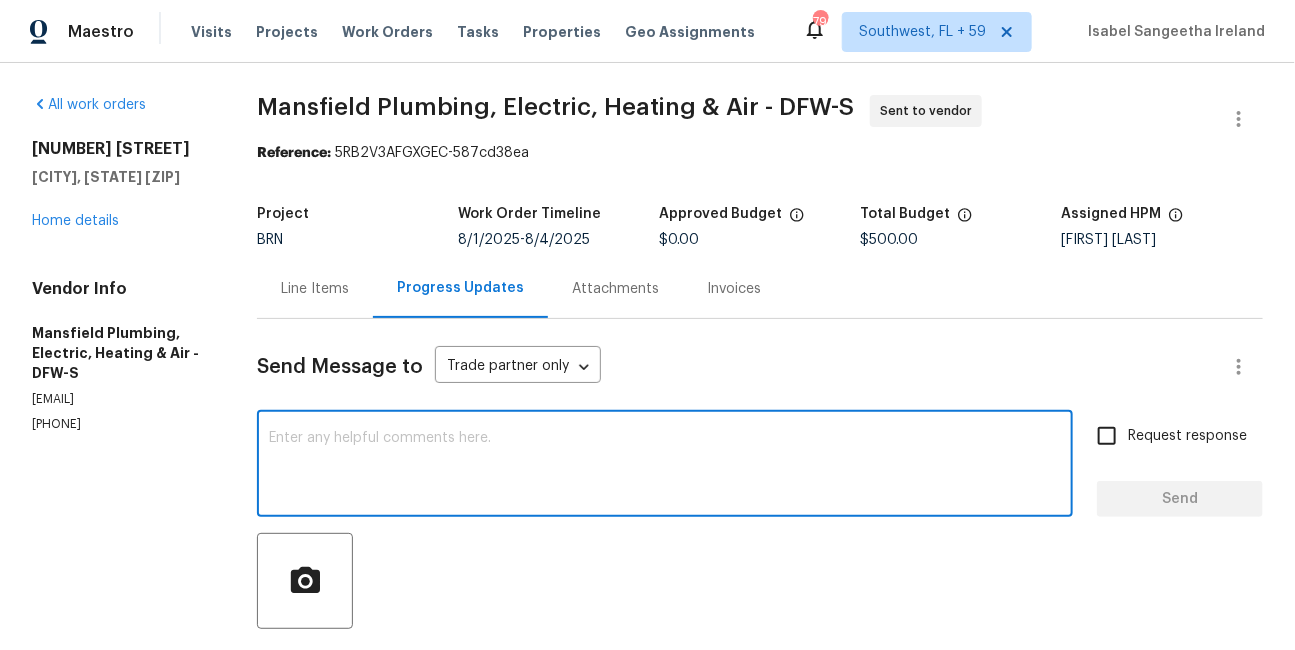 click at bounding box center (665, 466) 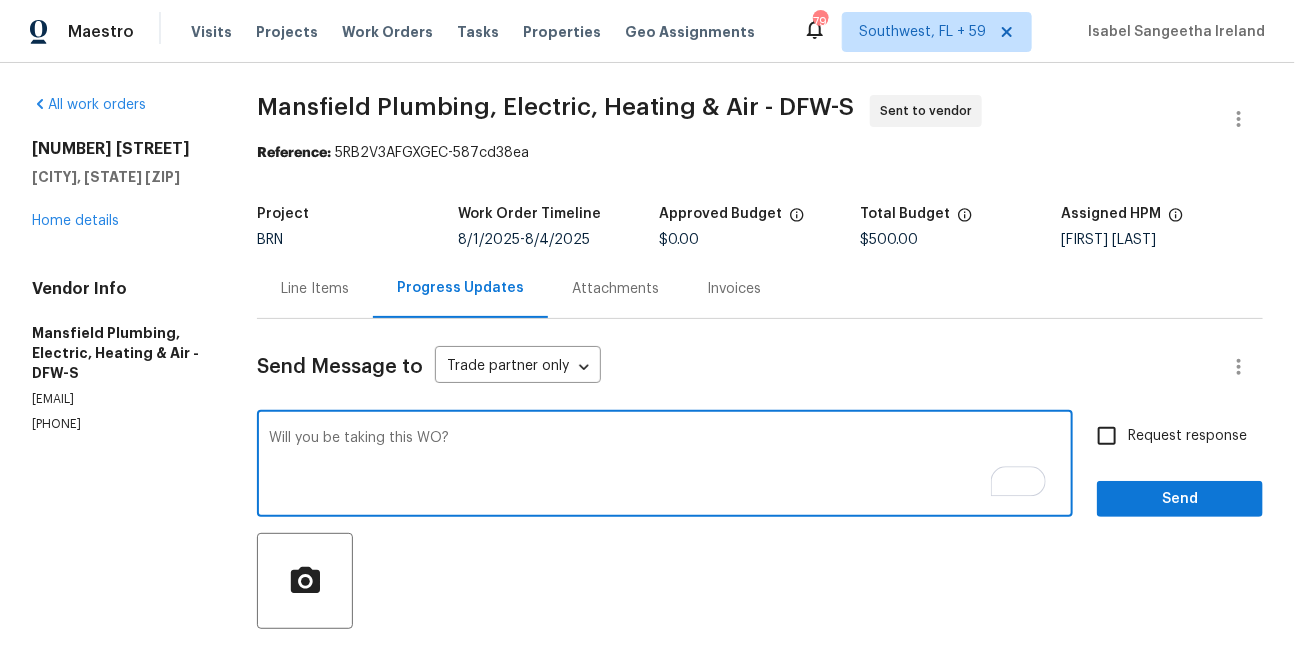type on "Will you be taking this WO?" 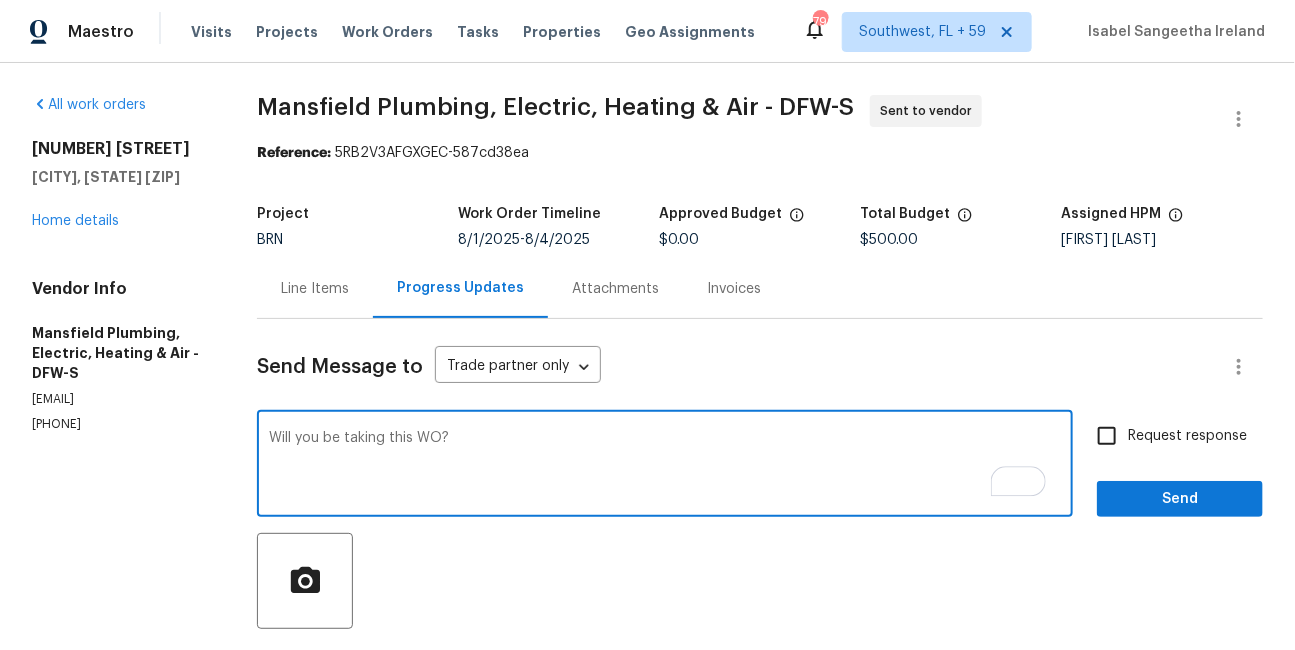 click on "Request response" at bounding box center (1107, 436) 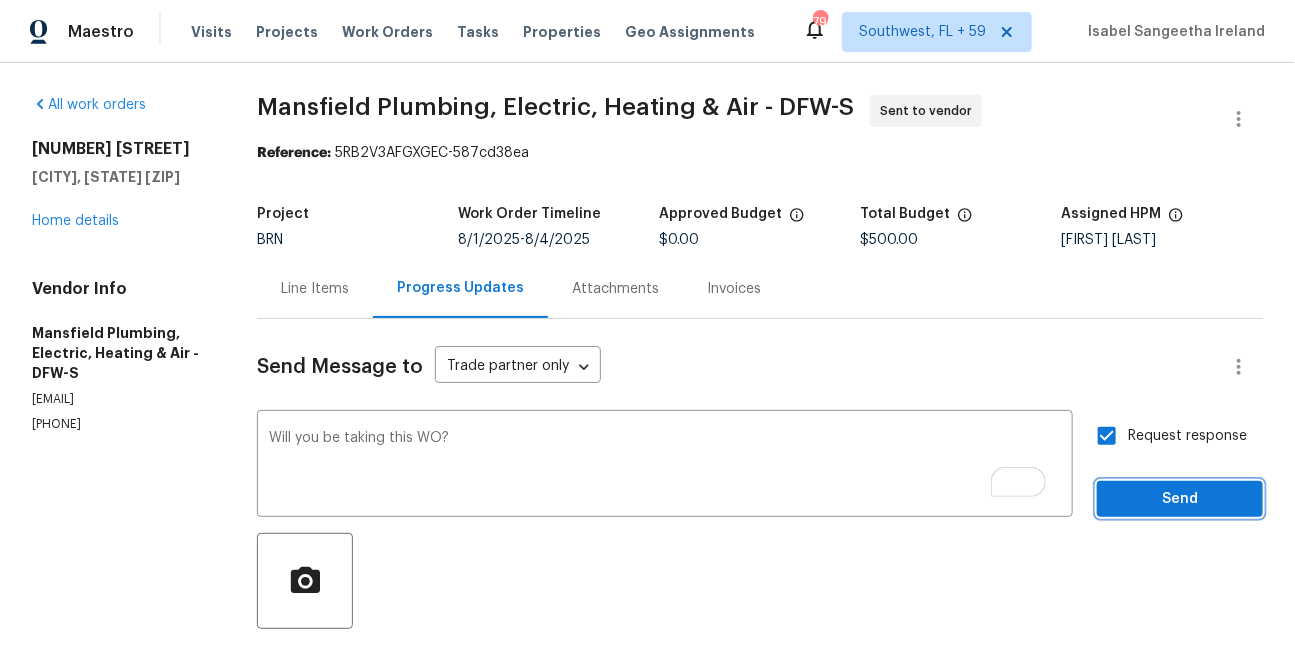 click on "Send" at bounding box center [1180, 499] 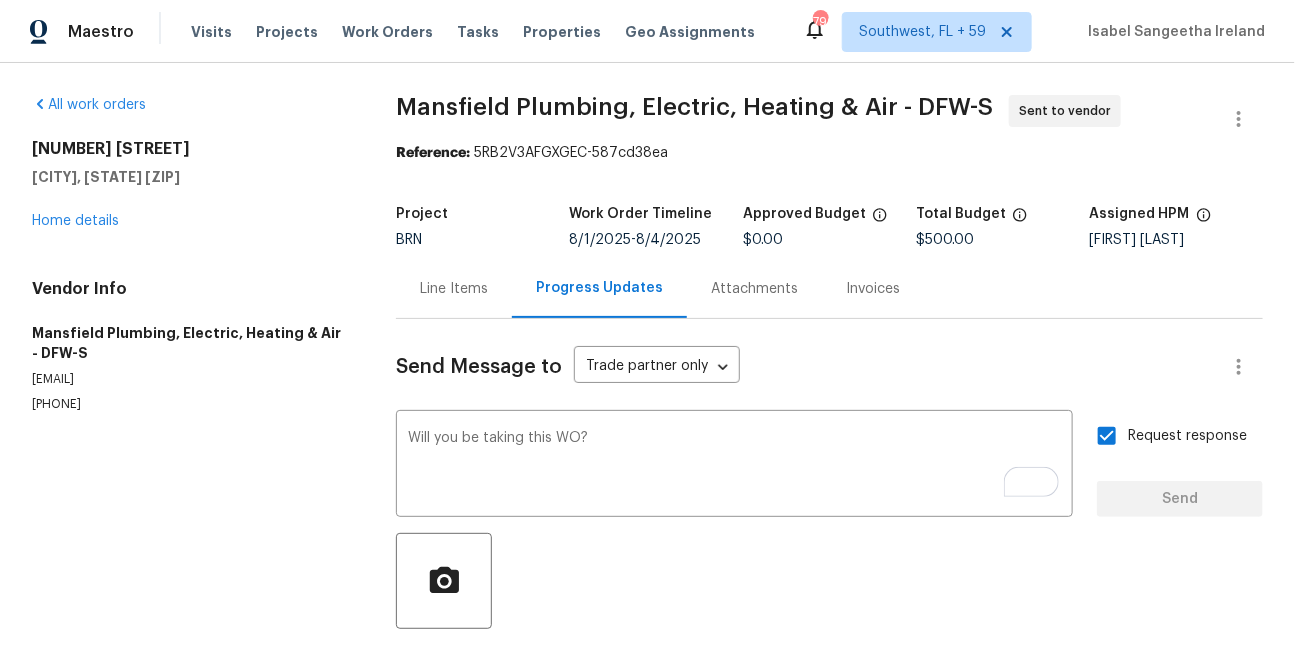 type 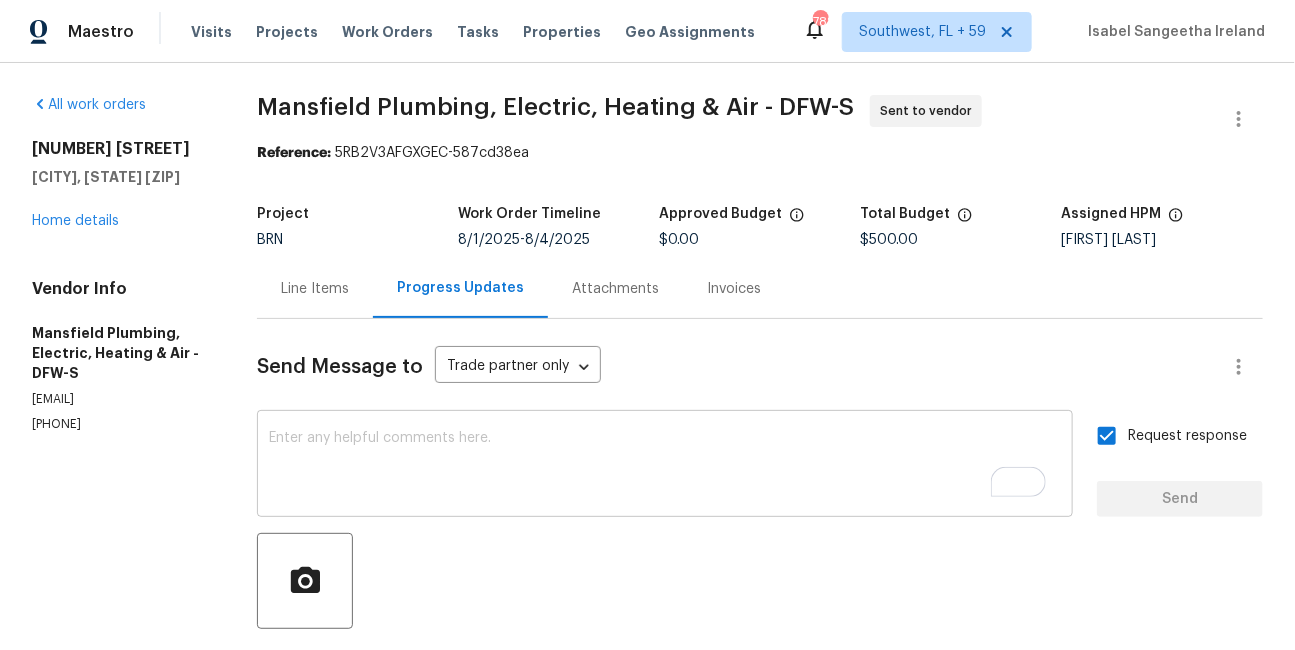 scroll, scrollTop: 309, scrollLeft: 0, axis: vertical 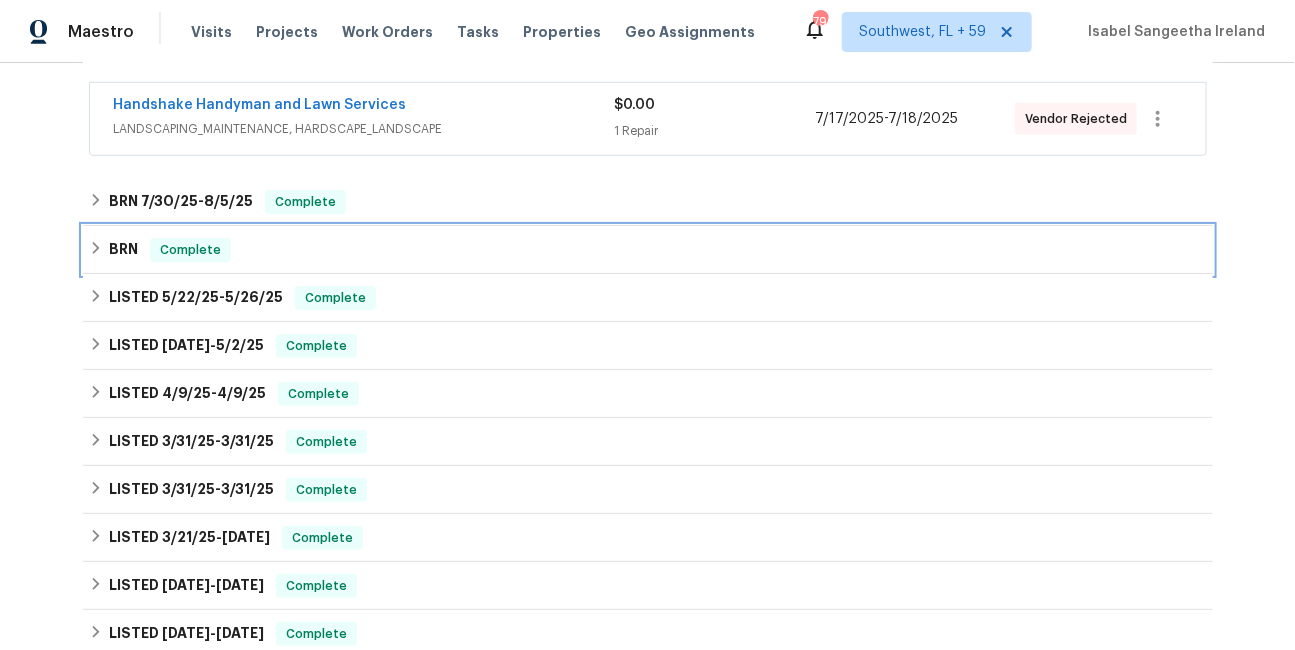 click on "BRN   Complete" at bounding box center (648, 250) 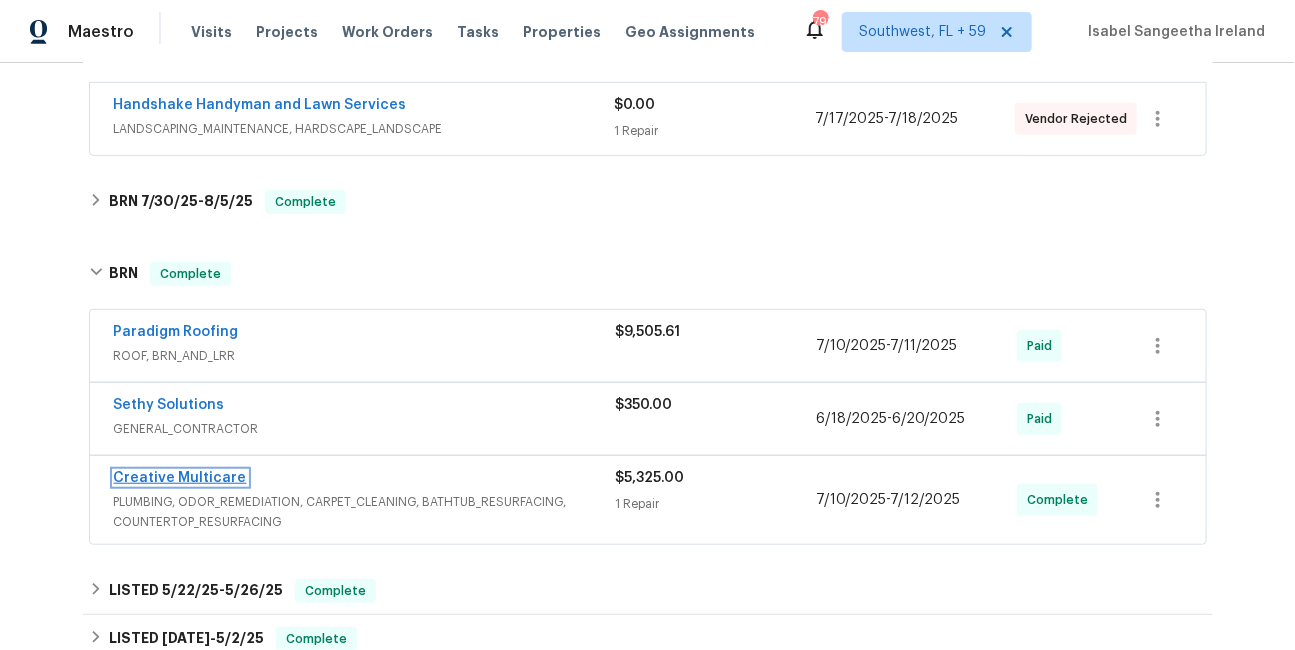 click on "Creative Multicare" at bounding box center (180, 478) 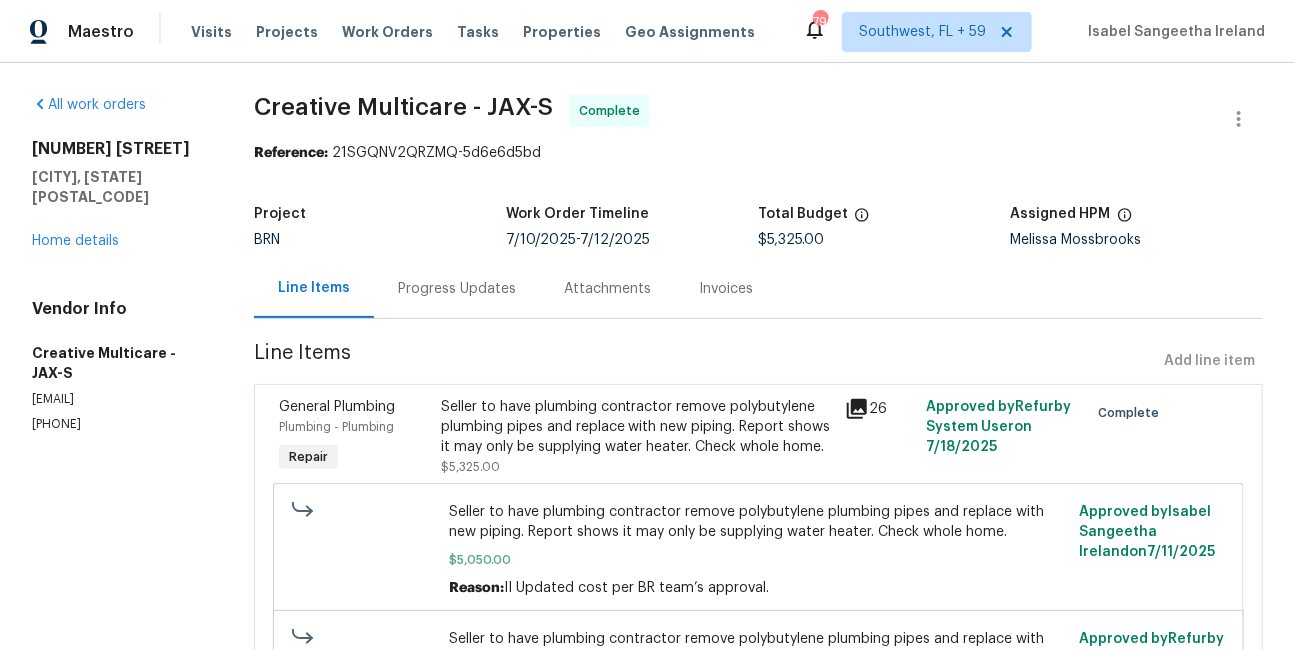click on "Invoices" at bounding box center (726, 288) 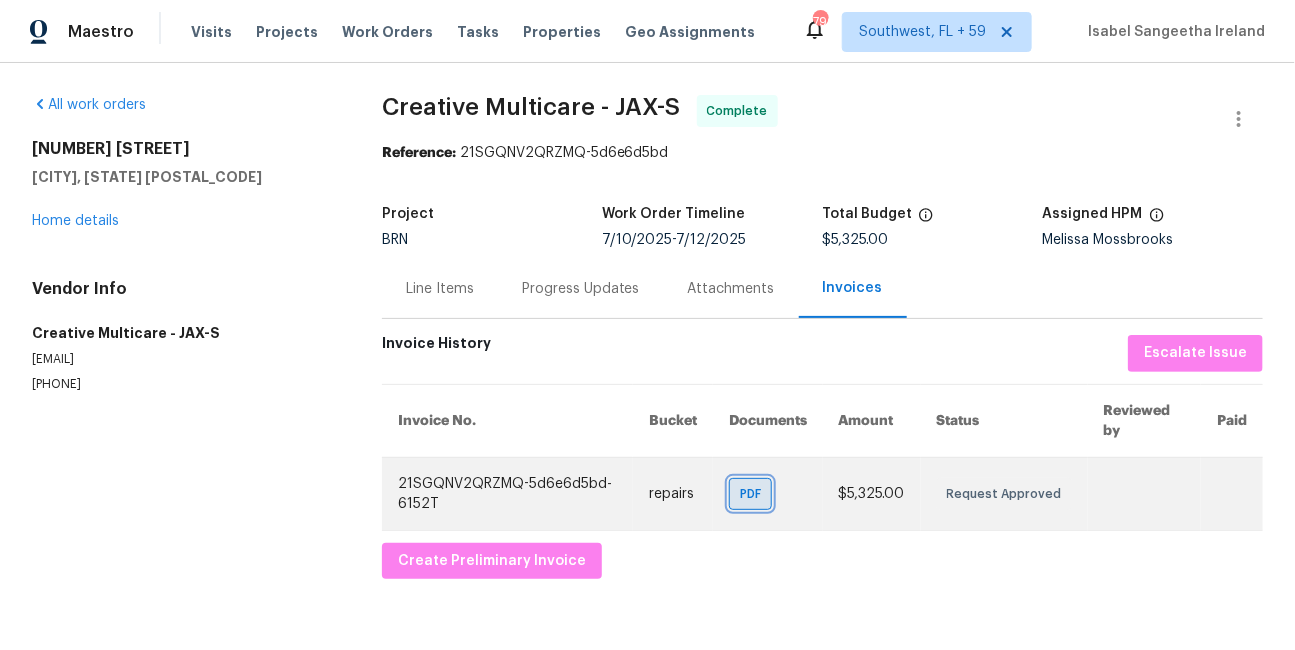 click on "PDF" at bounding box center (750, 494) 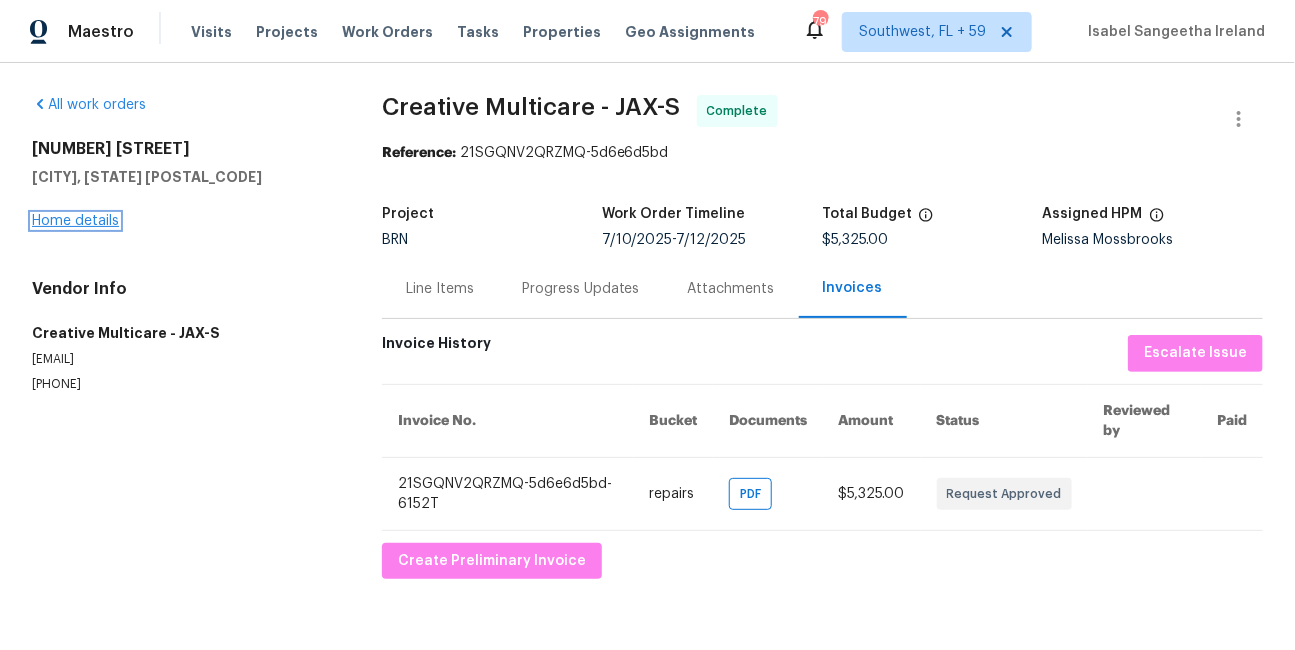 click on "Home details" at bounding box center [75, 221] 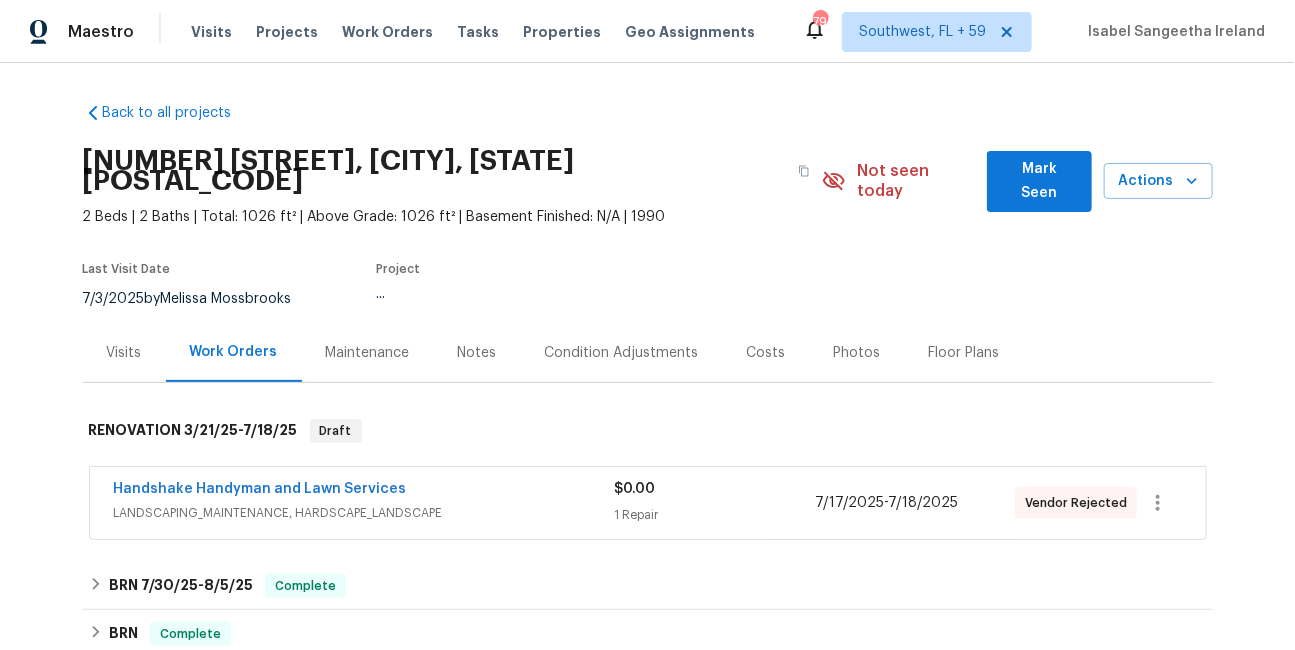scroll, scrollTop: 150, scrollLeft: 0, axis: vertical 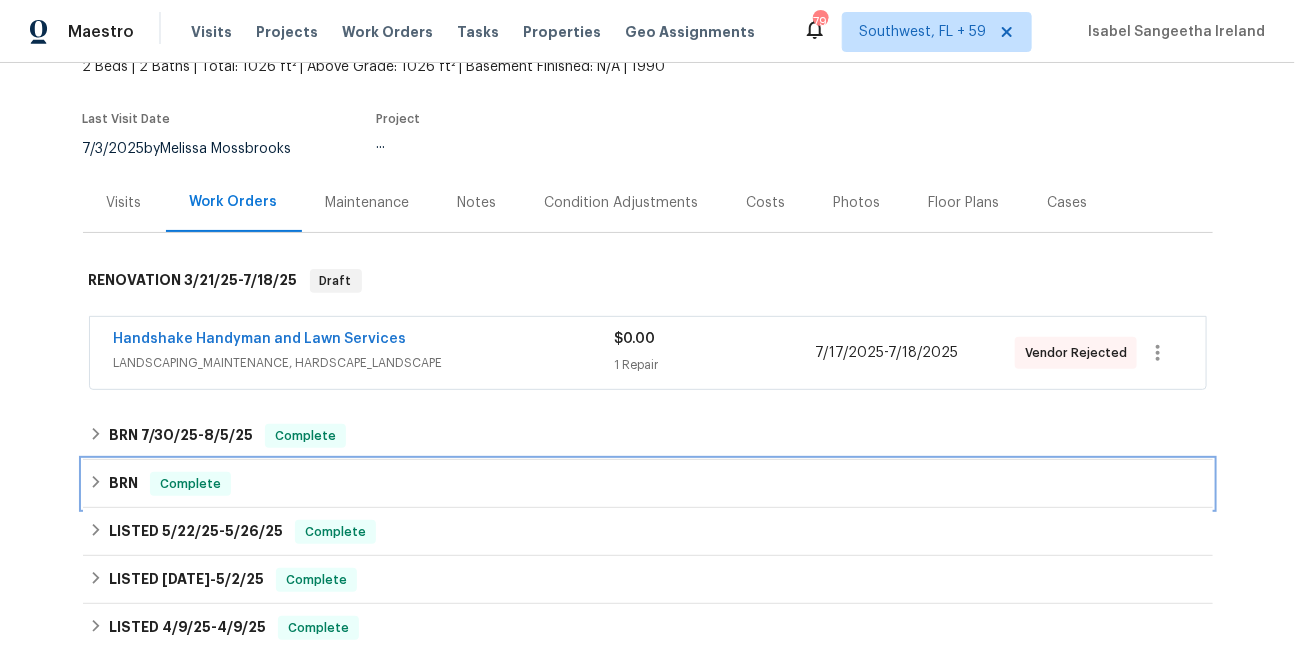click on "BRN   Complete" at bounding box center (648, 484) 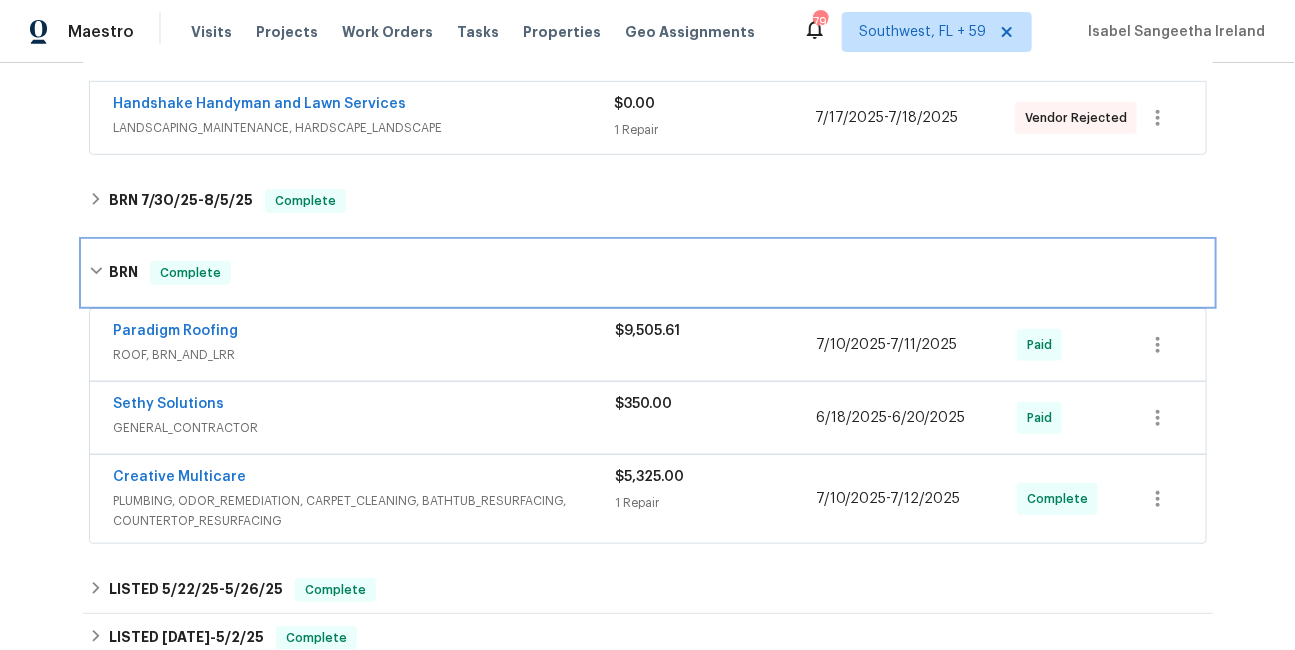 scroll, scrollTop: 431, scrollLeft: 0, axis: vertical 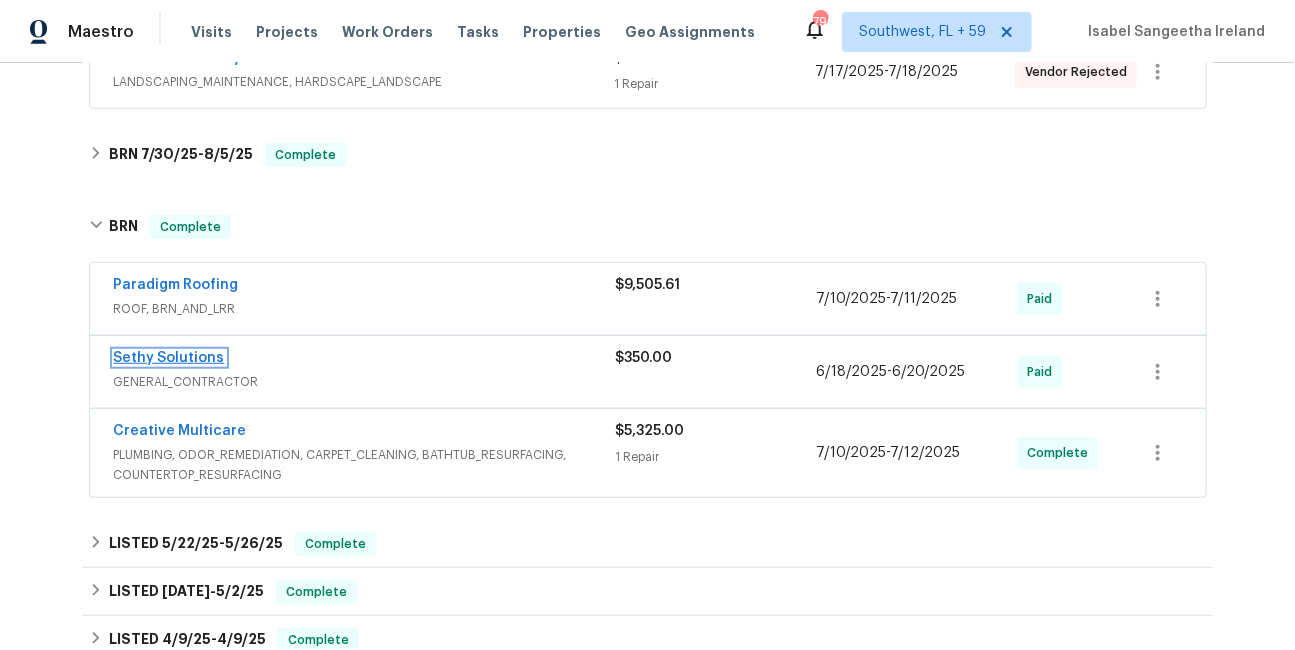 click on "Sethy Solutions" at bounding box center [169, 358] 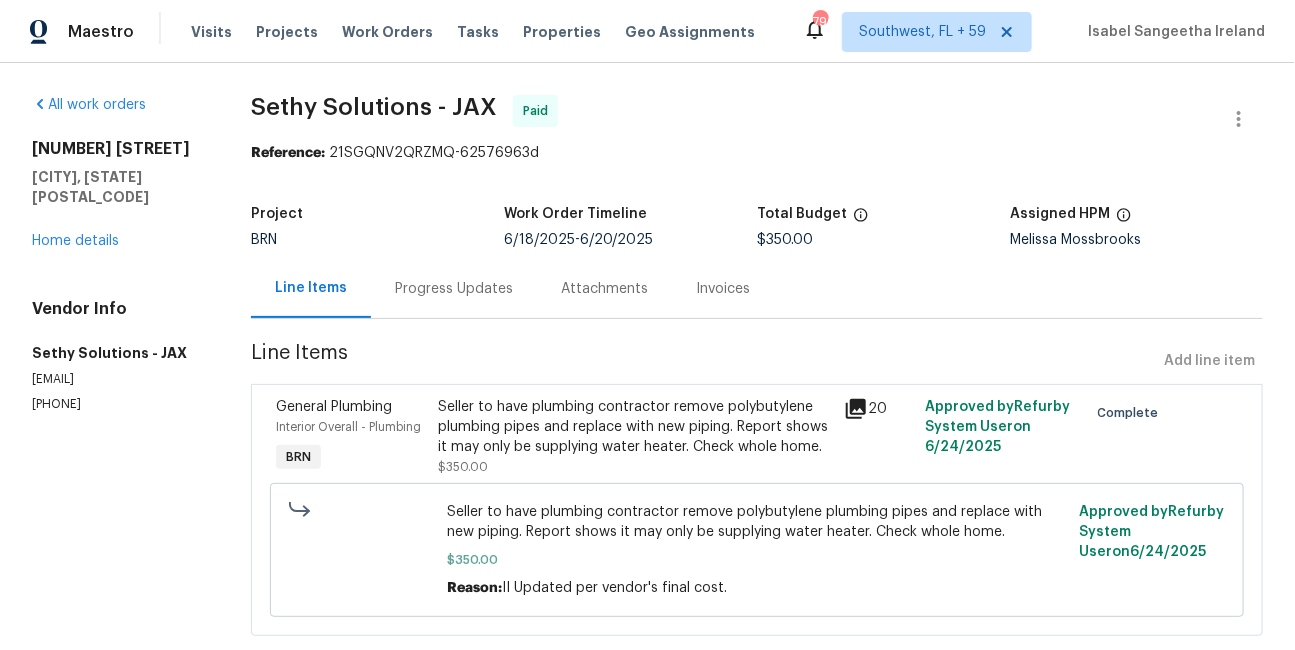 click on "Invoices" at bounding box center [723, 289] 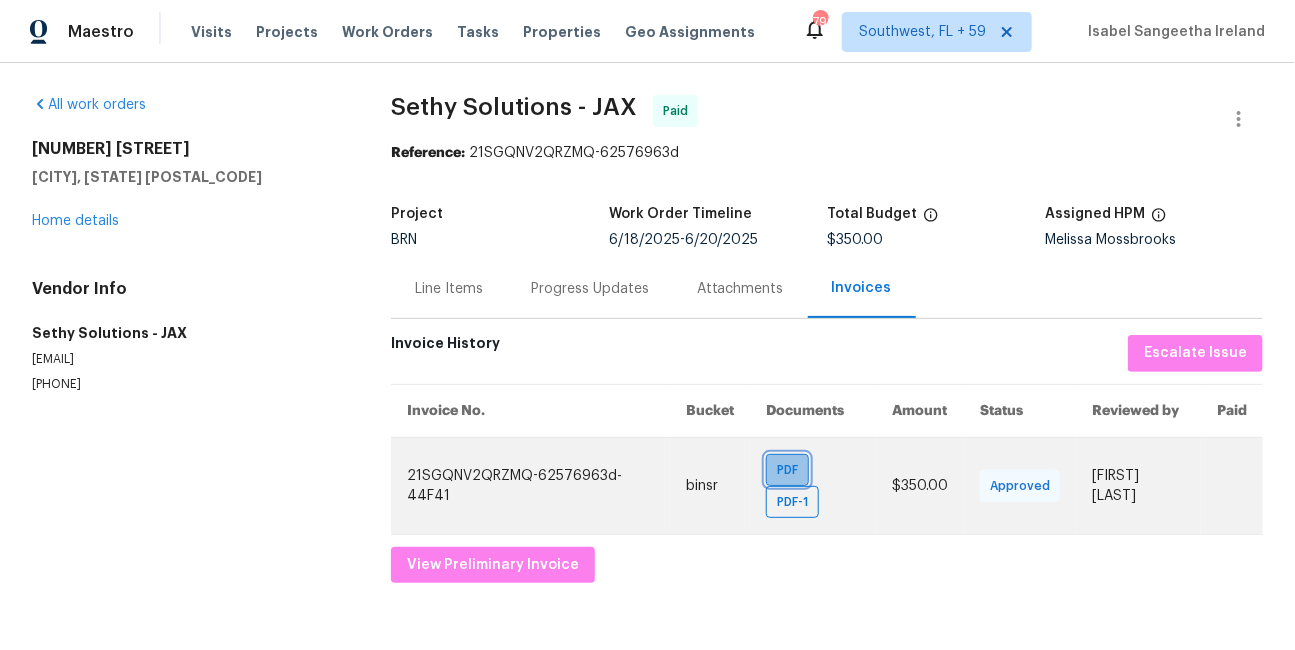 click on "PDF" at bounding box center (791, 470) 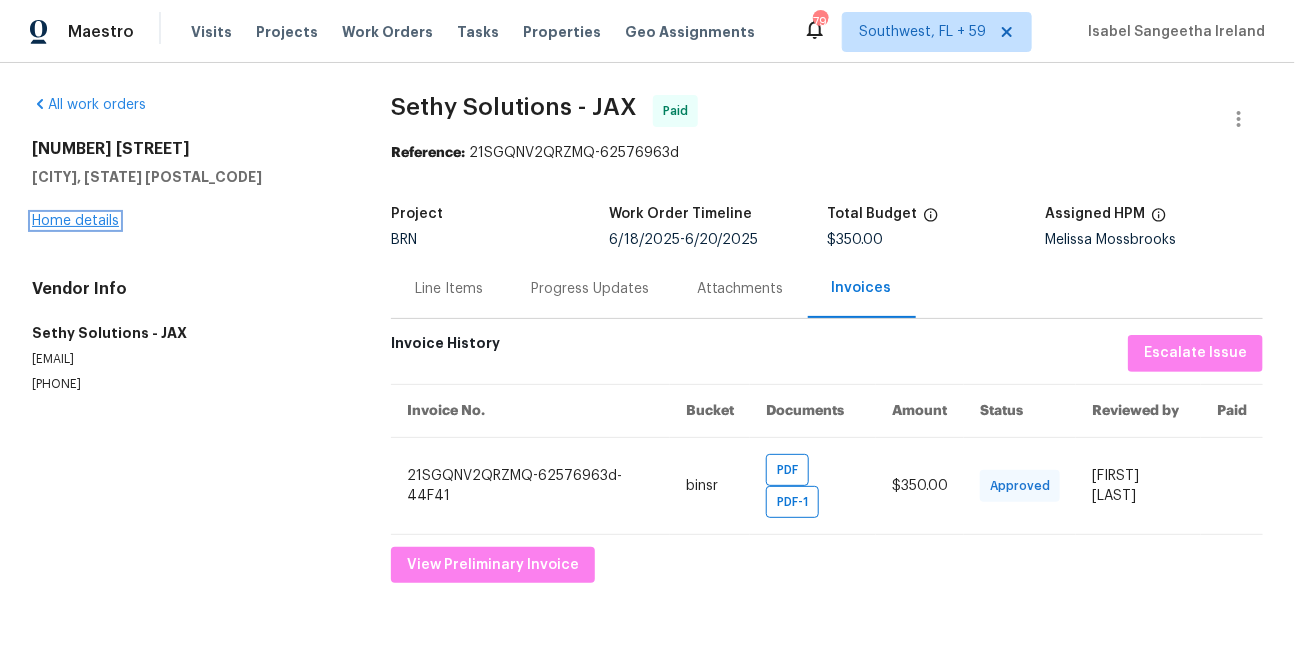 click on "Home details" at bounding box center (75, 221) 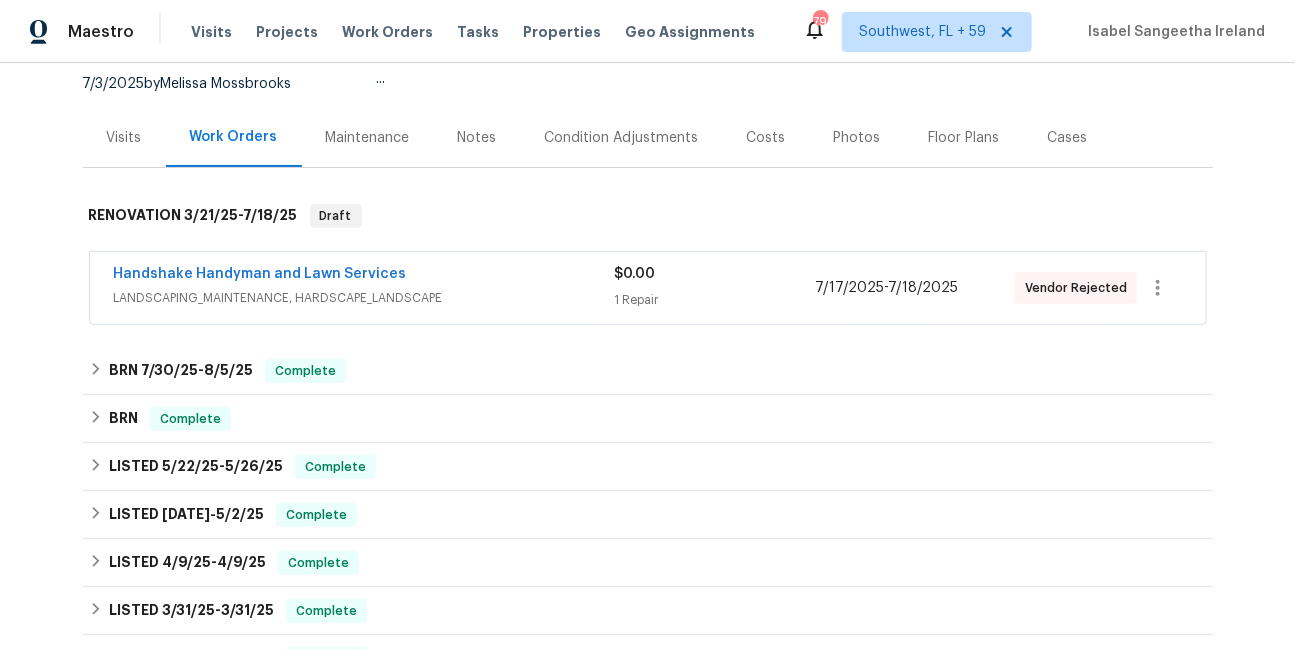 scroll, scrollTop: 281, scrollLeft: 0, axis: vertical 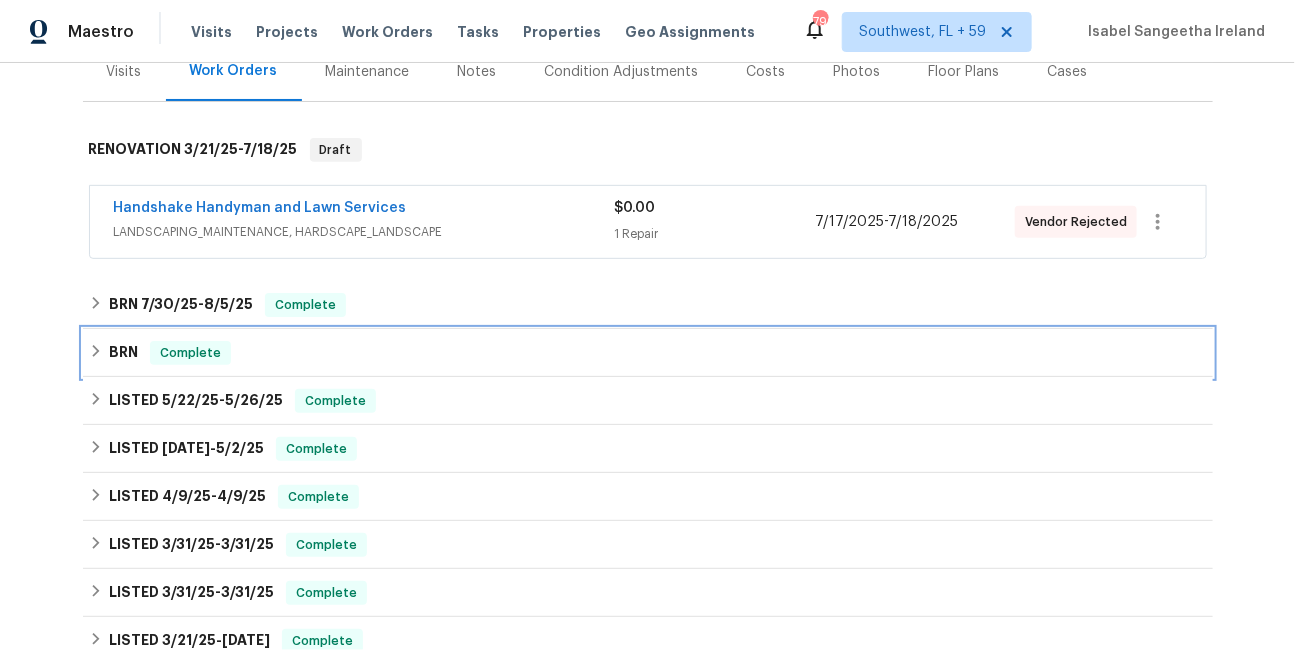 click on "BRN" at bounding box center (123, 353) 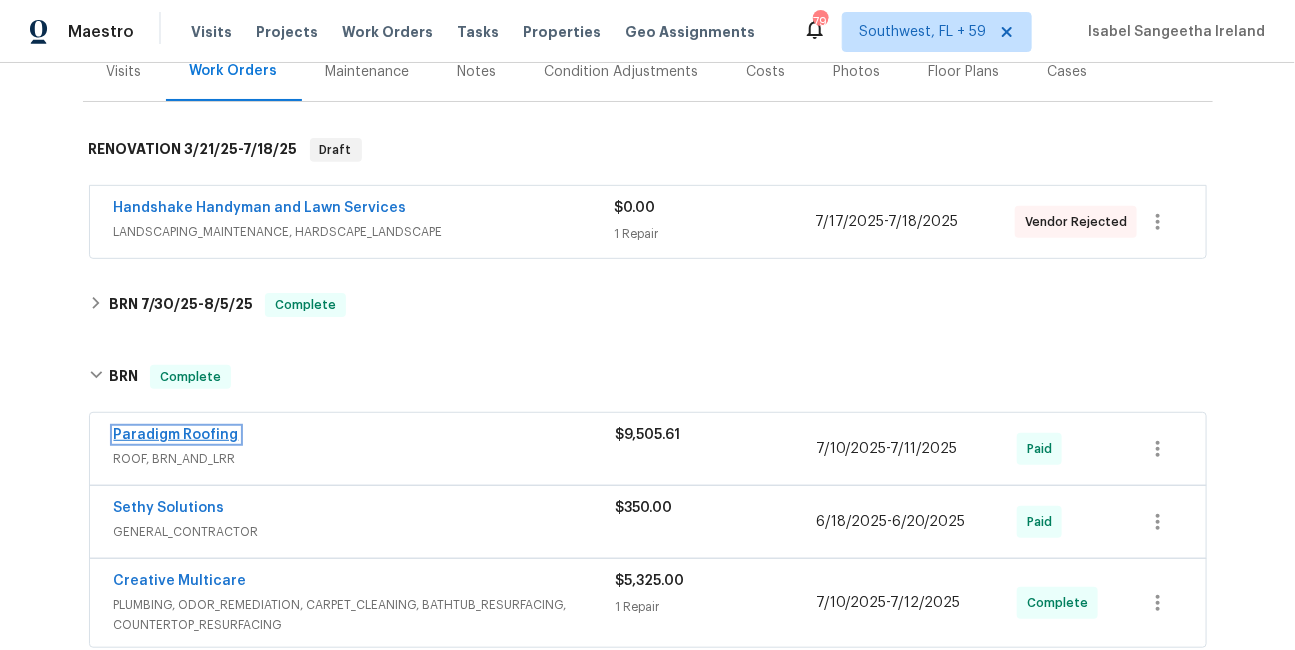 click on "Paradigm Roofing" at bounding box center [176, 435] 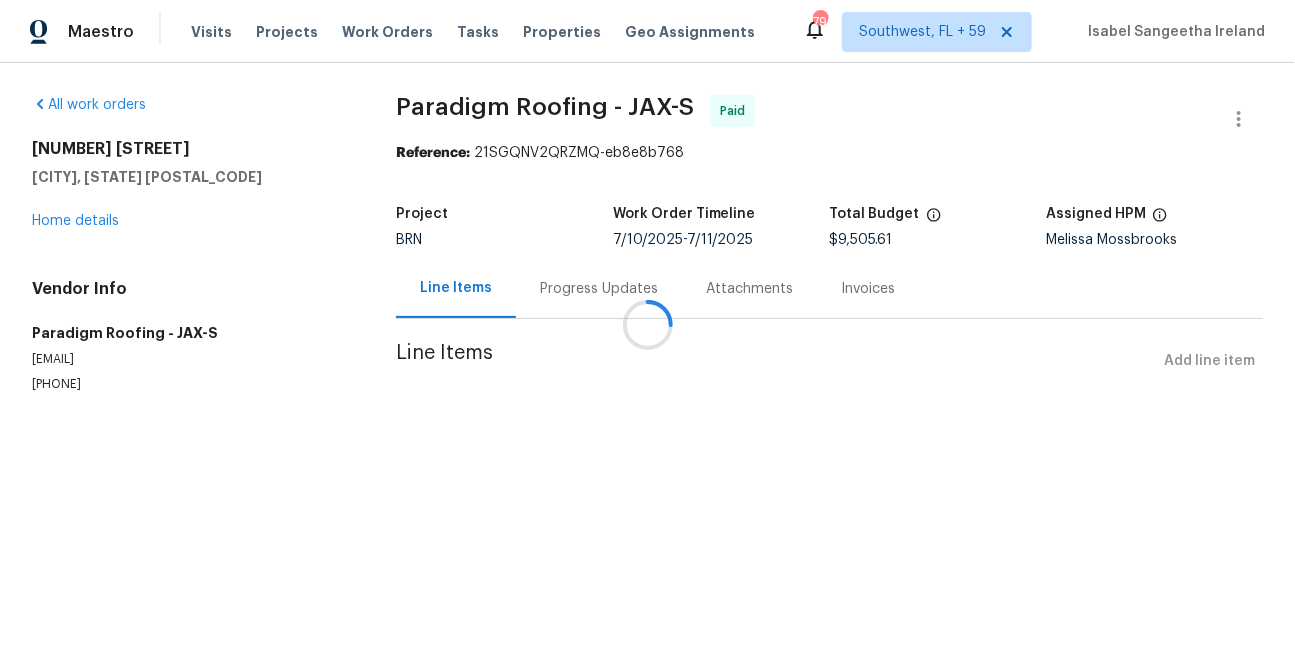click at bounding box center (647, 325) 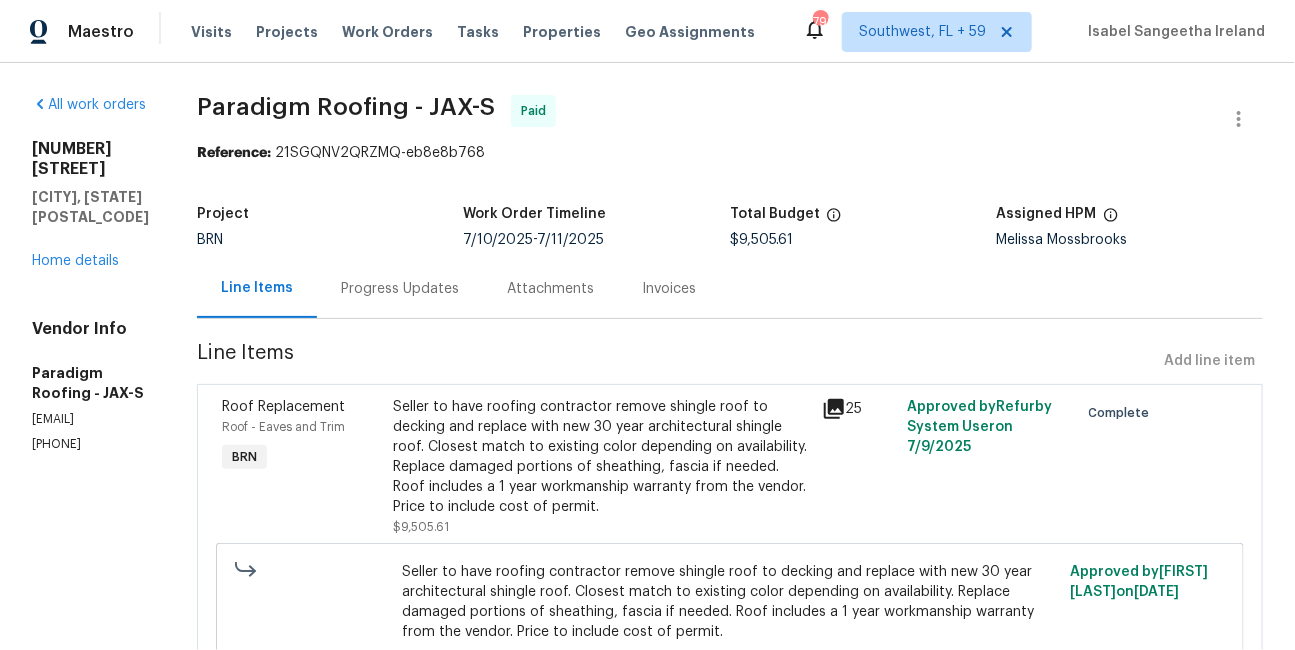 click on "Invoices" at bounding box center (669, 288) 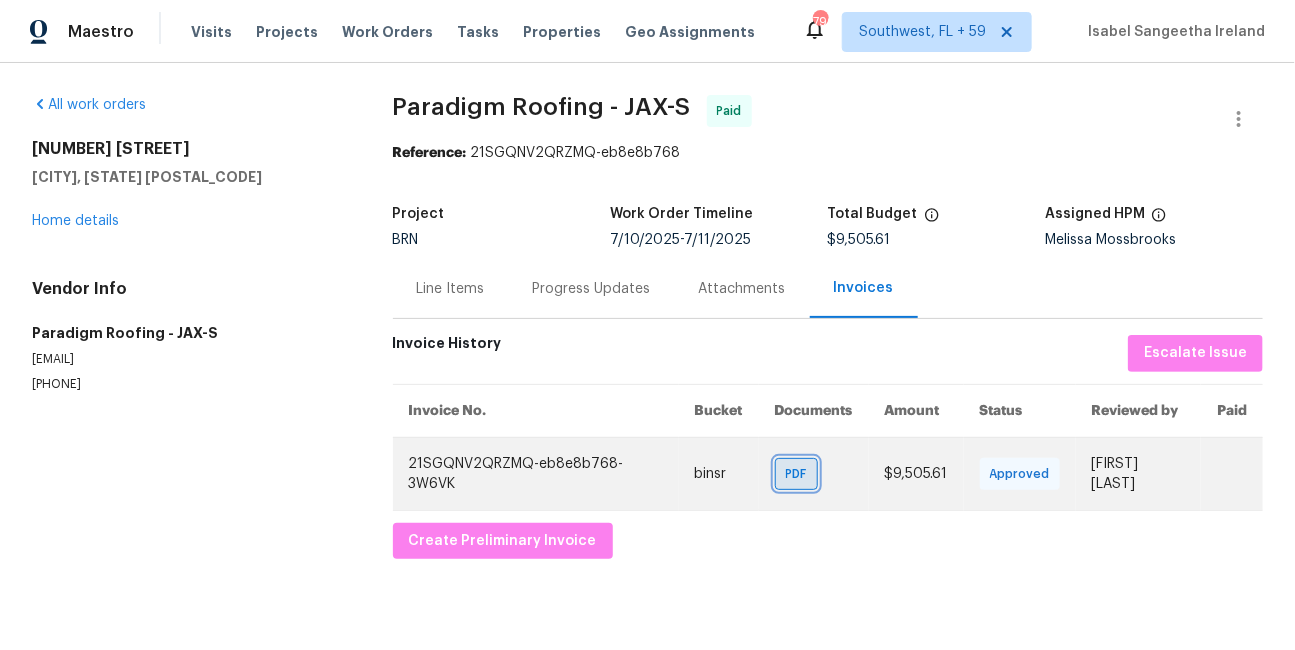 click on "PDF" at bounding box center (800, 474) 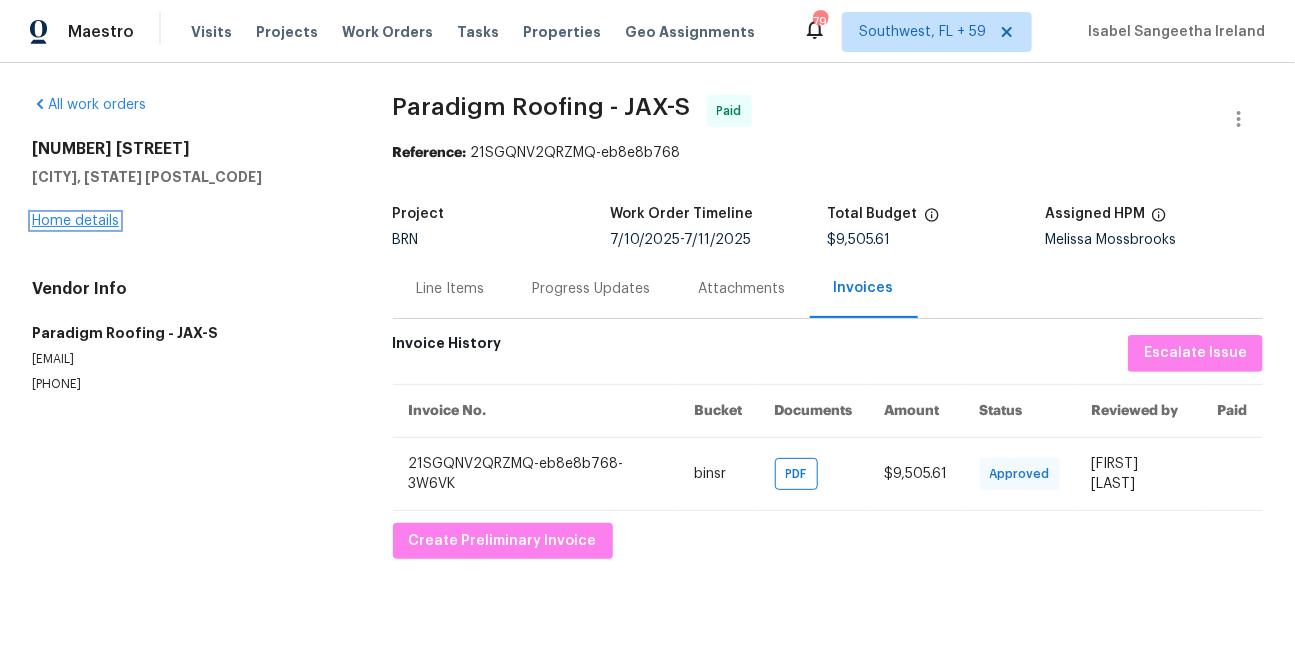 click on "Home details" at bounding box center (75, 221) 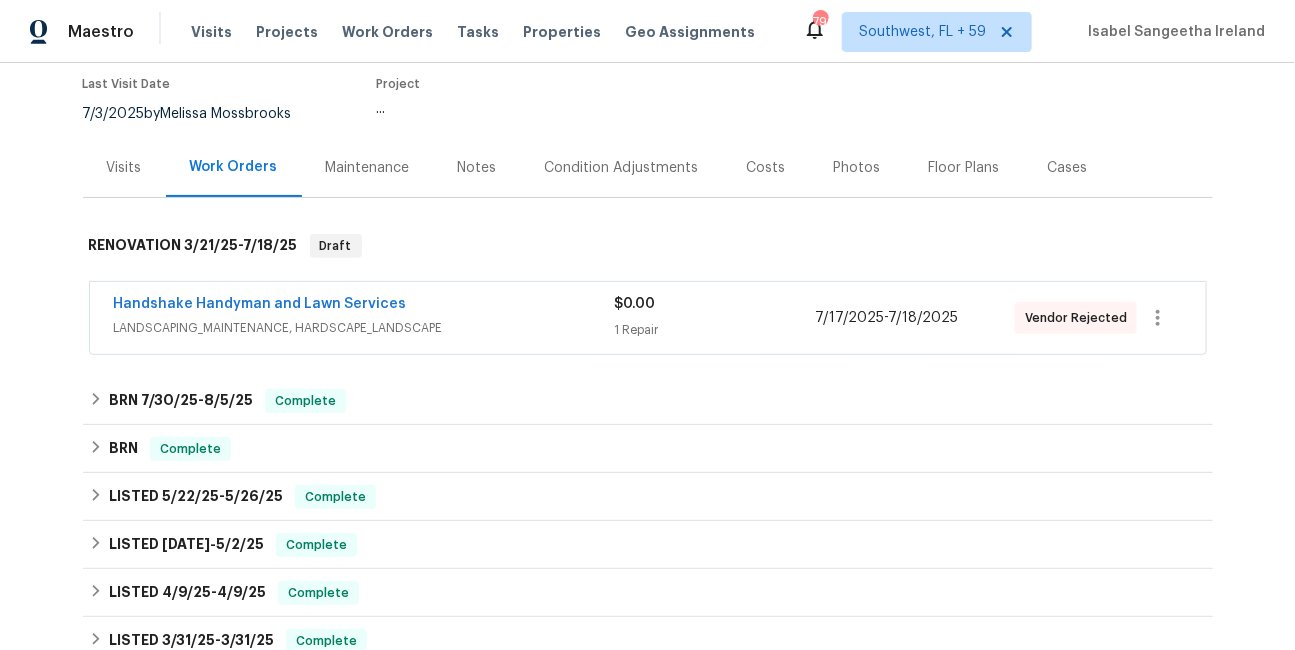 scroll, scrollTop: 203, scrollLeft: 0, axis: vertical 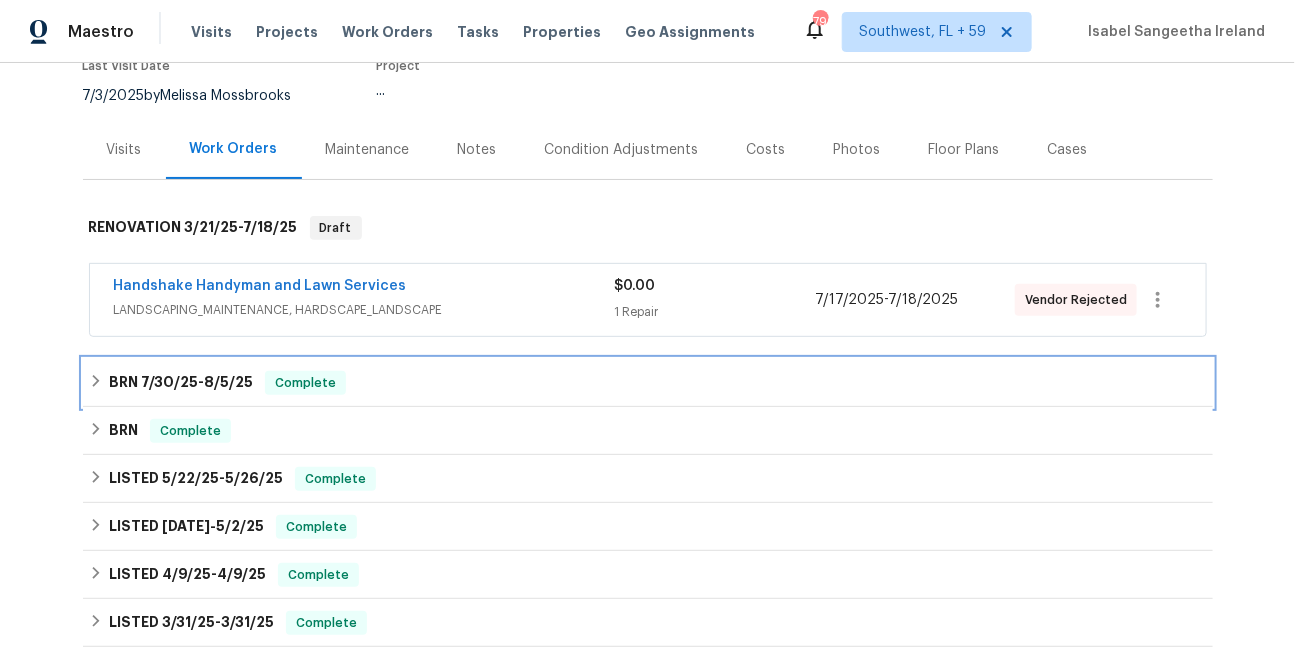 click on "BRN   7/30/25  -  8/5/25 Complete" at bounding box center (648, 383) 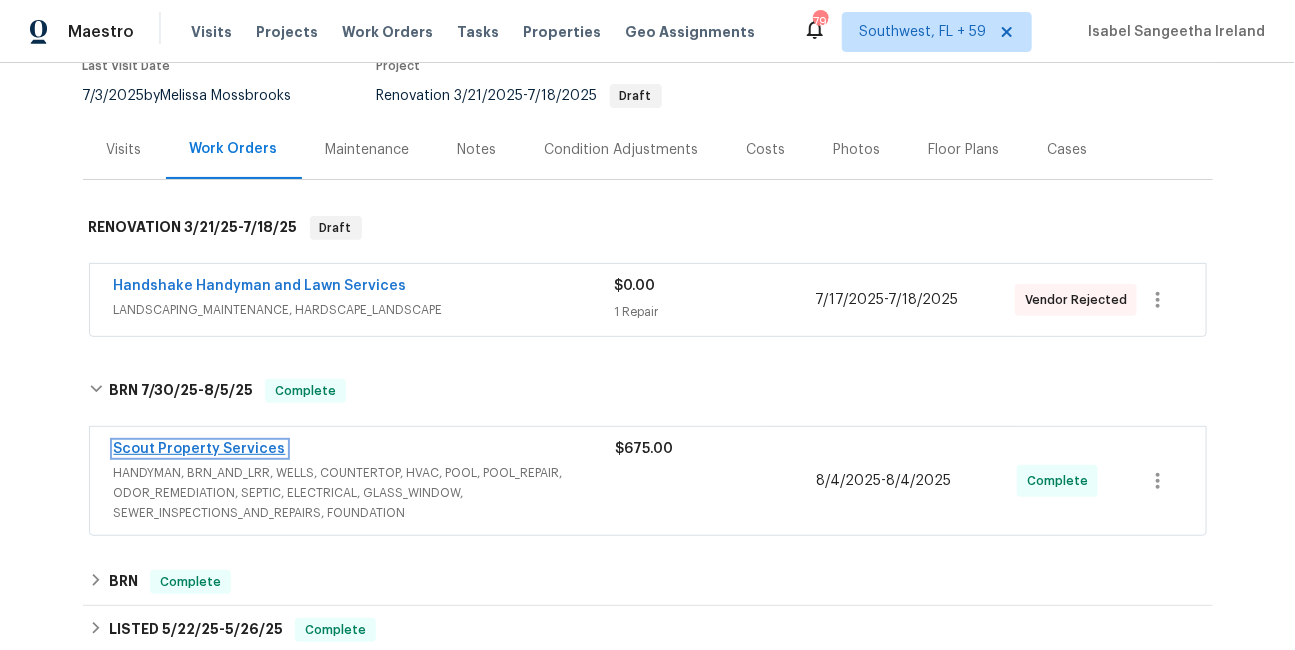 click on "Scout Property Services" at bounding box center [200, 449] 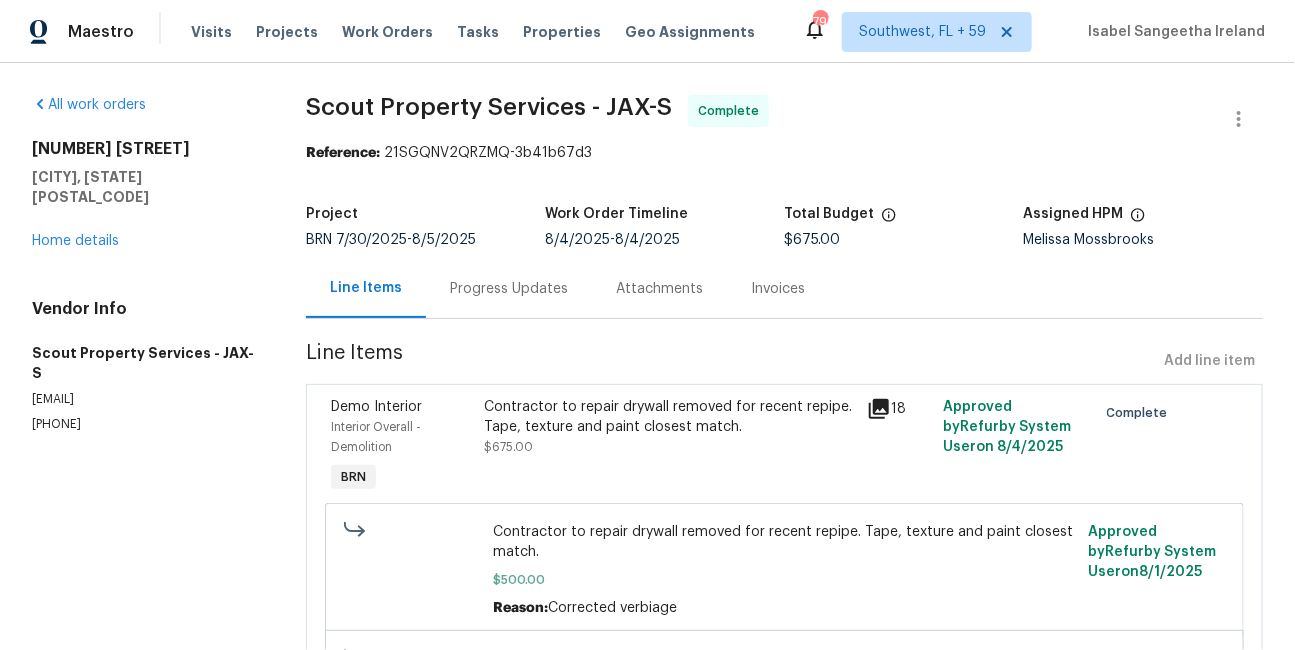 click on "Invoices" at bounding box center [778, 289] 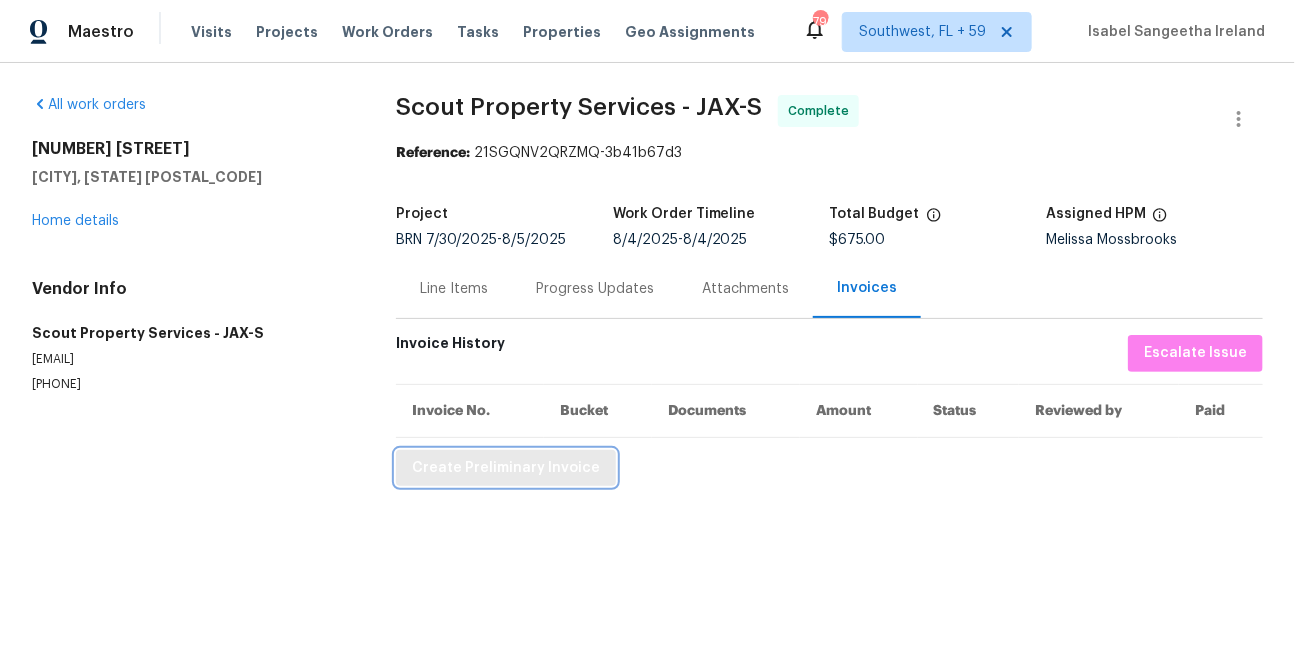 click on "Create Preliminary Invoice" at bounding box center (506, 468) 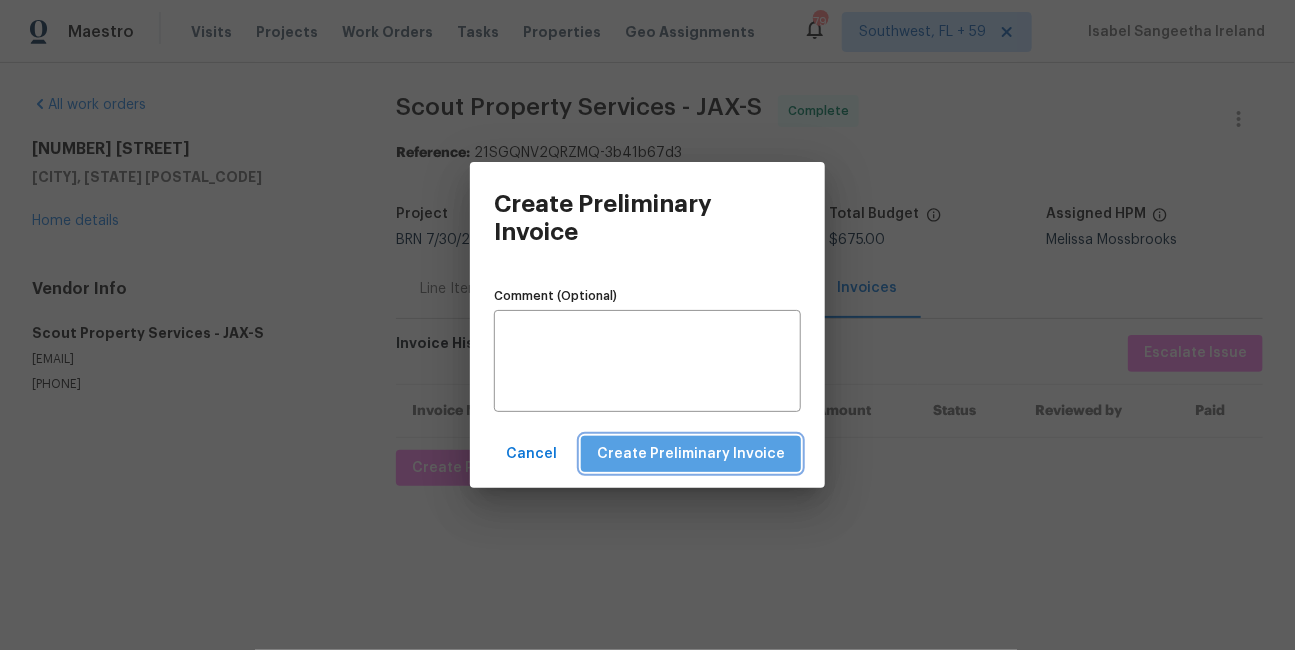 click on "Create Preliminary Invoice" at bounding box center (691, 454) 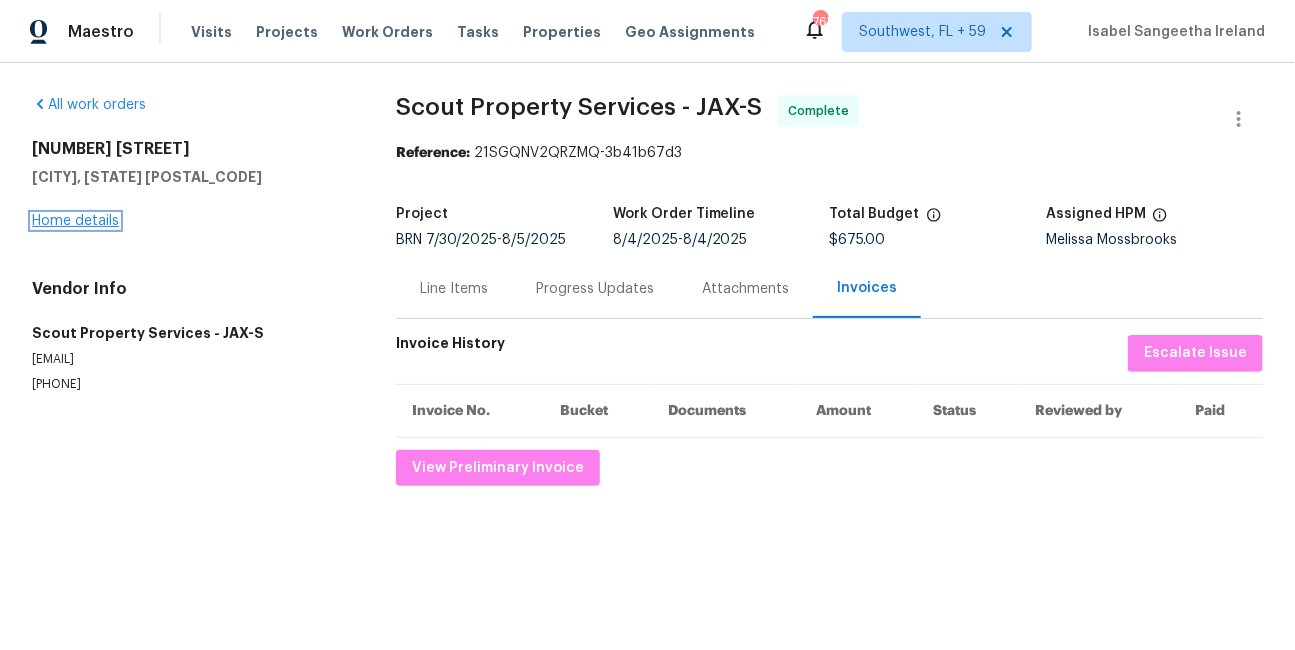 click on "Home details" at bounding box center [75, 221] 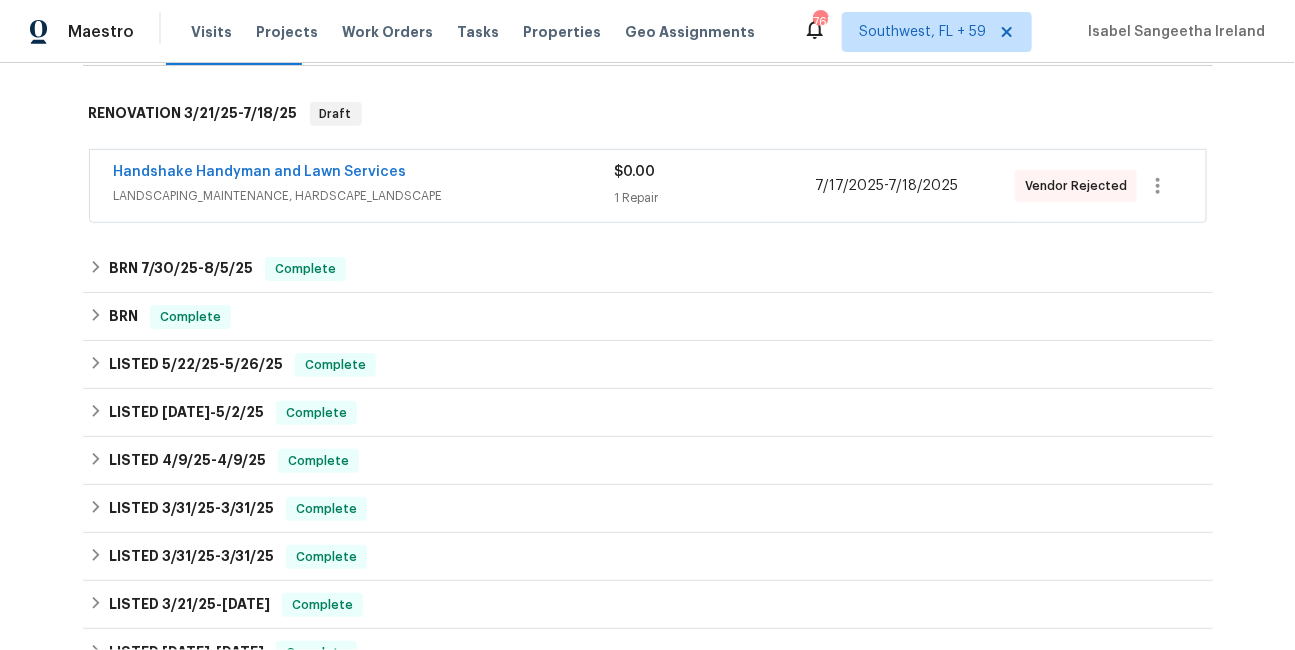 scroll, scrollTop: 373, scrollLeft: 0, axis: vertical 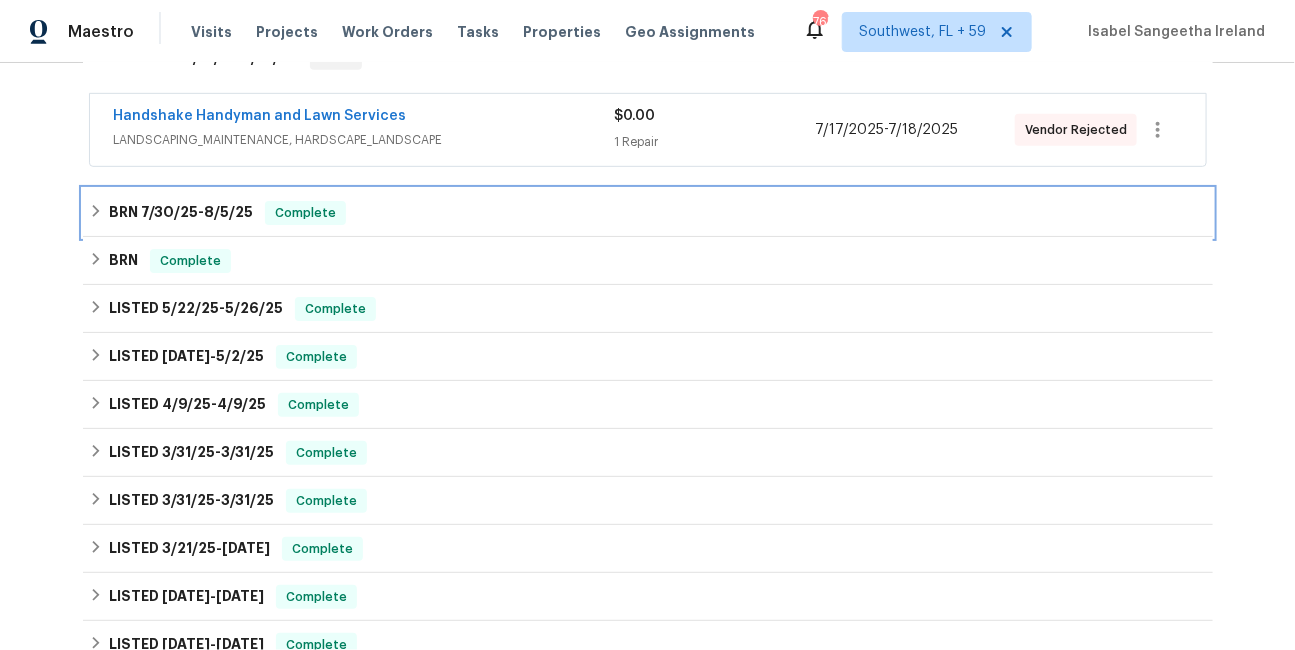 click on "BRN   7/30/25  -  8/5/25" at bounding box center [181, 213] 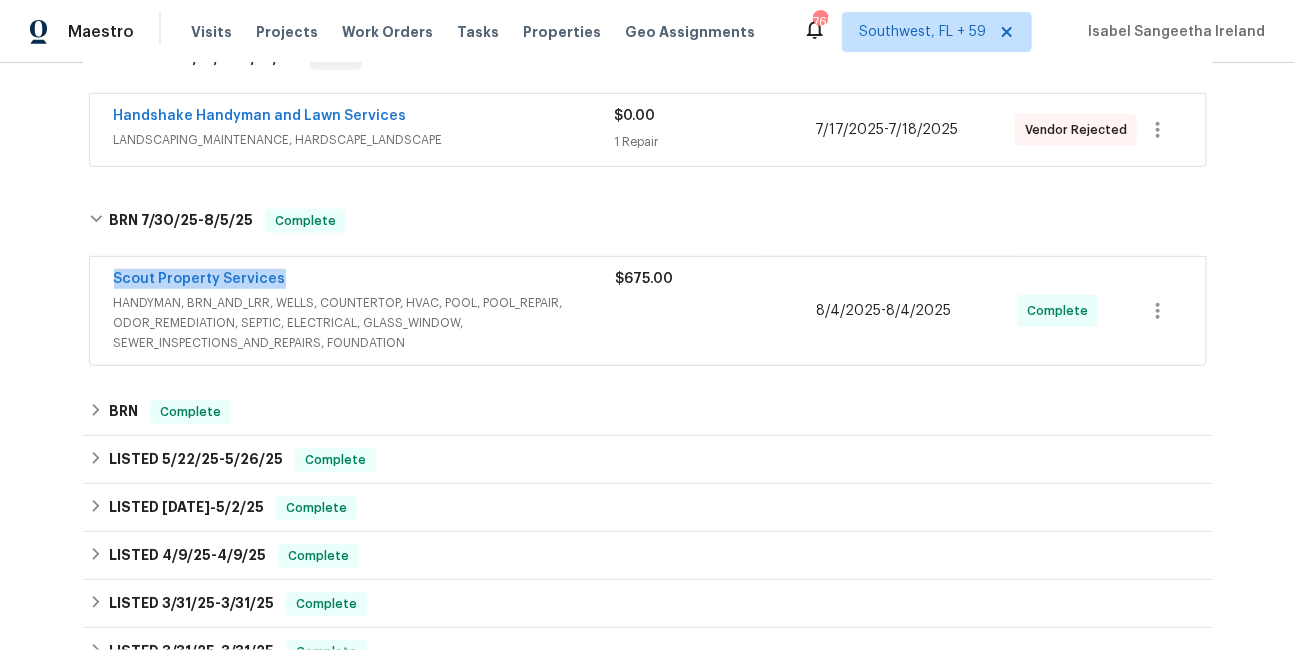 drag, startPoint x: 283, startPoint y: 259, endPoint x: 95, endPoint y: 258, distance: 188.00266 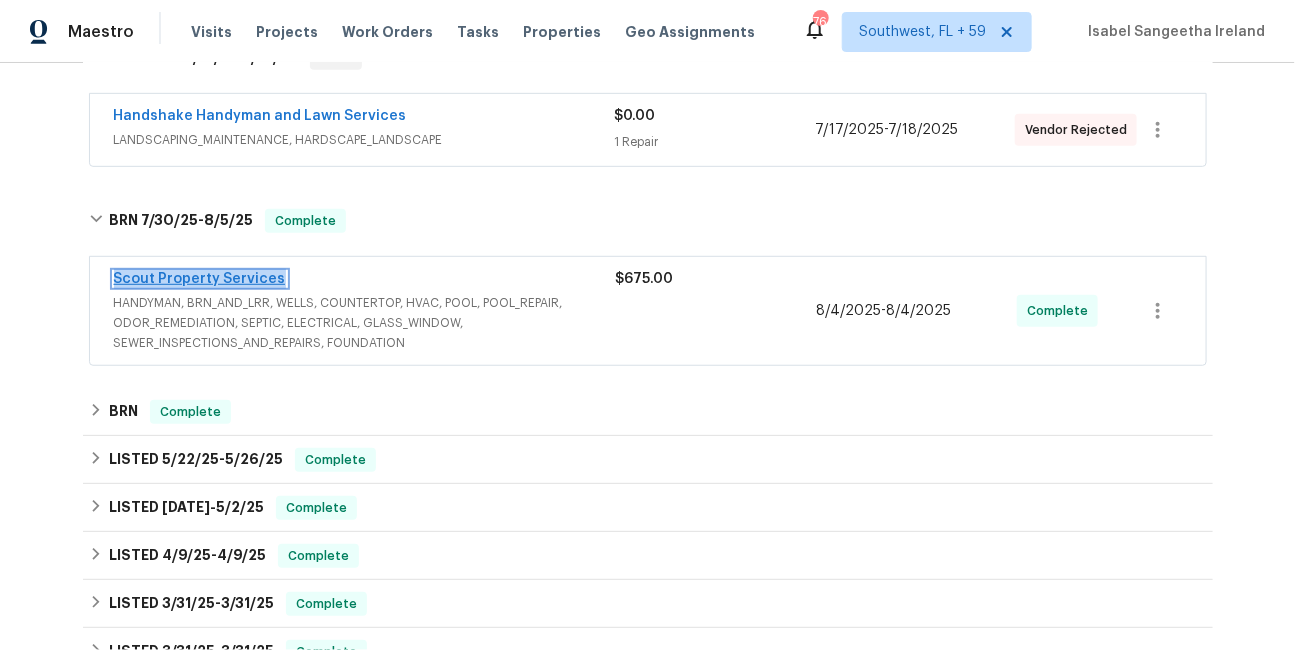 click on "Scout Property Services" at bounding box center (200, 279) 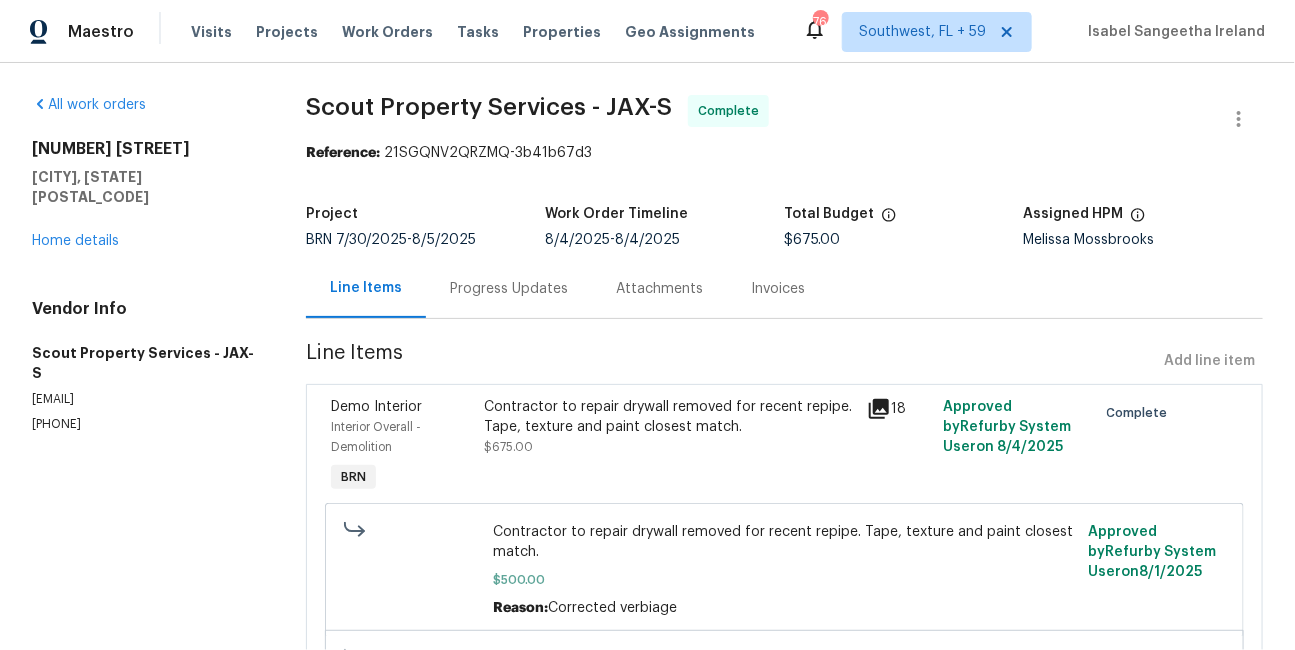 click on "Contractor to repair drywall removed for recent repipe. Tape, texture and paint closest match." at bounding box center (669, 417) 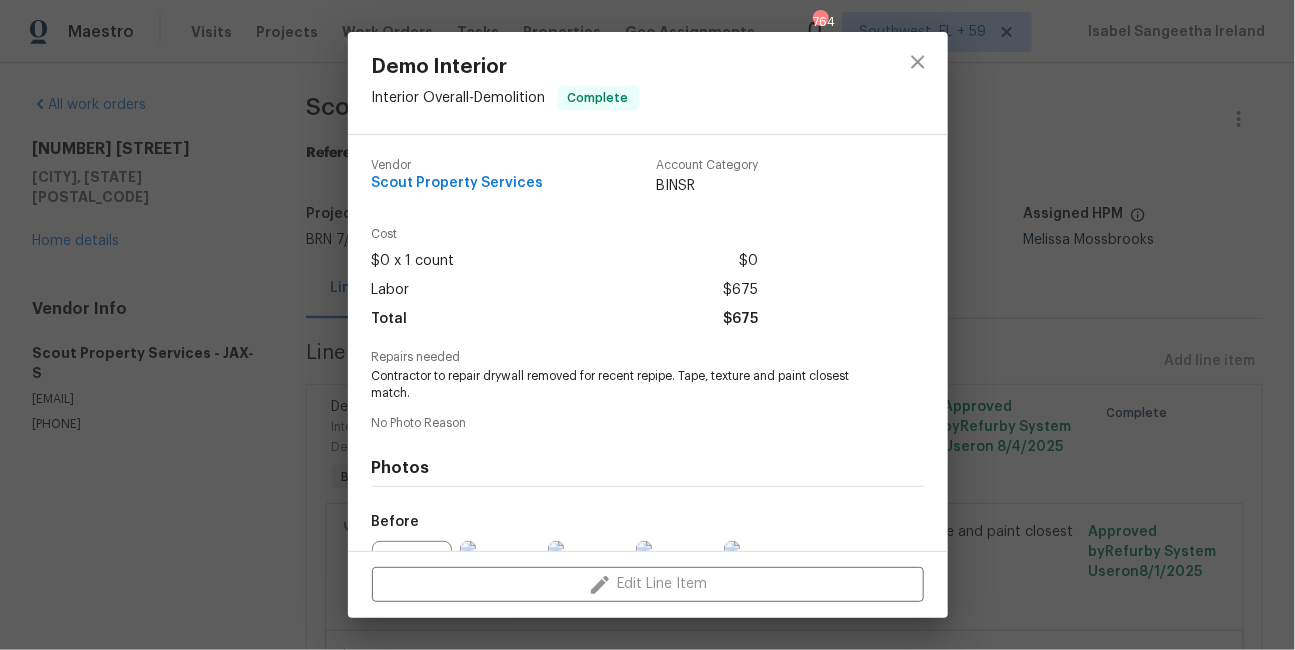 click on "Contractor to repair drywall removed for recent repipe. Tape, texture and paint closest match." at bounding box center [620, 385] 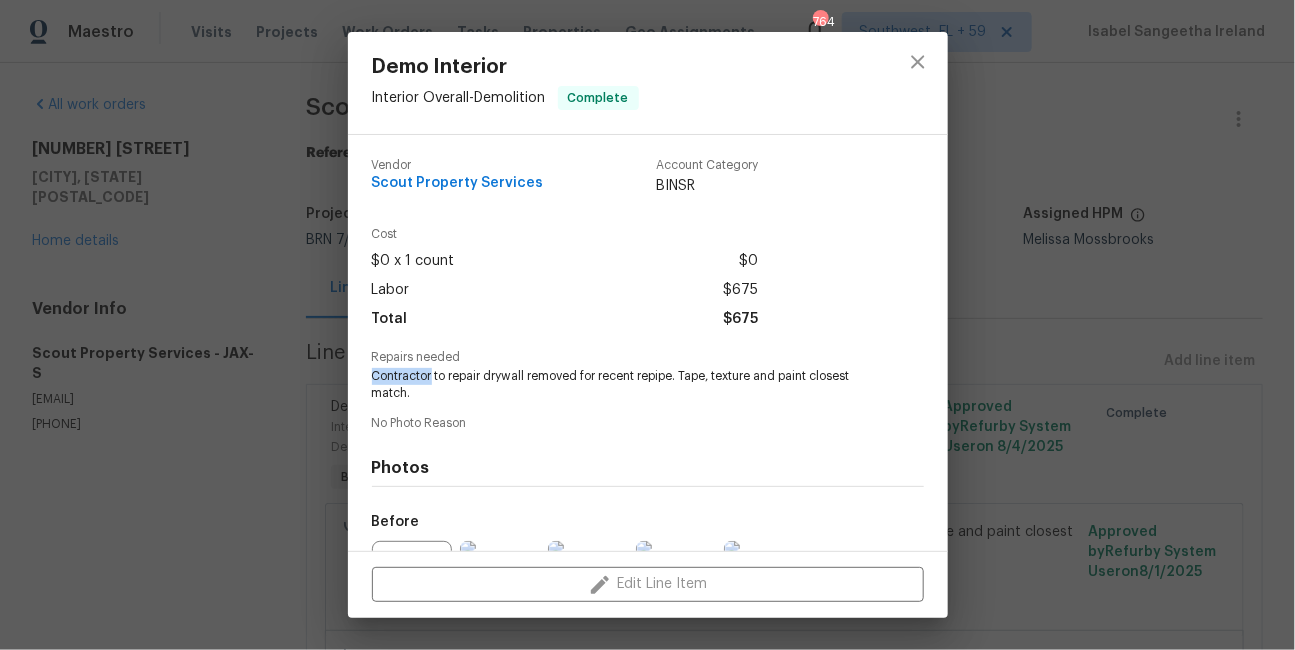click on "Contractor to repair drywall removed for recent repipe. Tape, texture and paint closest match." at bounding box center (620, 385) 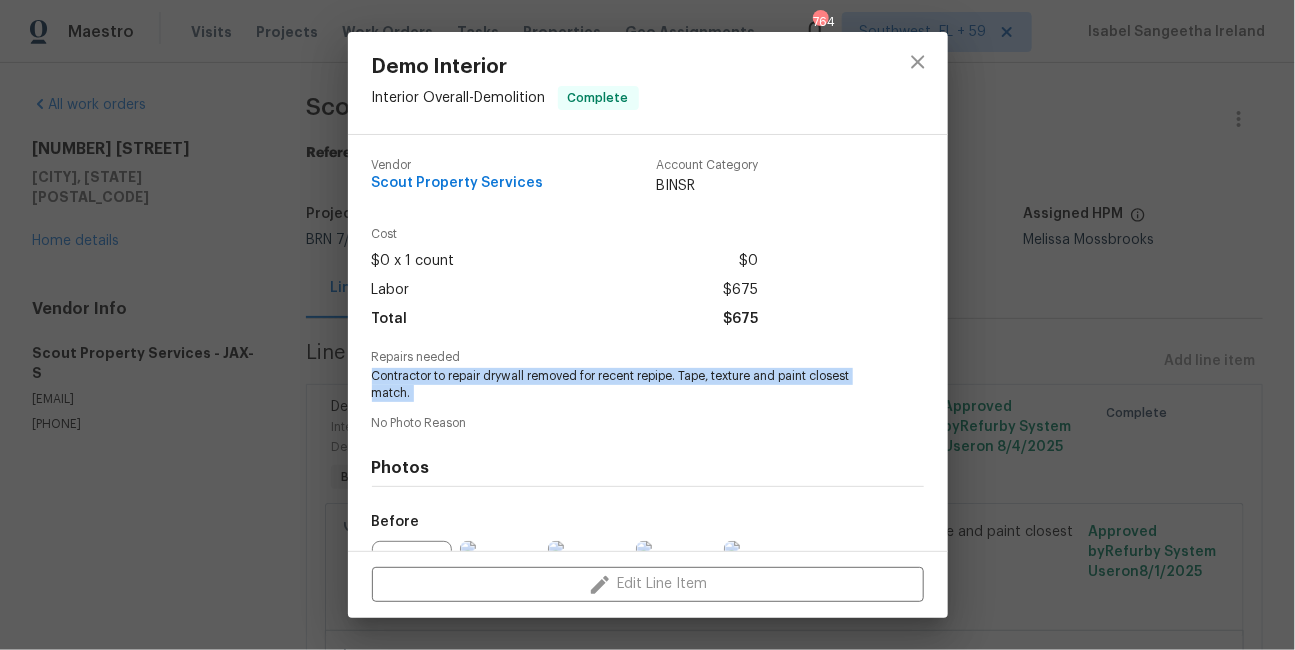 click on "Contractor to repair drywall removed for recent repipe. Tape, texture and paint closest match." at bounding box center [620, 385] 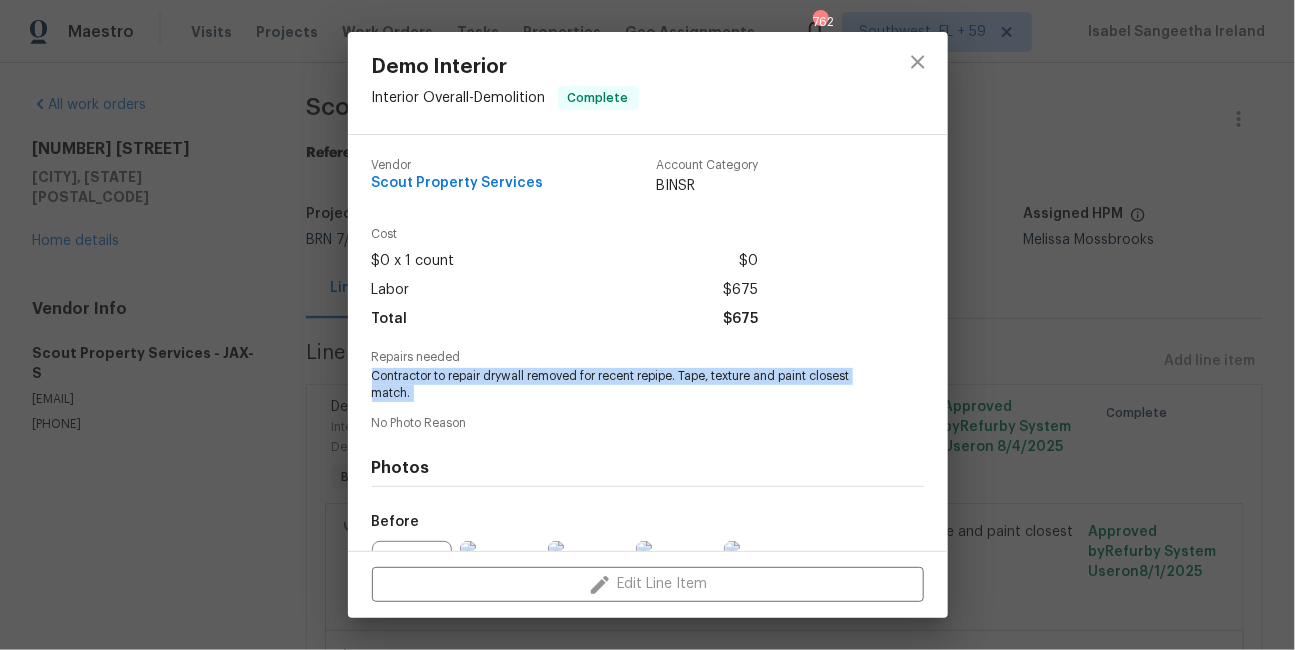 copy on "Contractor to repair drywall removed for recent repipe. Tape, texture and paint closest match." 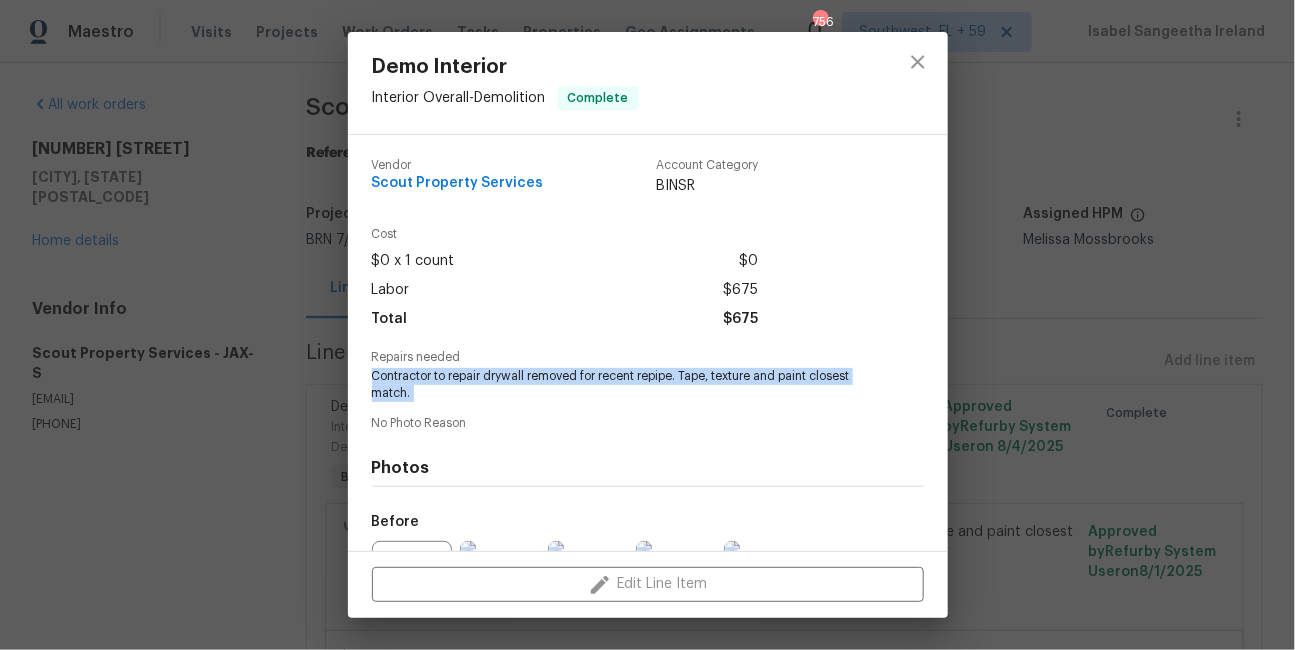 copy on "Contractor to repair drywall removed for recent repipe. Tape, texture and paint closest match." 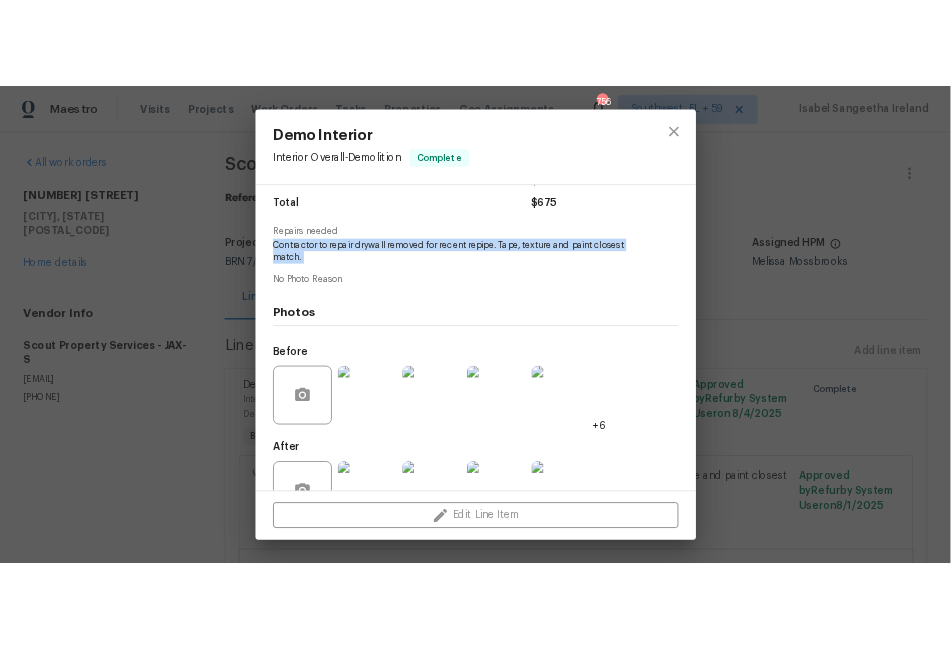 scroll, scrollTop: 222, scrollLeft: 0, axis: vertical 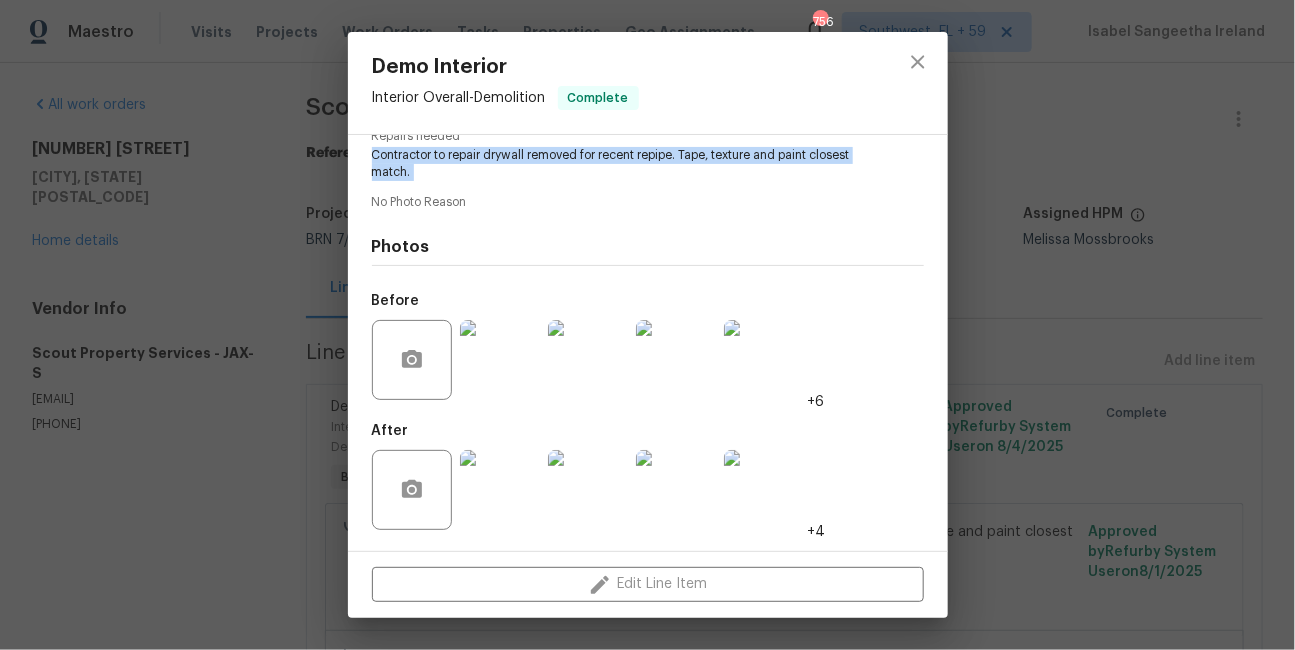 click at bounding box center (588, 360) 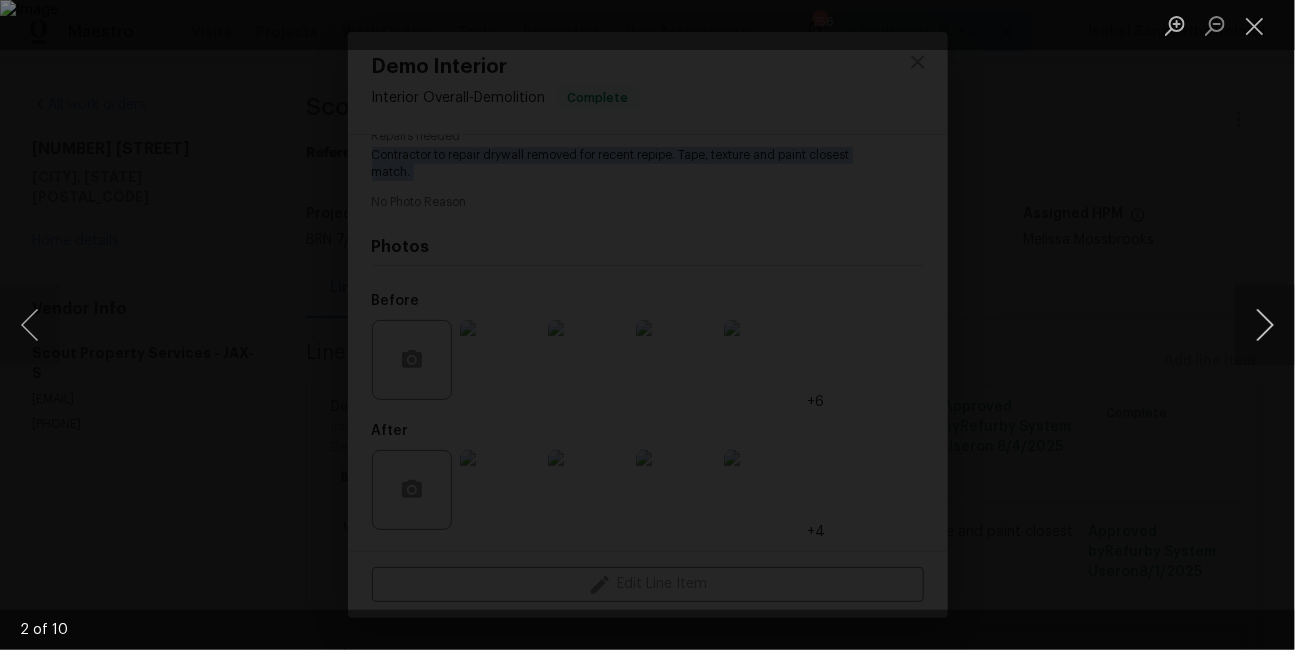 click at bounding box center [1265, 325] 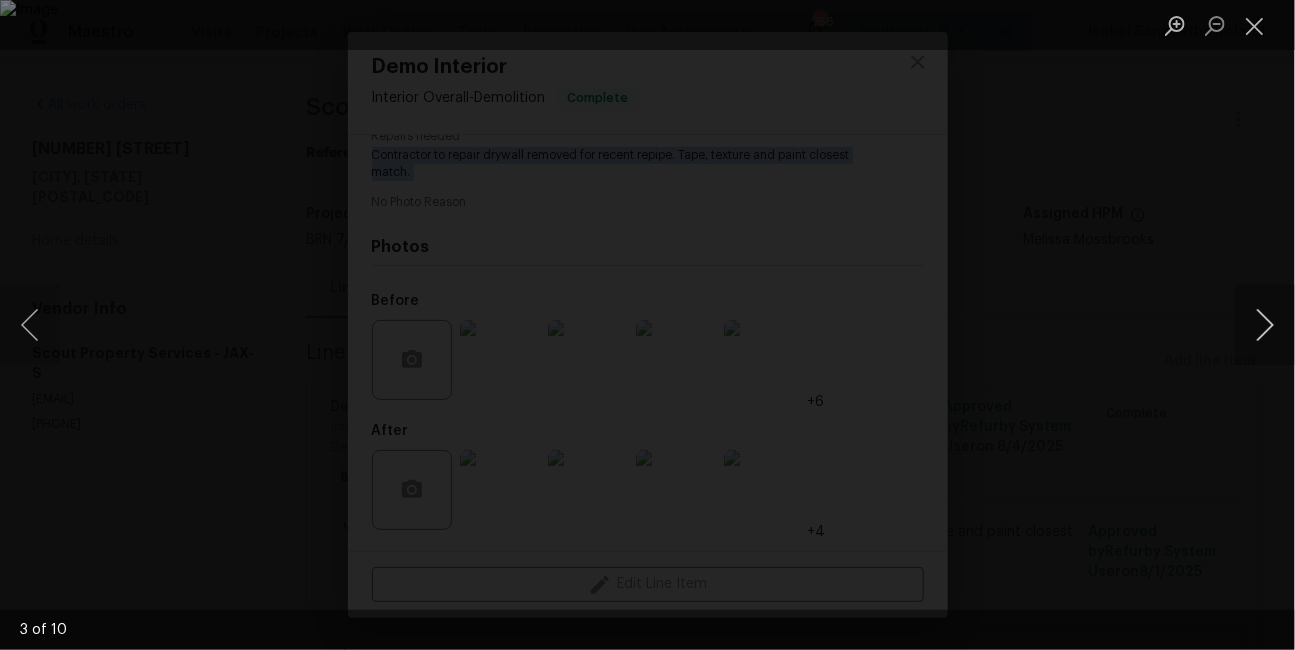 click at bounding box center [1265, 325] 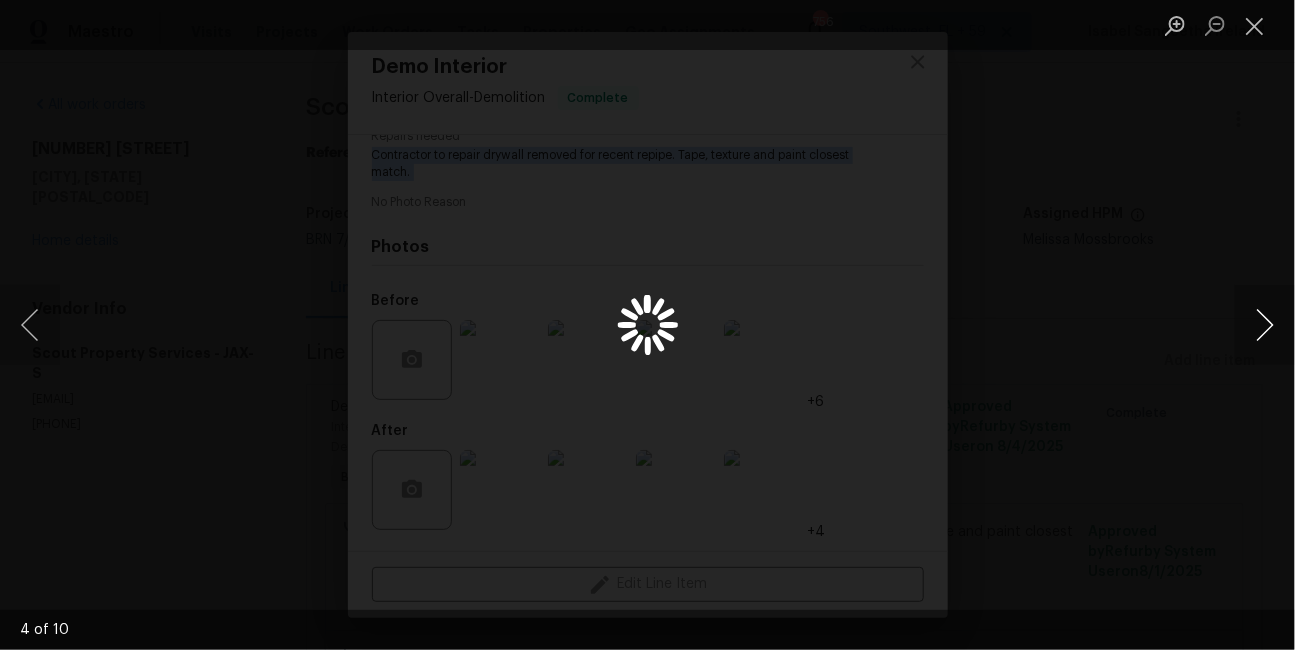 click at bounding box center (1265, 325) 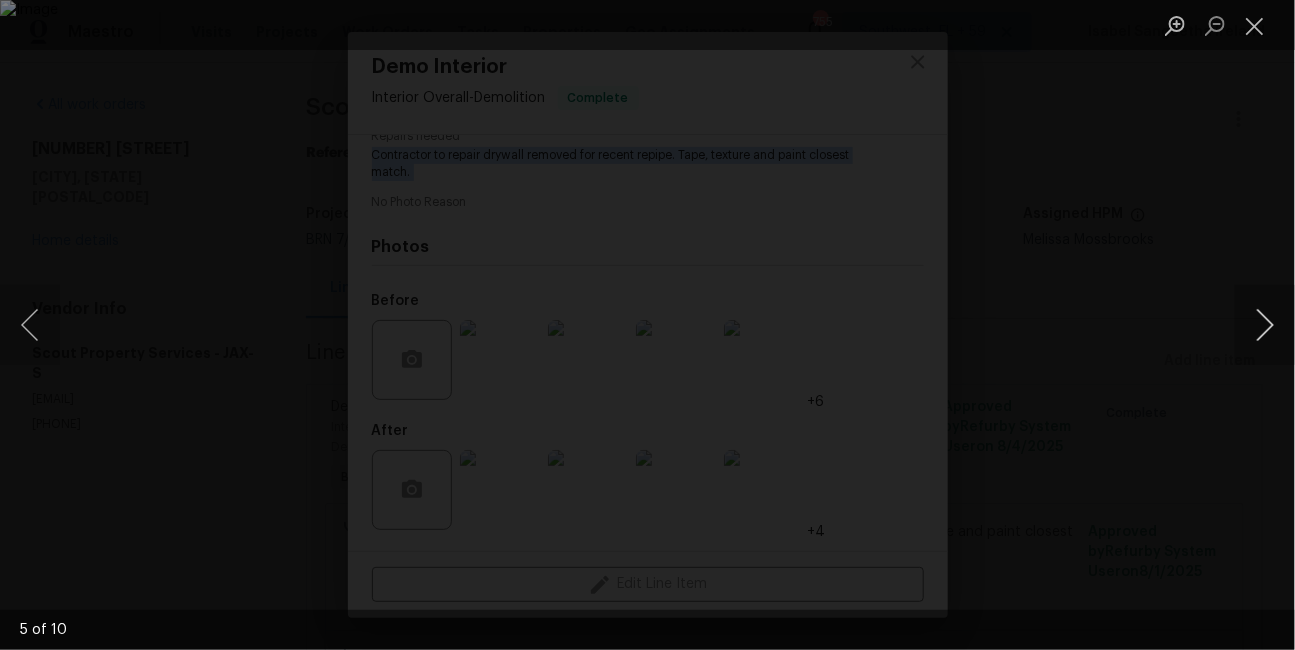 click at bounding box center (1265, 325) 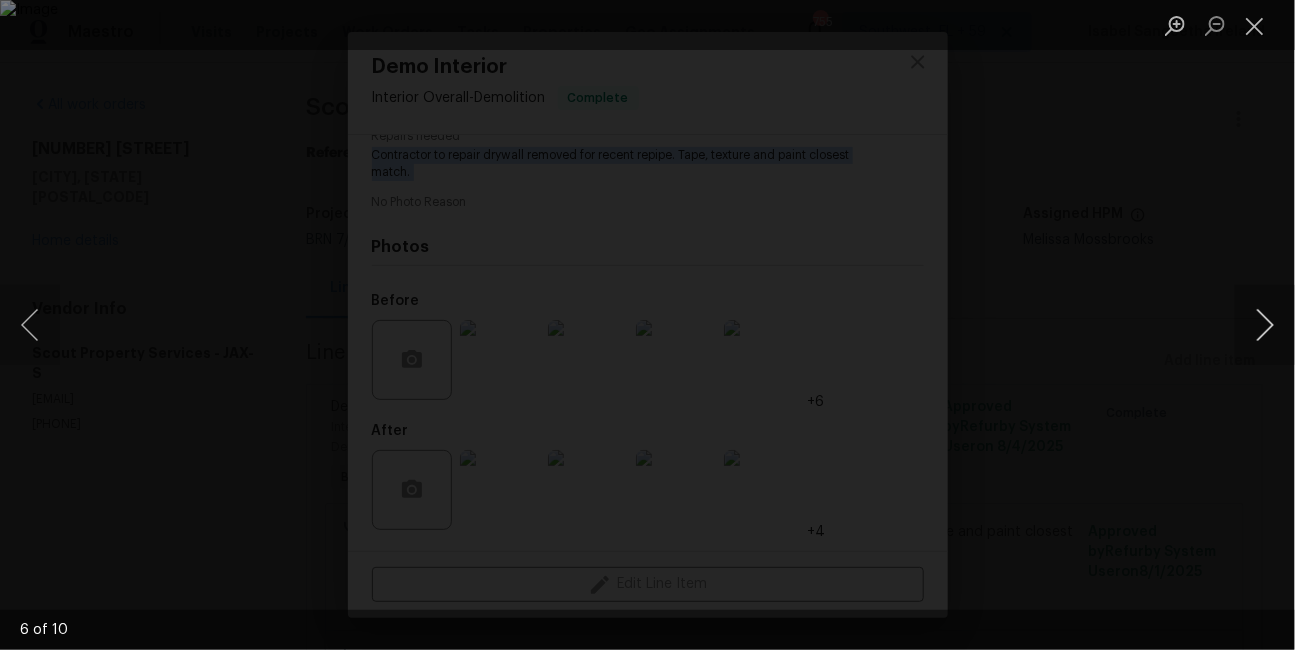 click at bounding box center [1265, 325] 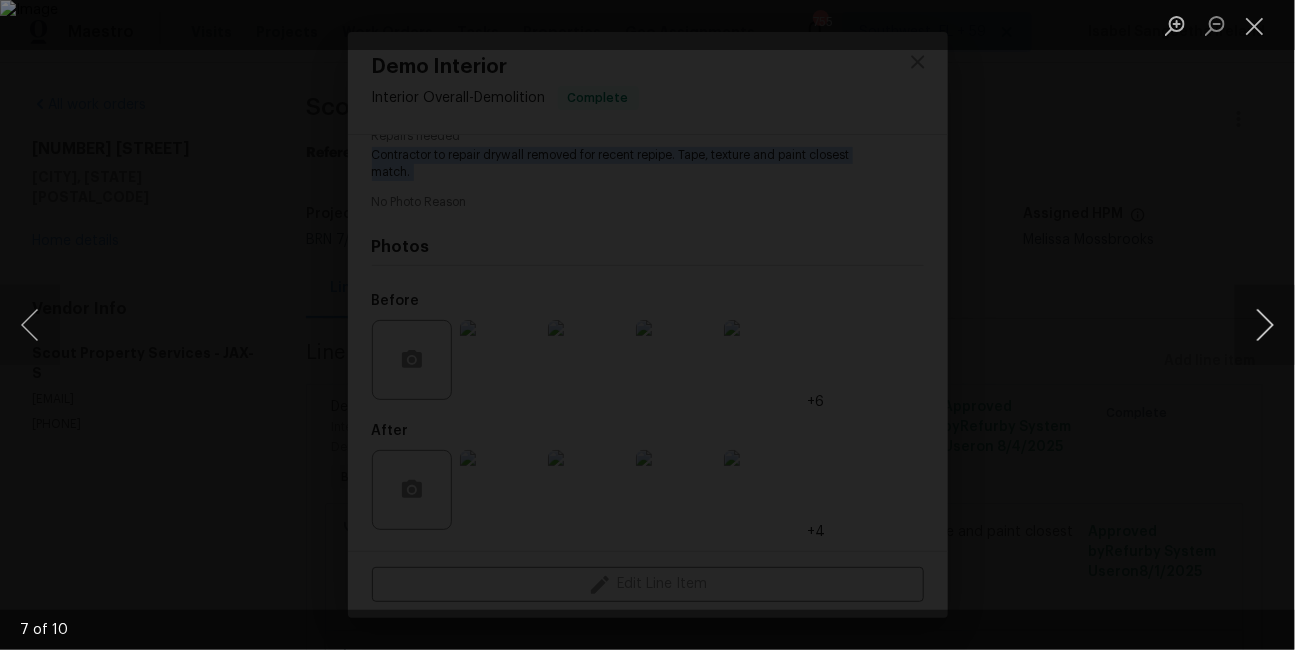 click at bounding box center [1265, 325] 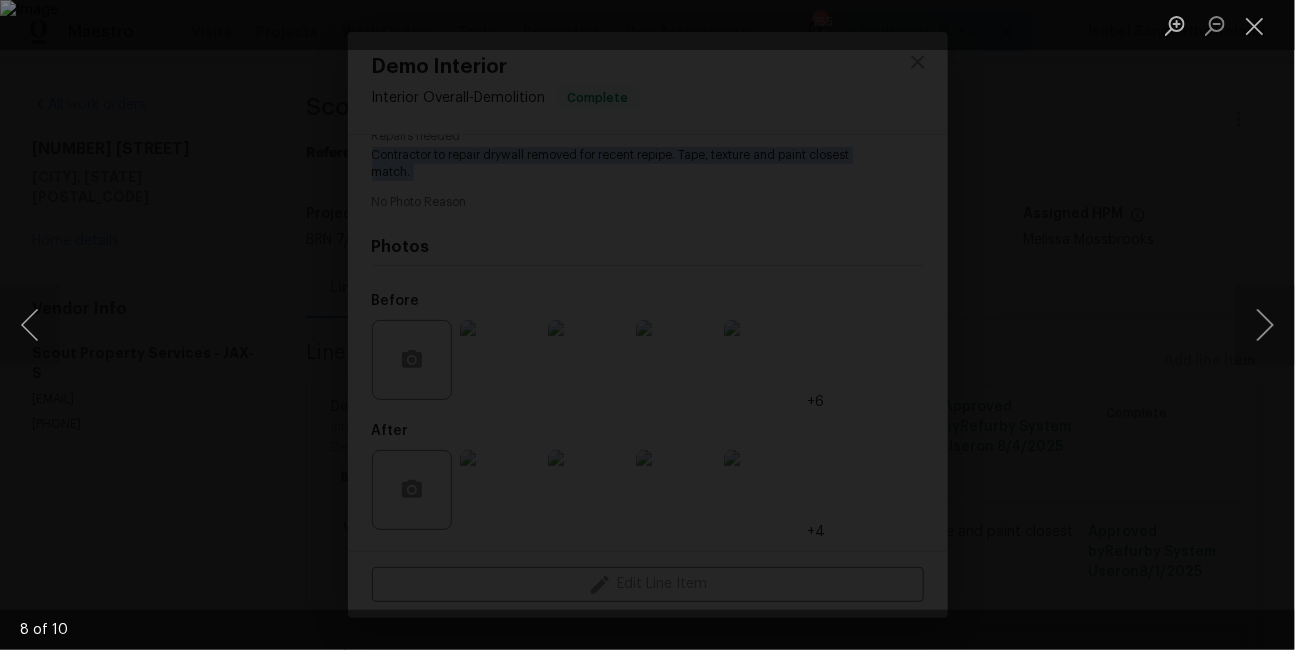 click at bounding box center (647, 325) 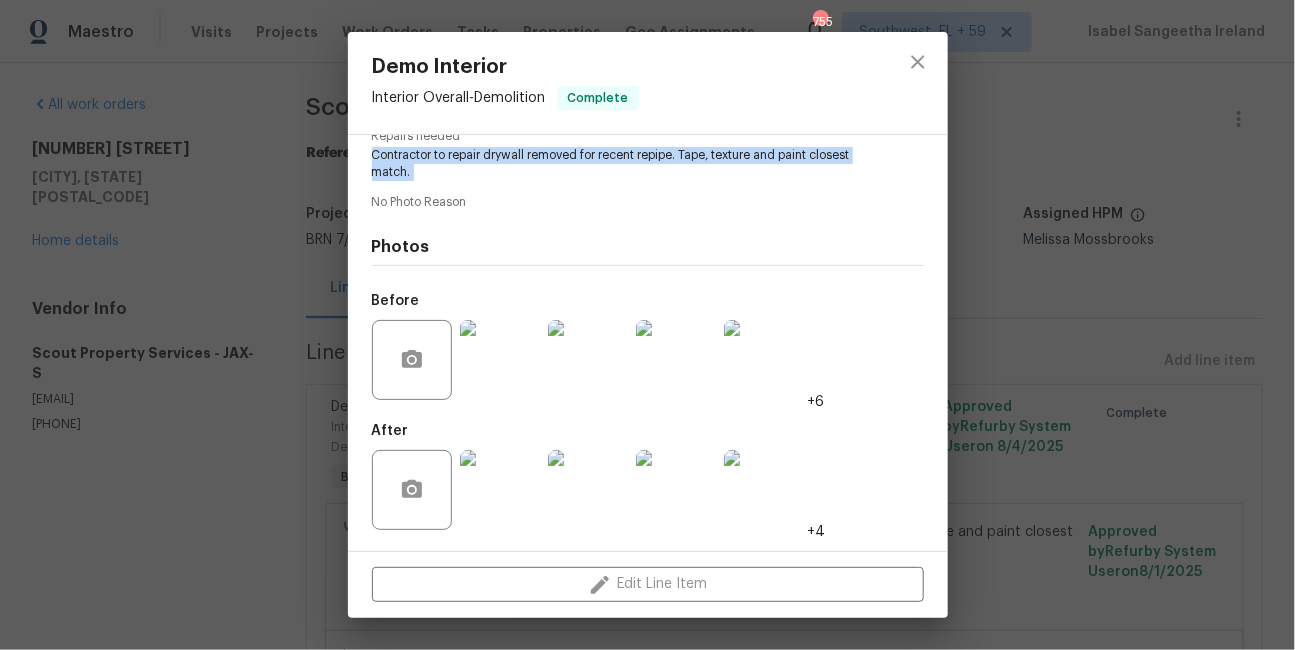 click at bounding box center [588, 490] 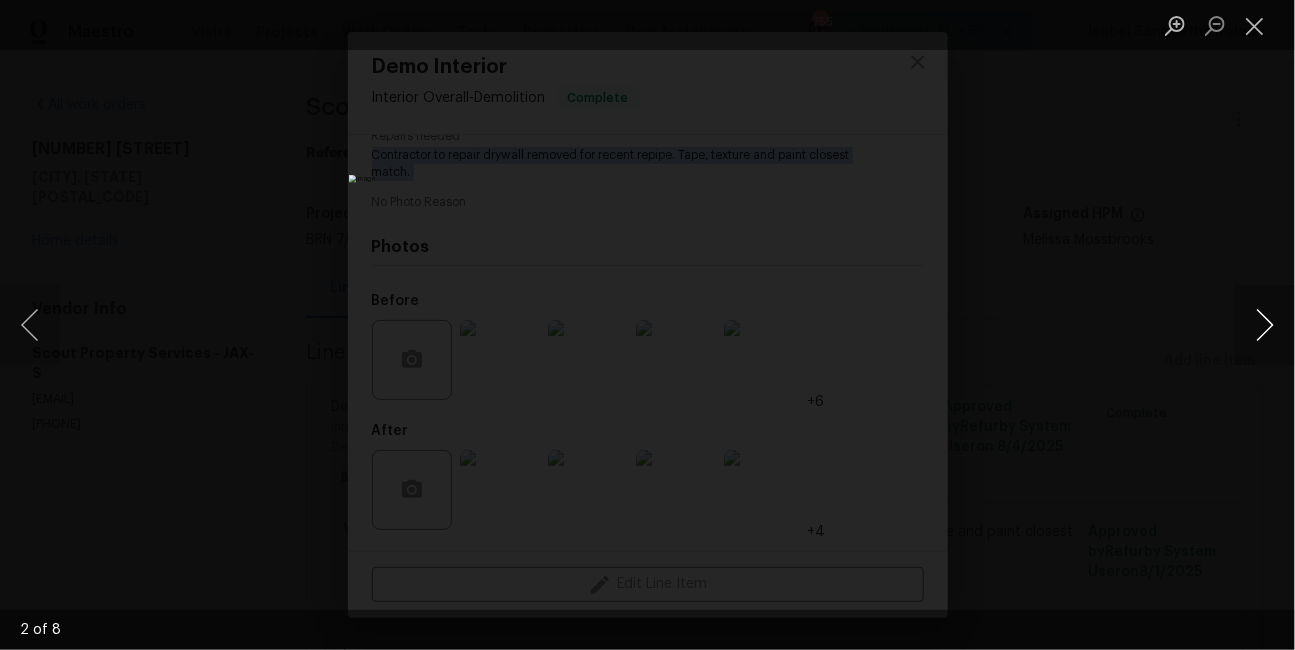 click at bounding box center (1265, 325) 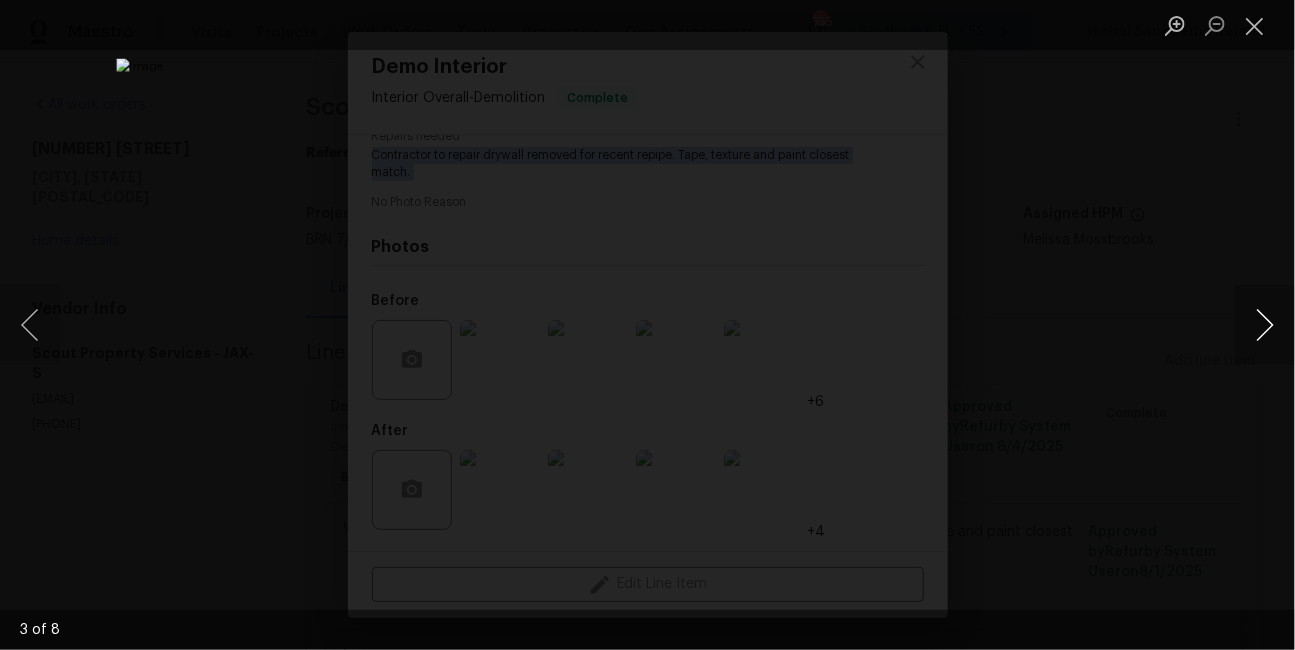 click at bounding box center (1265, 325) 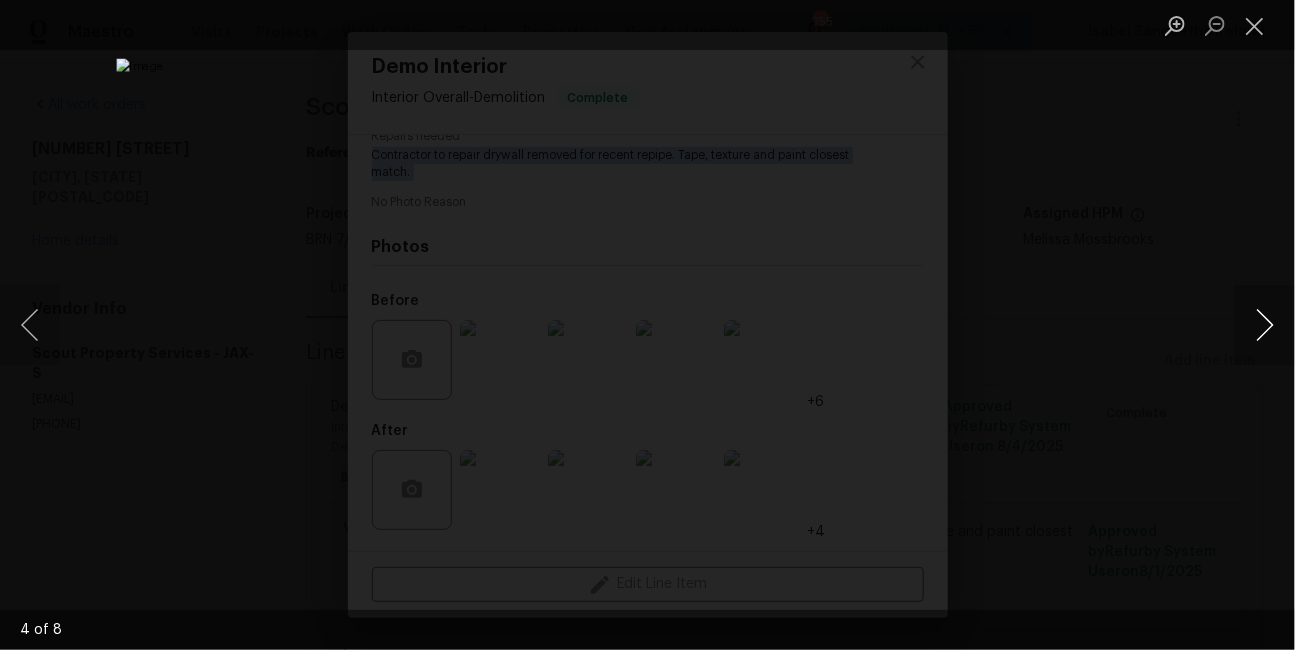 click at bounding box center (1265, 325) 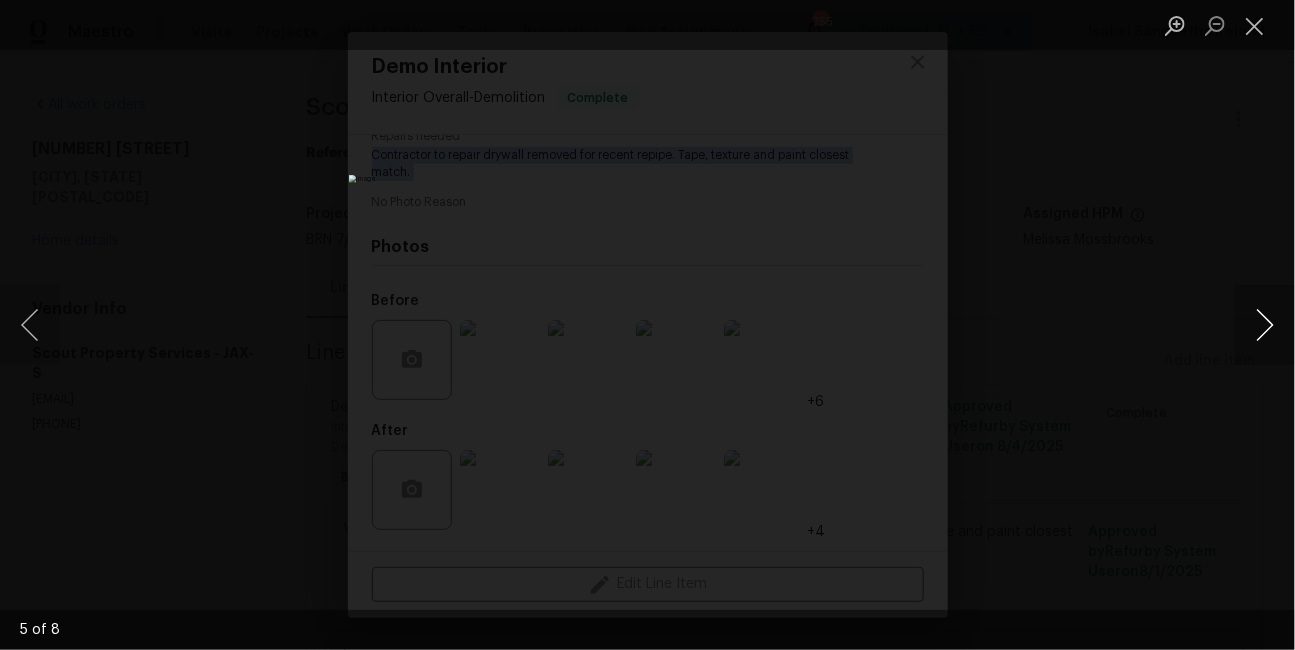 click at bounding box center [1265, 325] 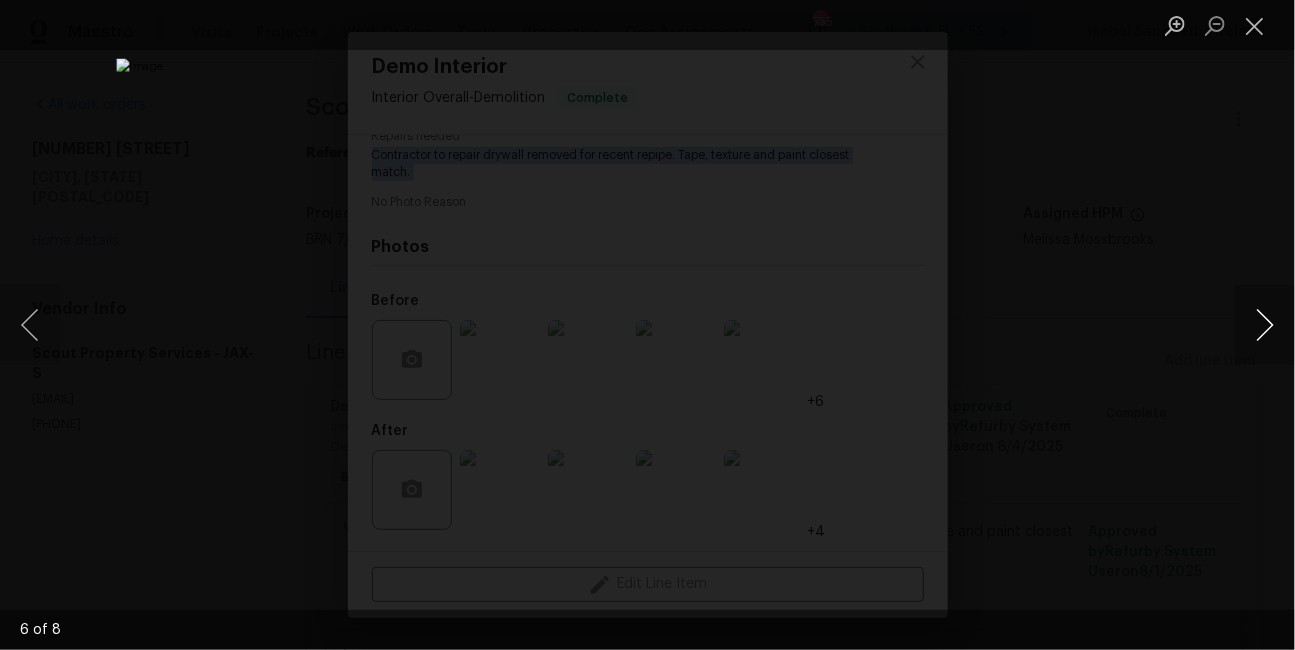 click at bounding box center (1265, 325) 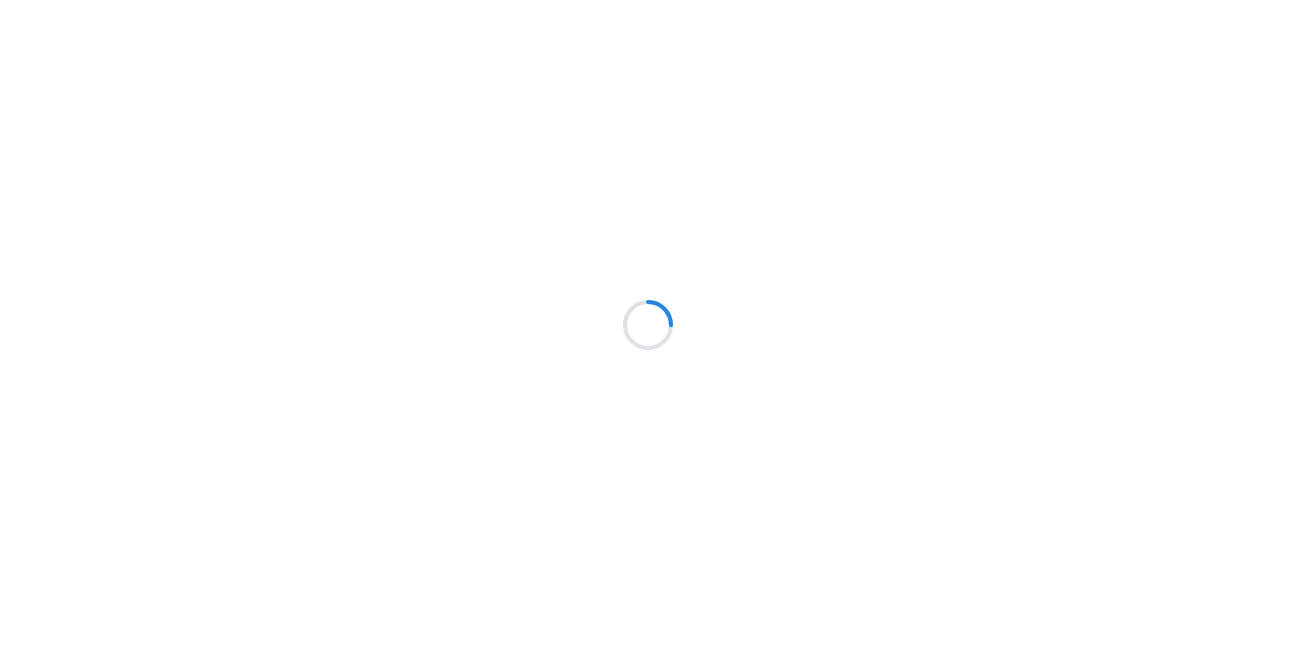 scroll, scrollTop: 0, scrollLeft: 0, axis: both 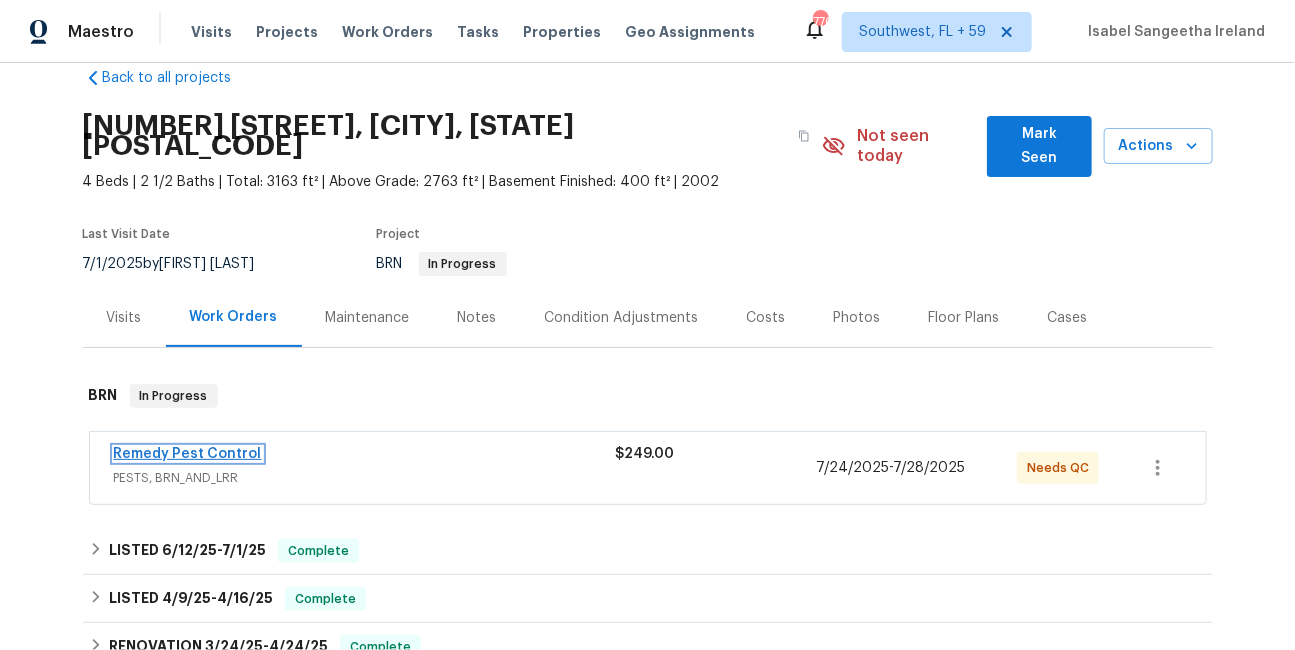 click on "Remedy Pest Control" at bounding box center [188, 454] 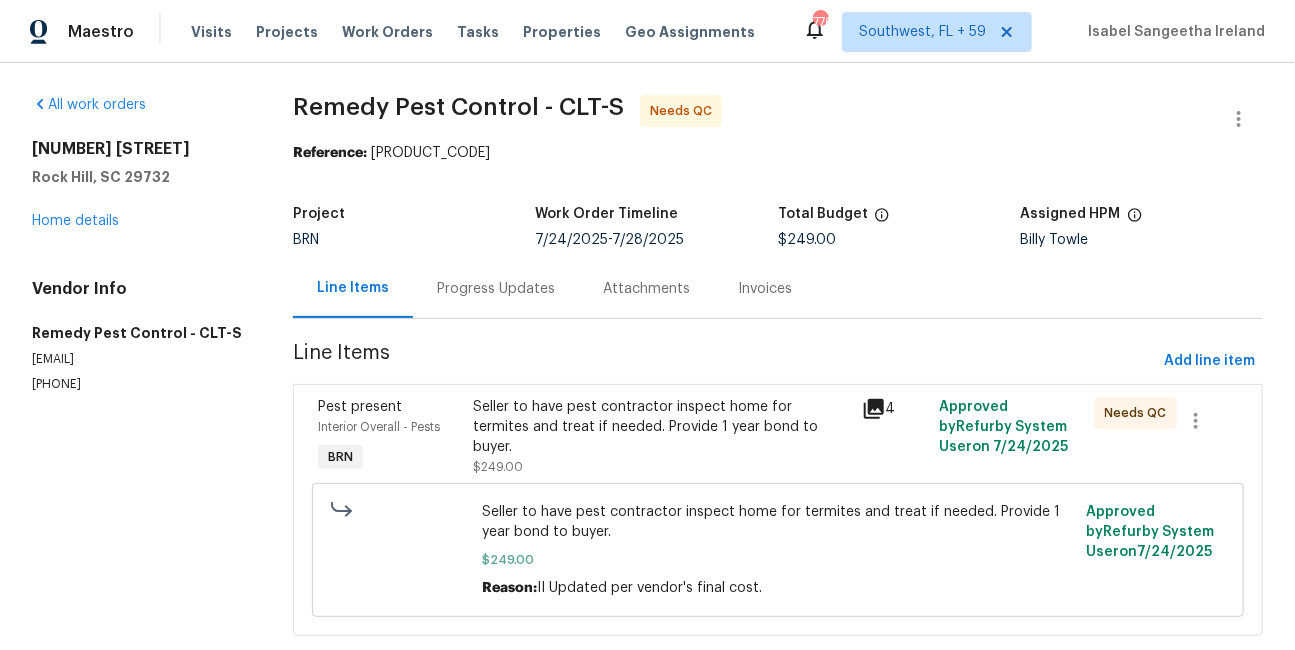 click on "Progress Updates" at bounding box center [496, 288] 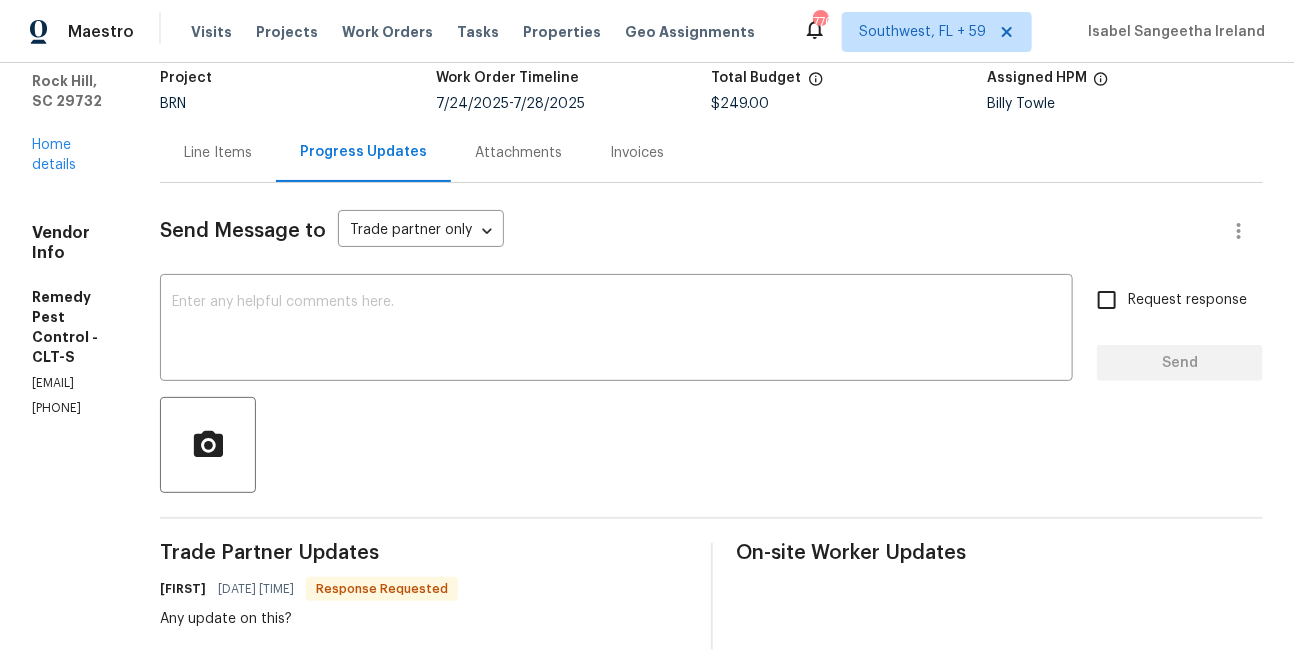 click on "Line Items" at bounding box center [218, 153] 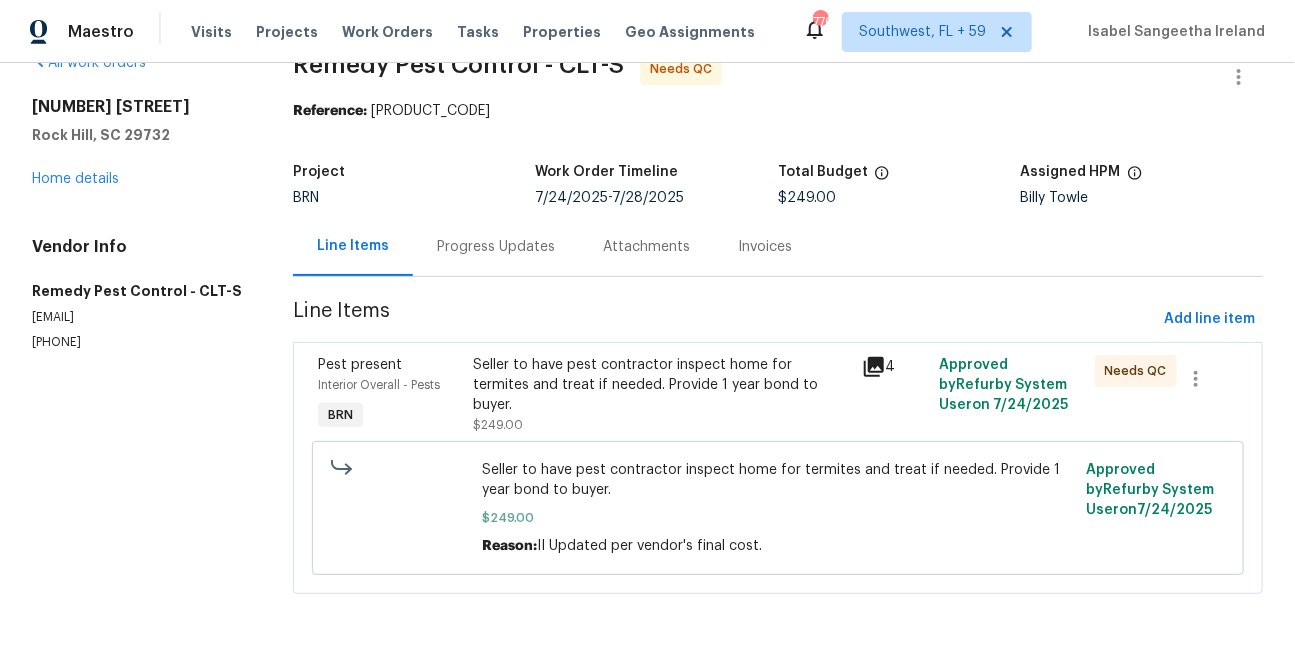 scroll, scrollTop: 43, scrollLeft: 0, axis: vertical 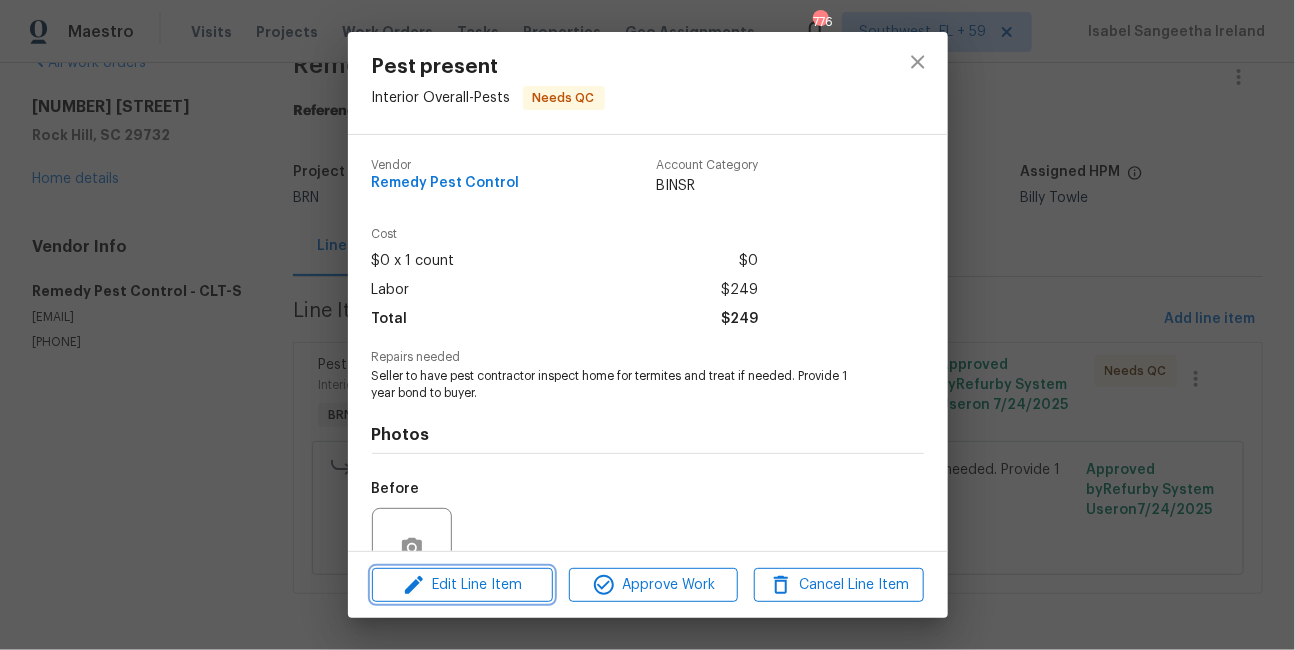click on "Edit Line Item" at bounding box center [462, 585] 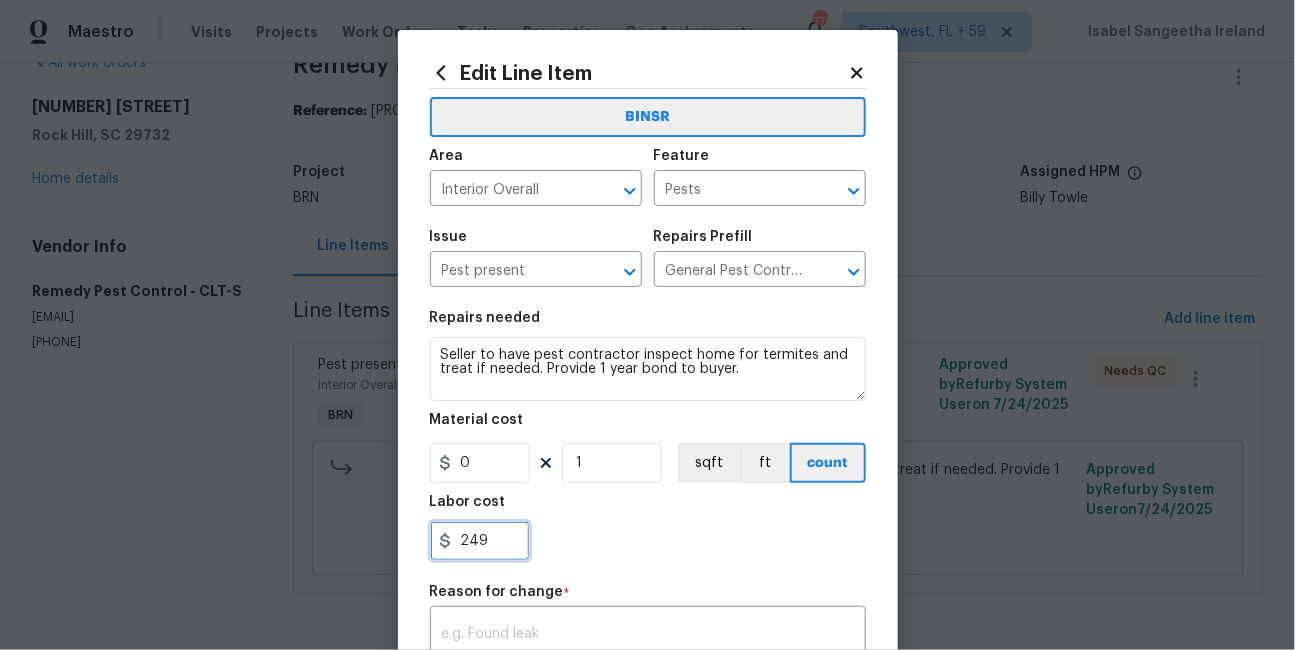 click on "249" at bounding box center (480, 541) 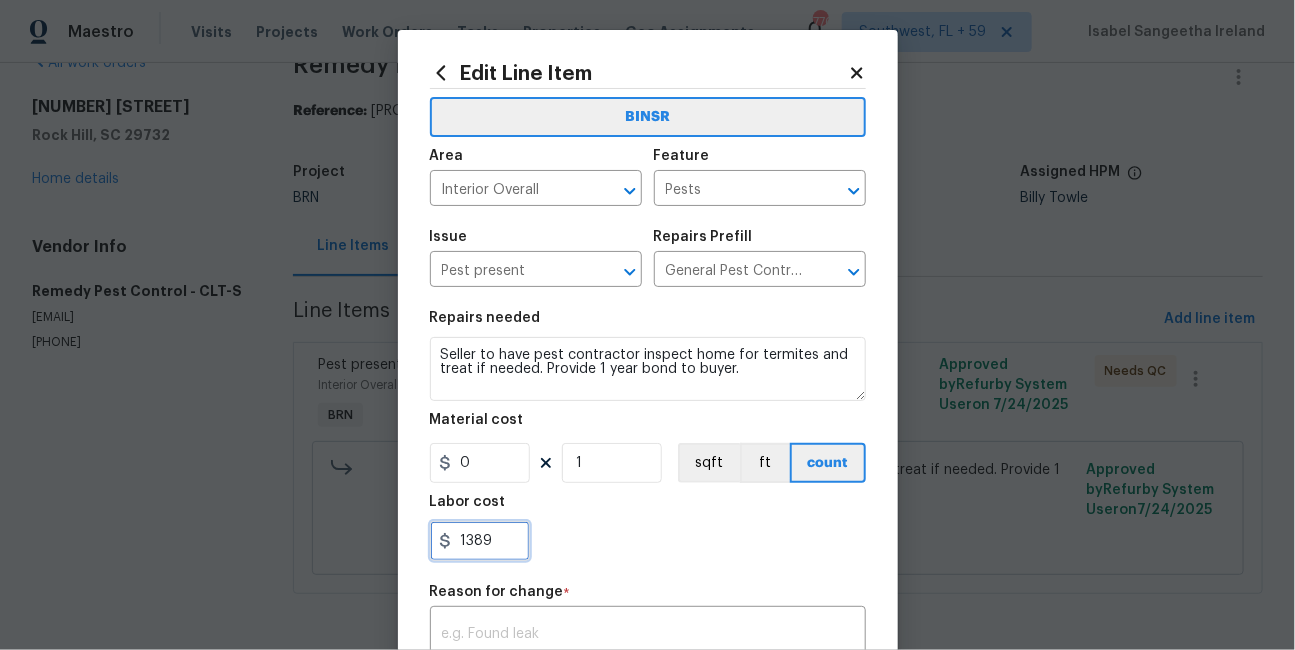 scroll, scrollTop: 129, scrollLeft: 0, axis: vertical 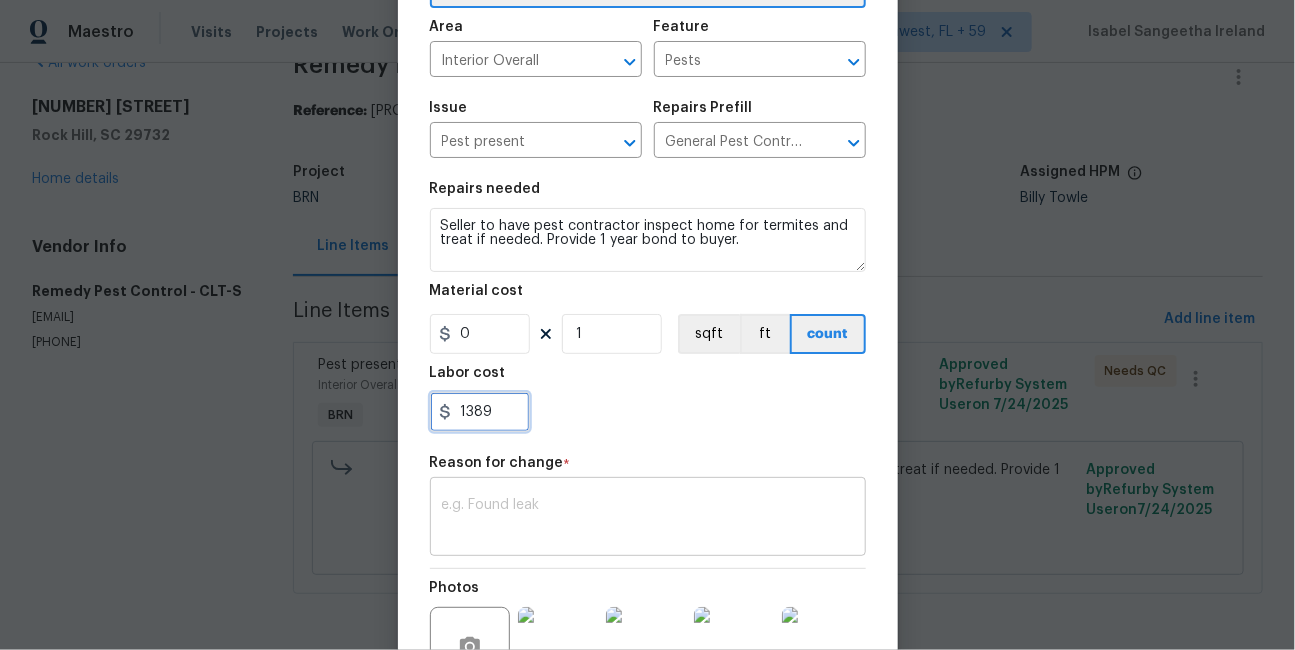 type on "1389" 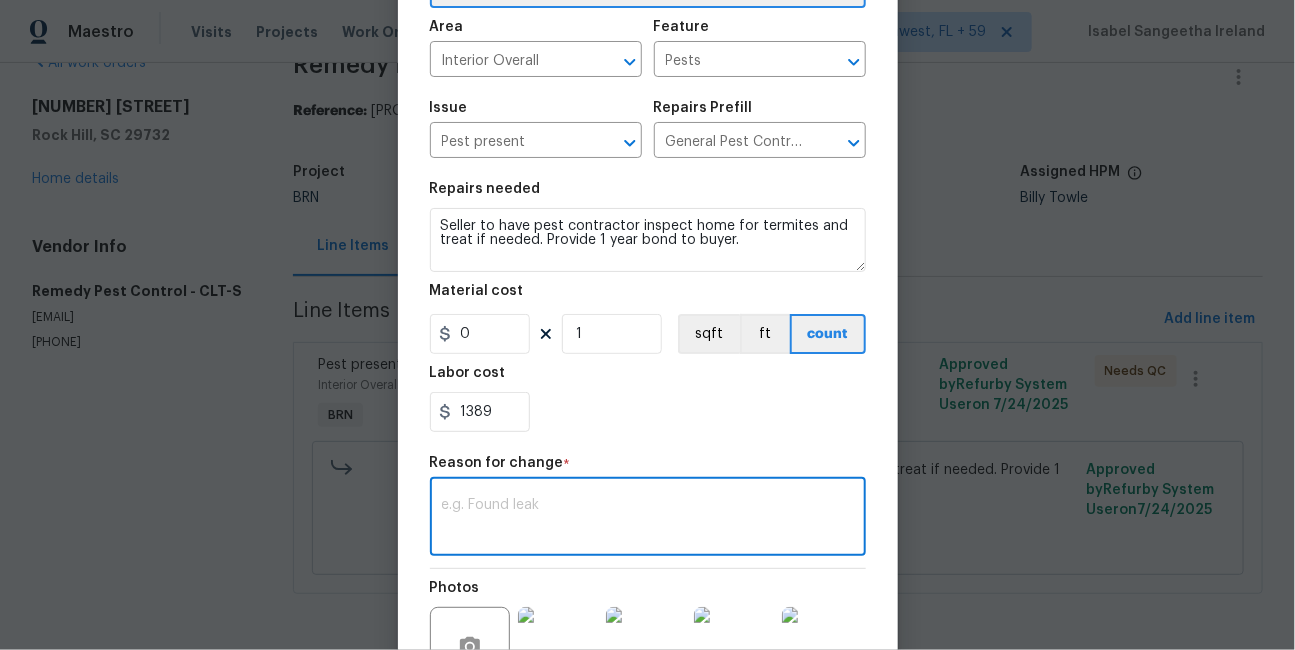 click at bounding box center [648, 519] 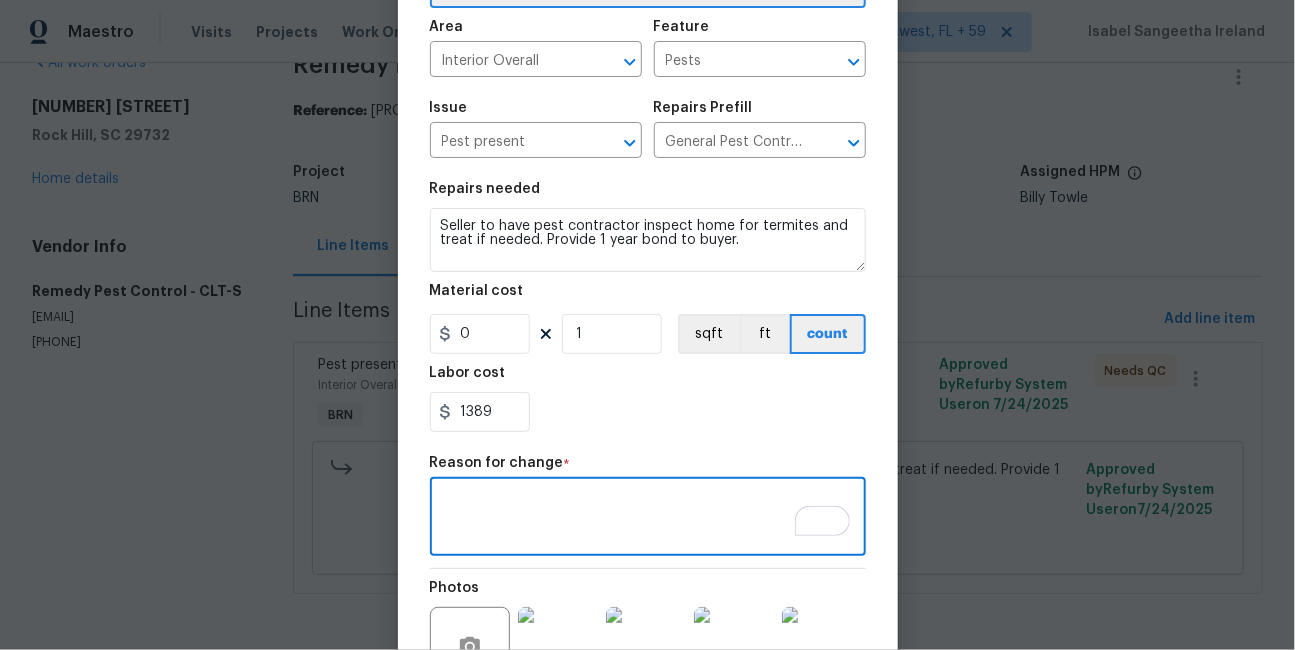 paste on "II Updated cost per BR team’s approval." 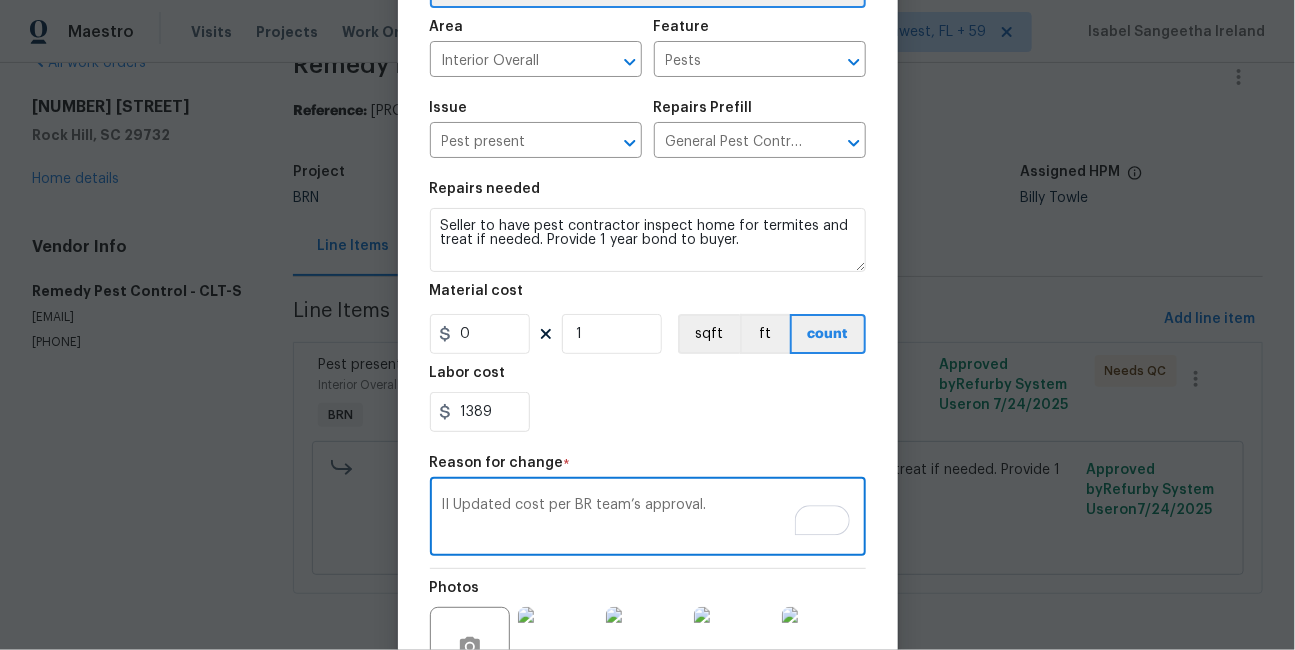 scroll, scrollTop: 335, scrollLeft: 0, axis: vertical 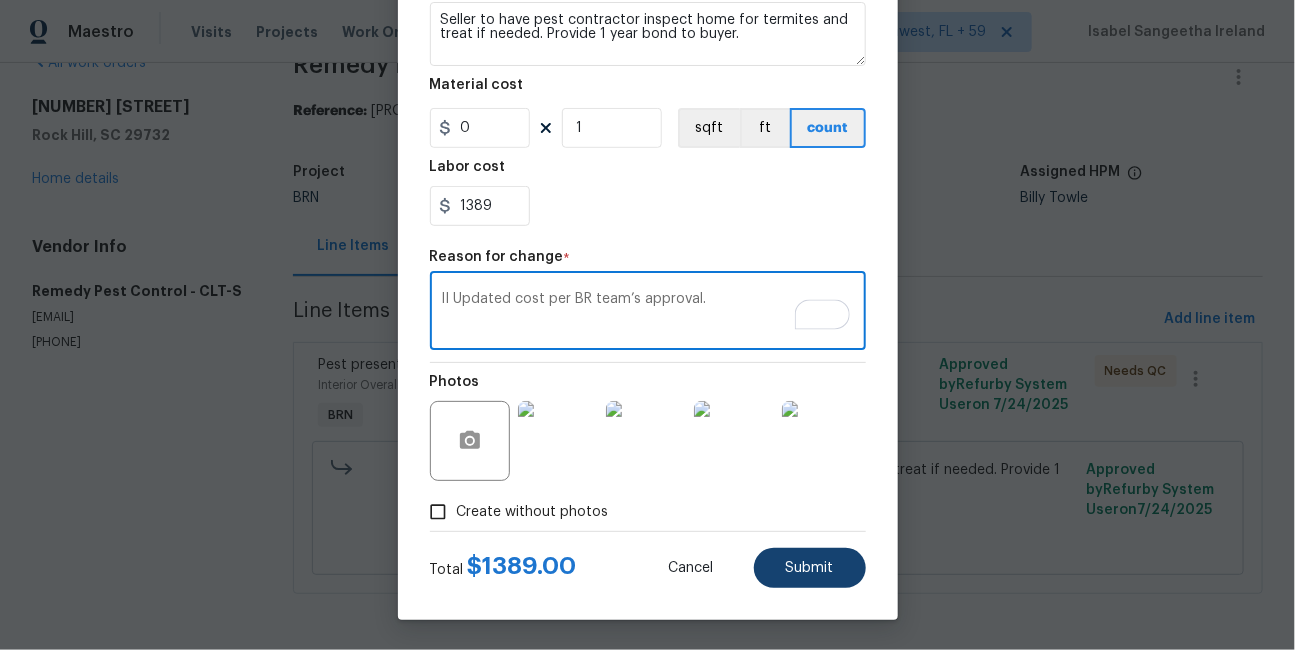 type on "II Updated cost per BR team’s approval." 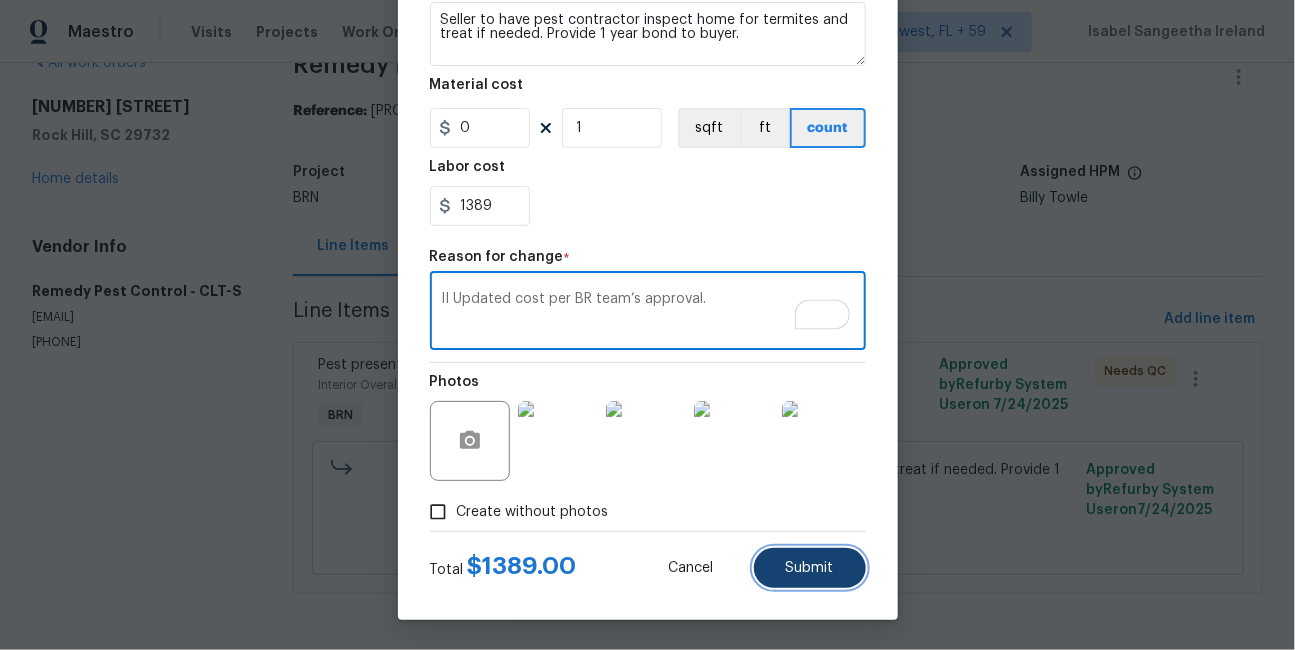 click on "Submit" at bounding box center [810, 568] 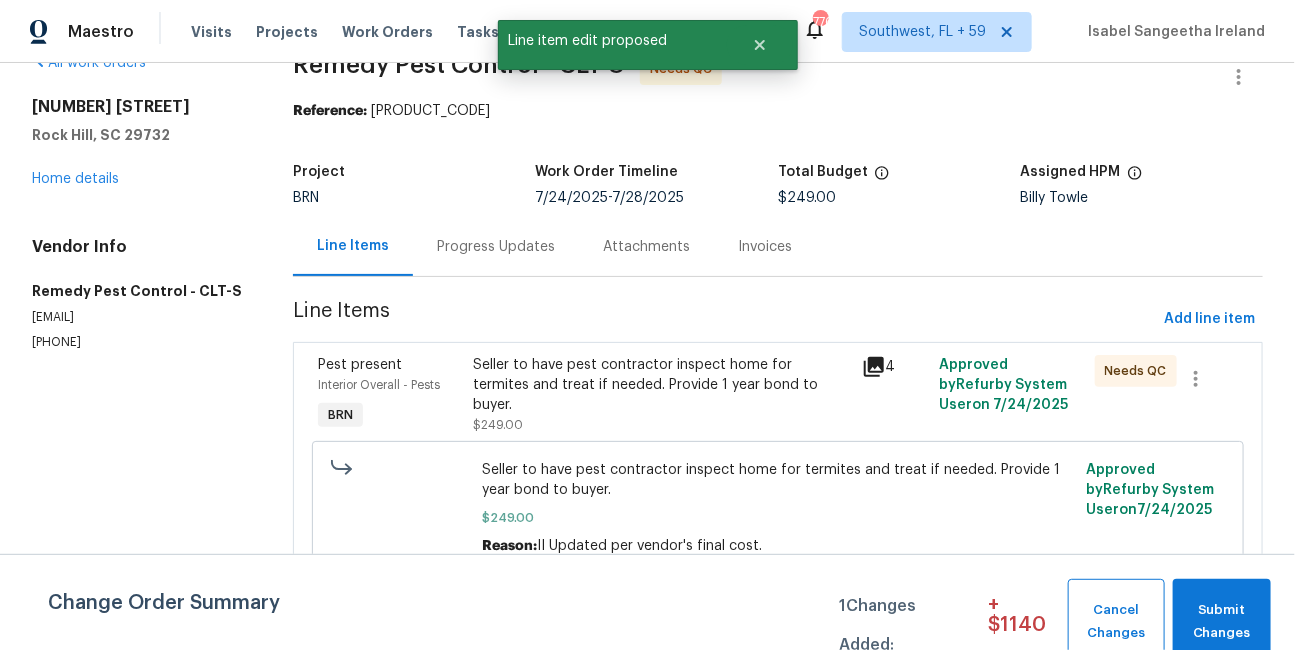 scroll, scrollTop: 0, scrollLeft: 0, axis: both 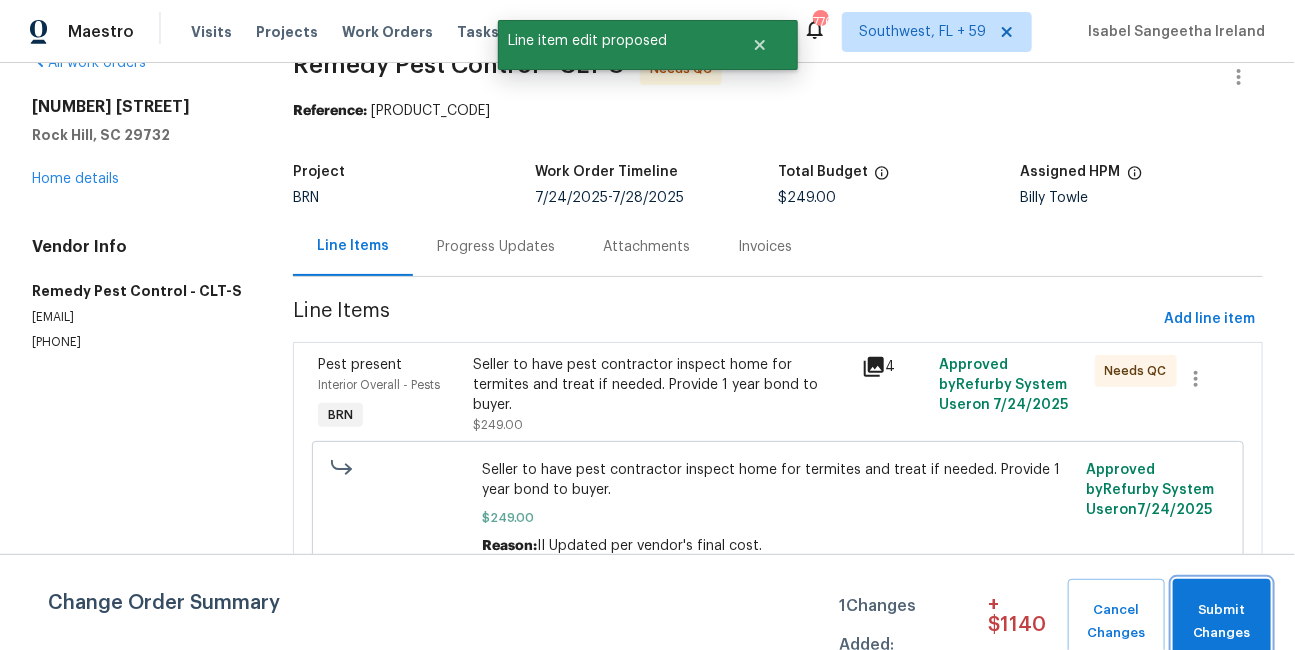 click on "Submit Changes" at bounding box center (1222, 622) 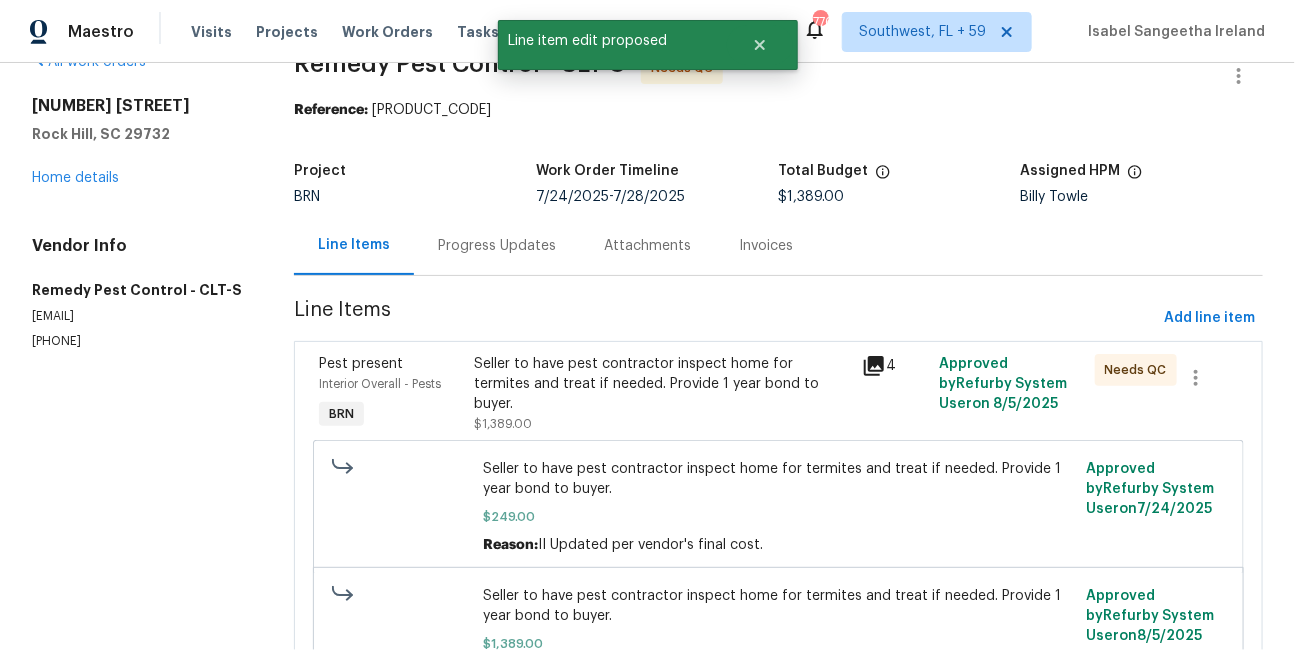 scroll, scrollTop: 170, scrollLeft: 0, axis: vertical 